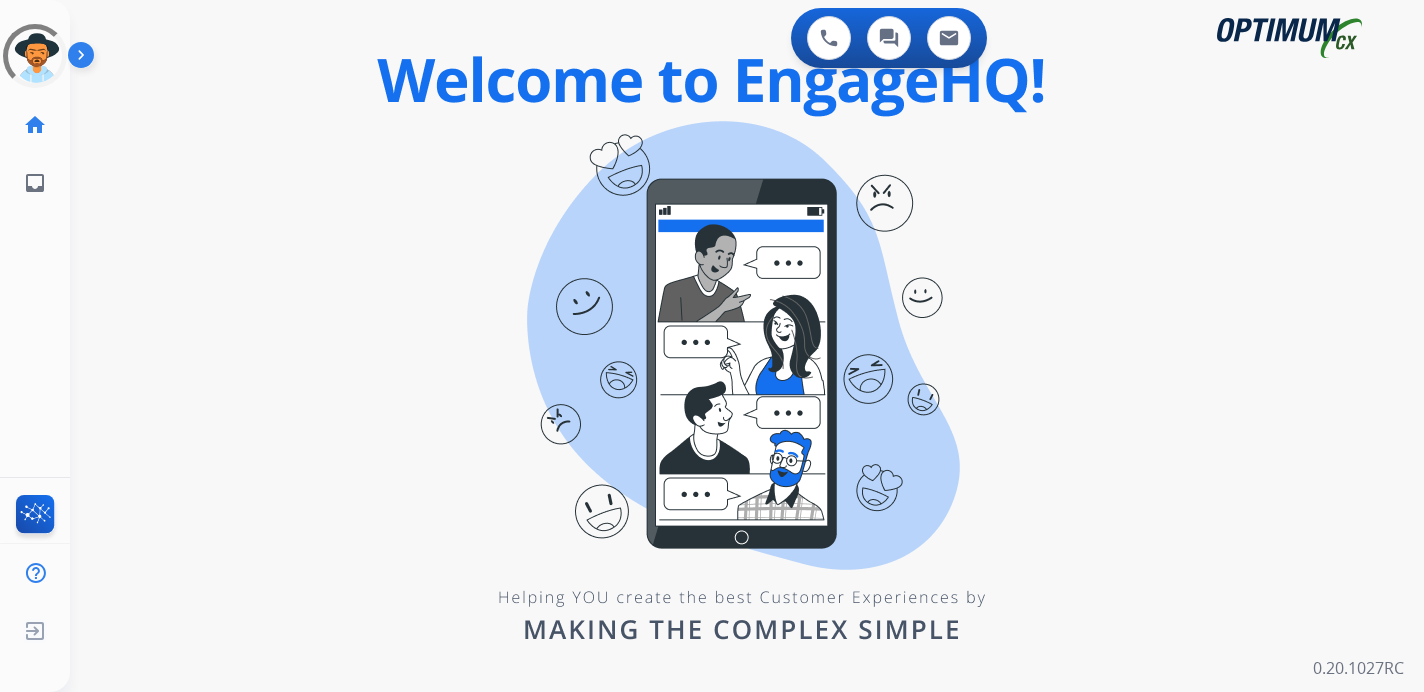 scroll, scrollTop: 0, scrollLeft: 0, axis: both 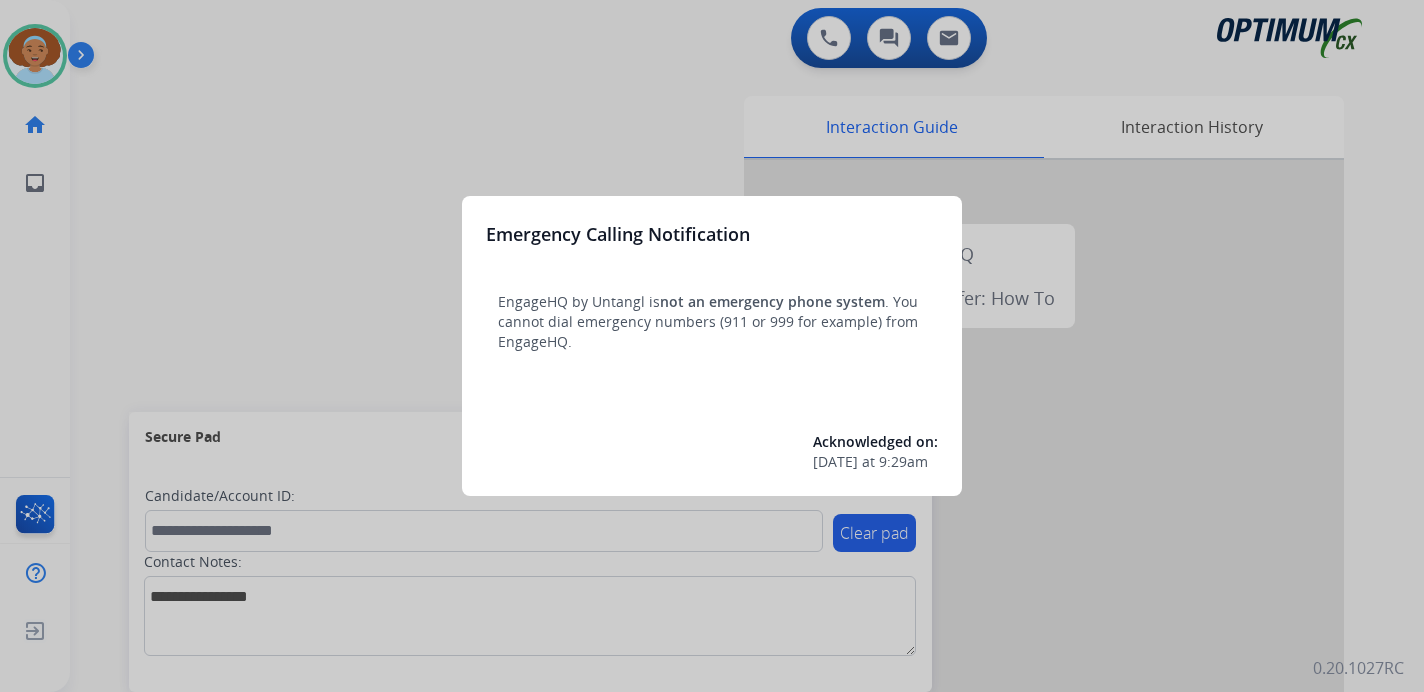 click at bounding box center [712, 346] 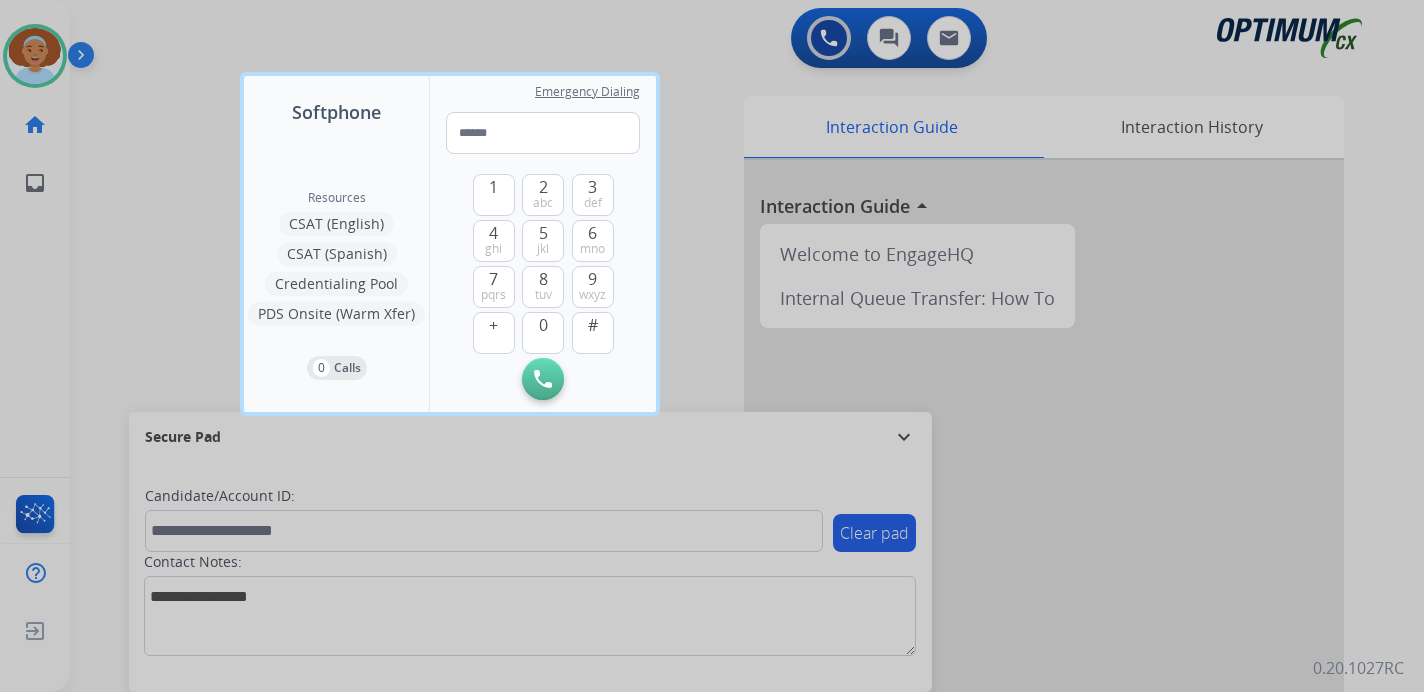 click at bounding box center [712, 346] 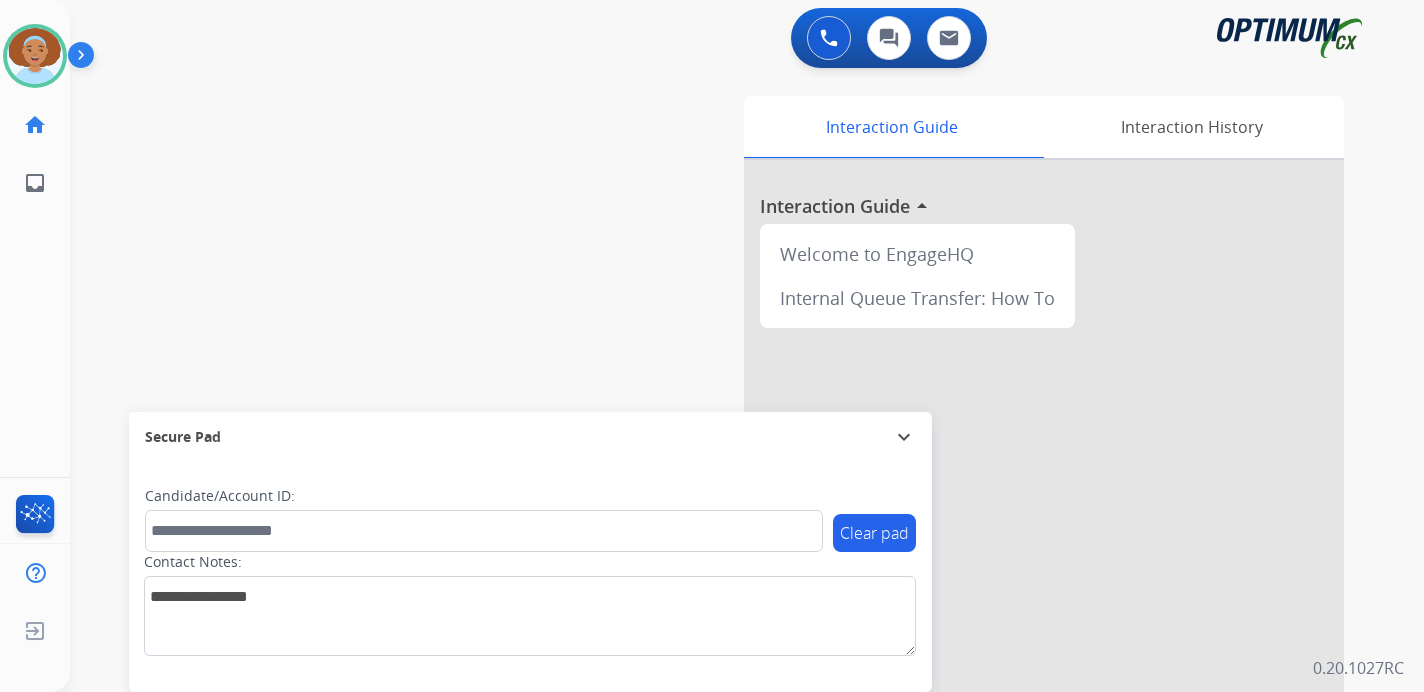 click at bounding box center [85, 59] 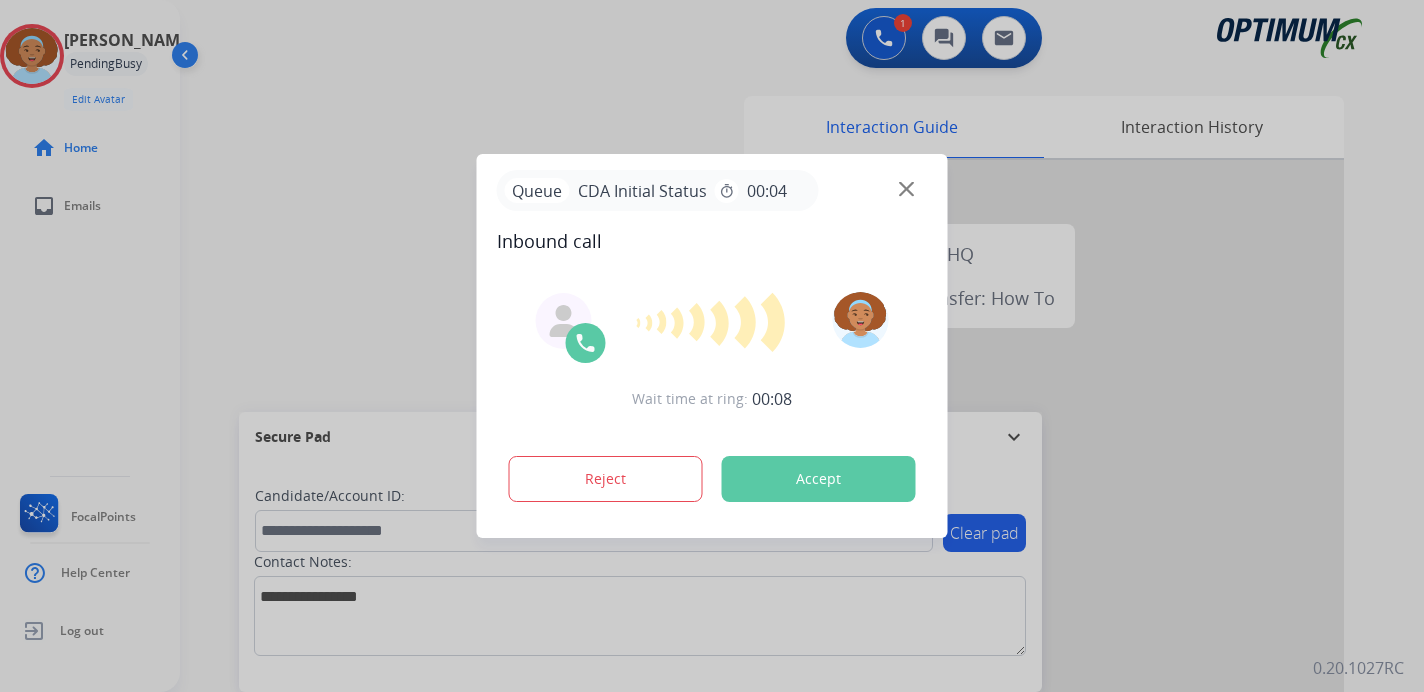drag, startPoint x: 1395, startPoint y: 415, endPoint x: 1367, endPoint y: 406, distance: 29.410883 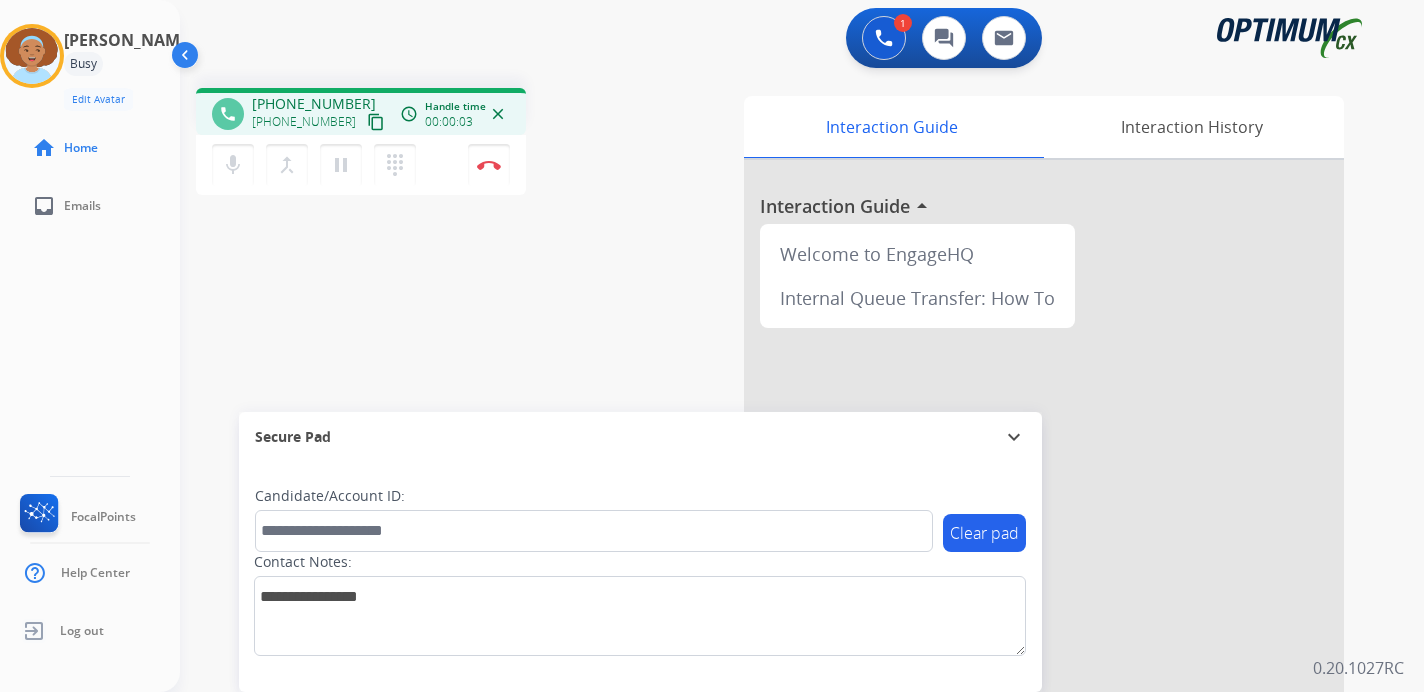 click on "content_copy" at bounding box center [376, 122] 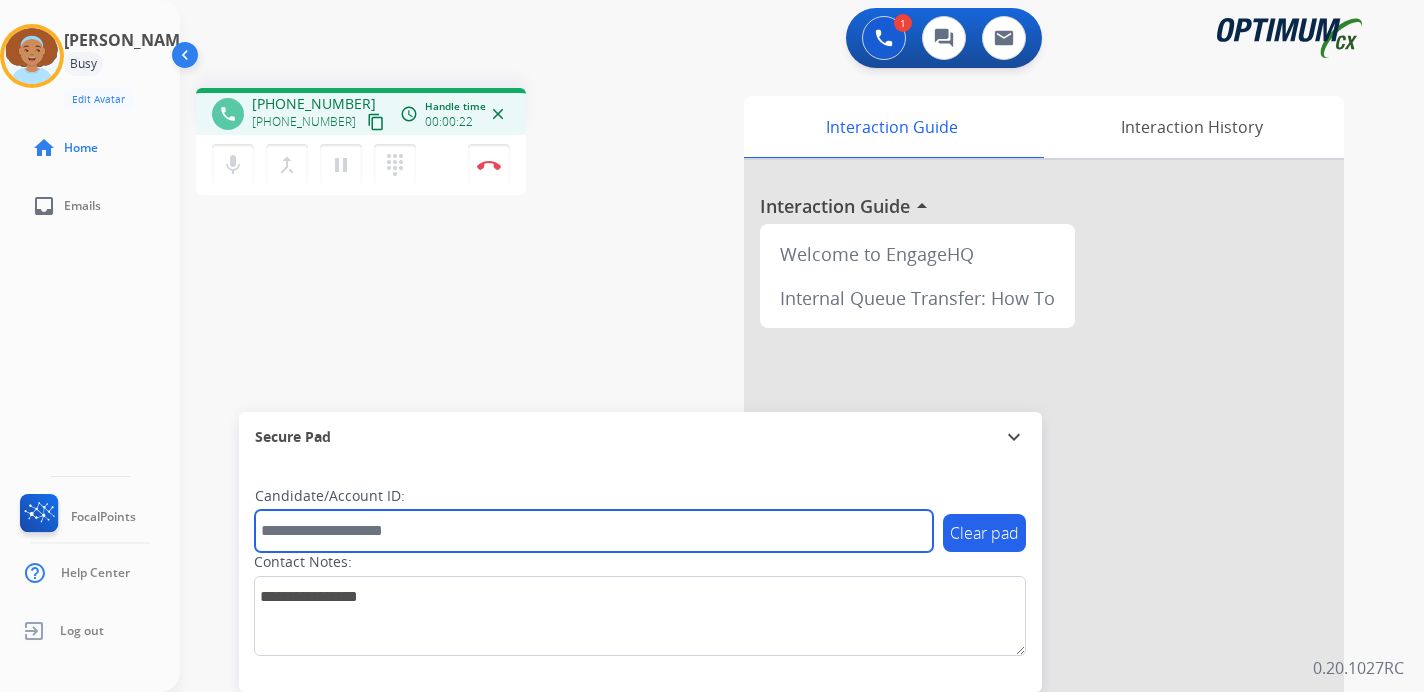 click at bounding box center (594, 531) 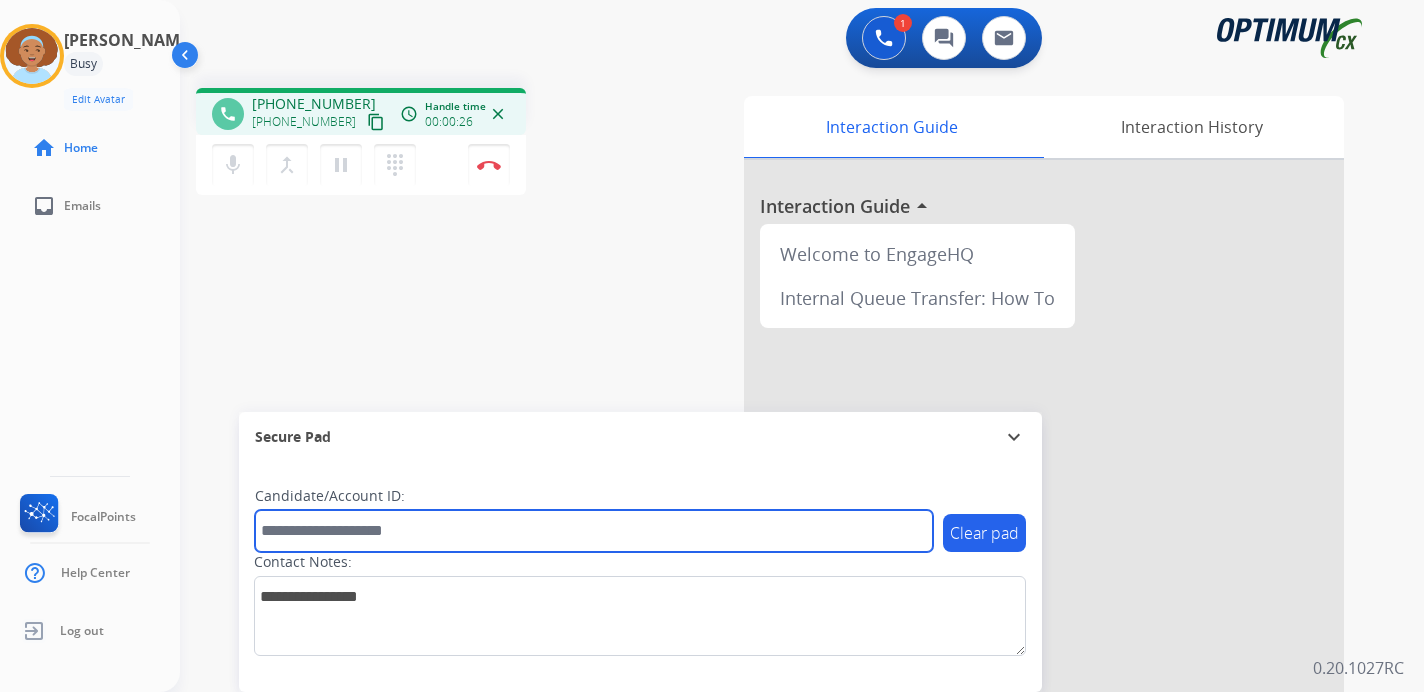 click at bounding box center [594, 531] 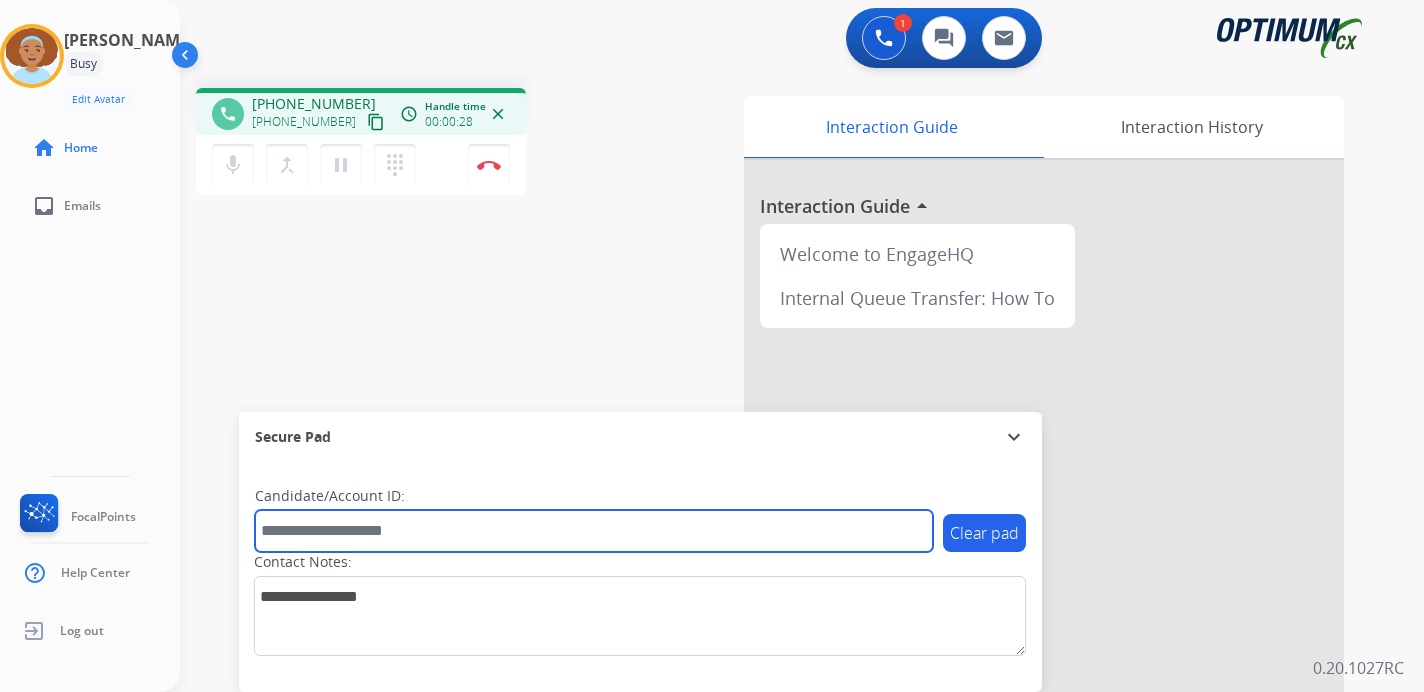 click at bounding box center (594, 531) 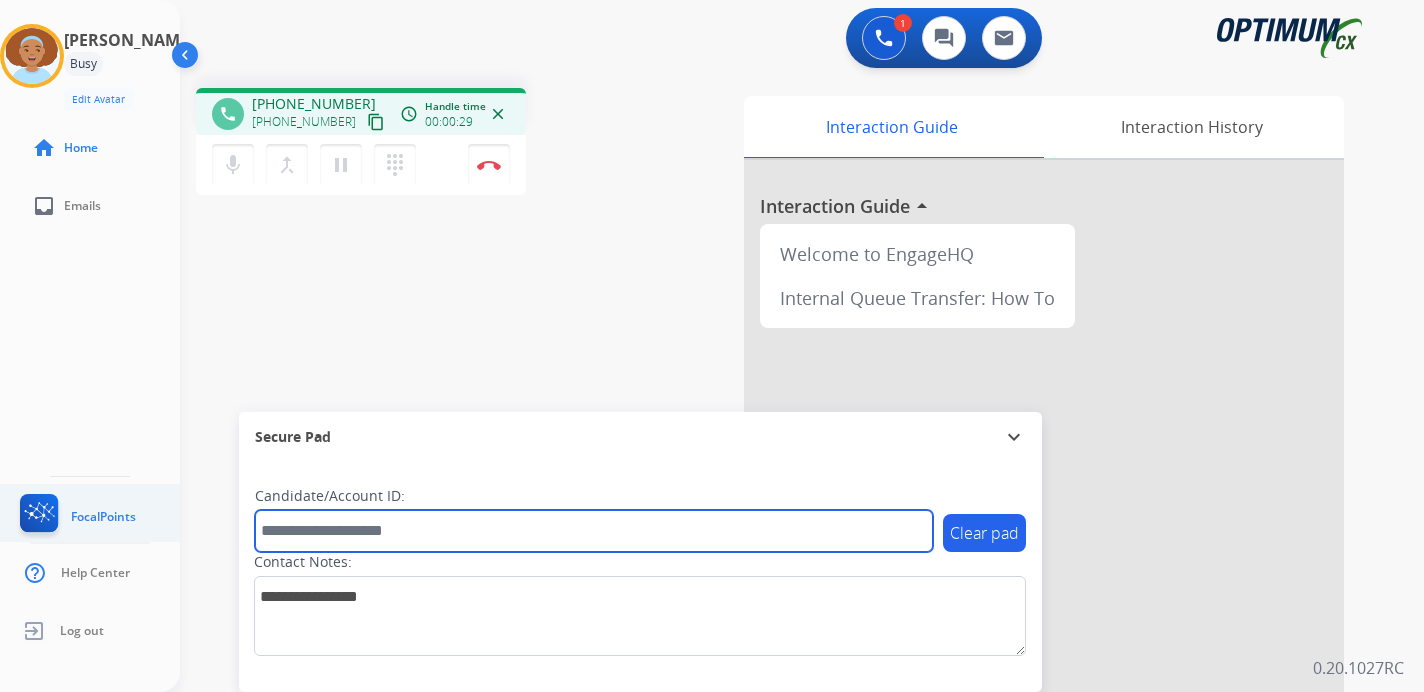 drag, startPoint x: 343, startPoint y: 534, endPoint x: 168, endPoint y: 538, distance: 175.04572 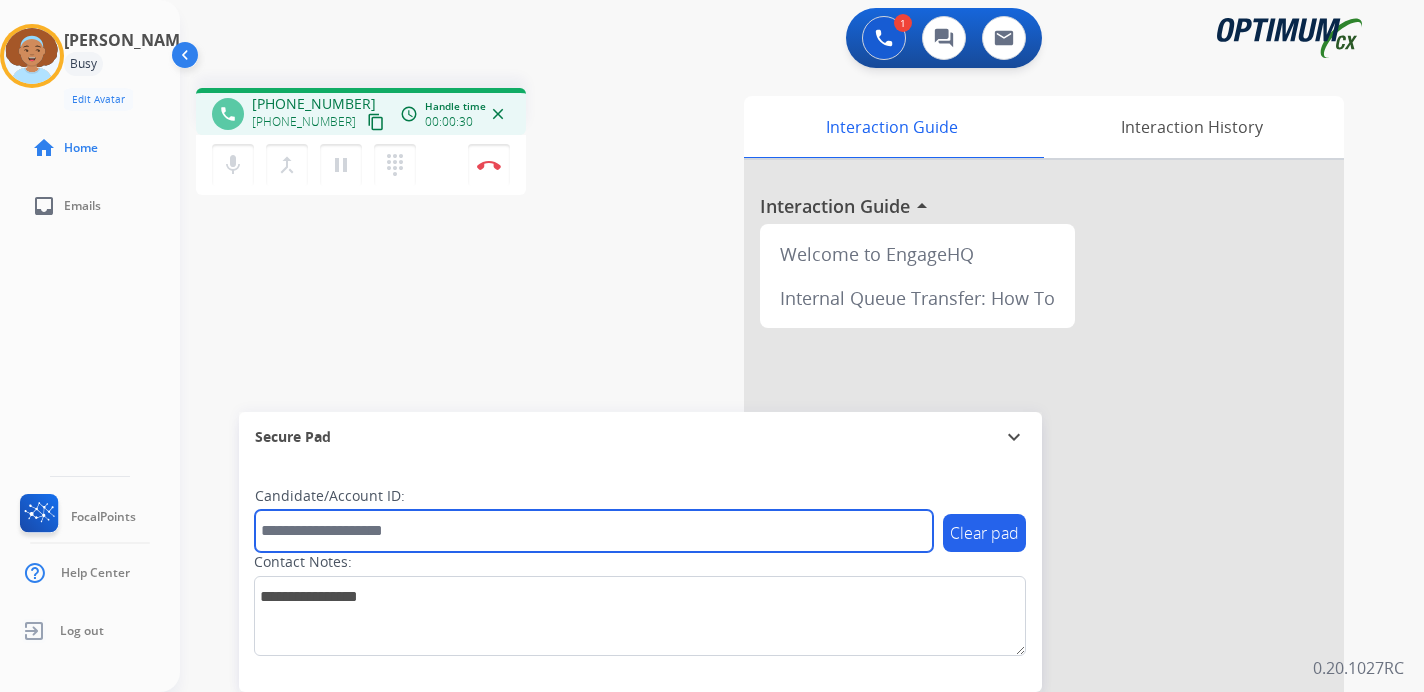 click at bounding box center [594, 531] 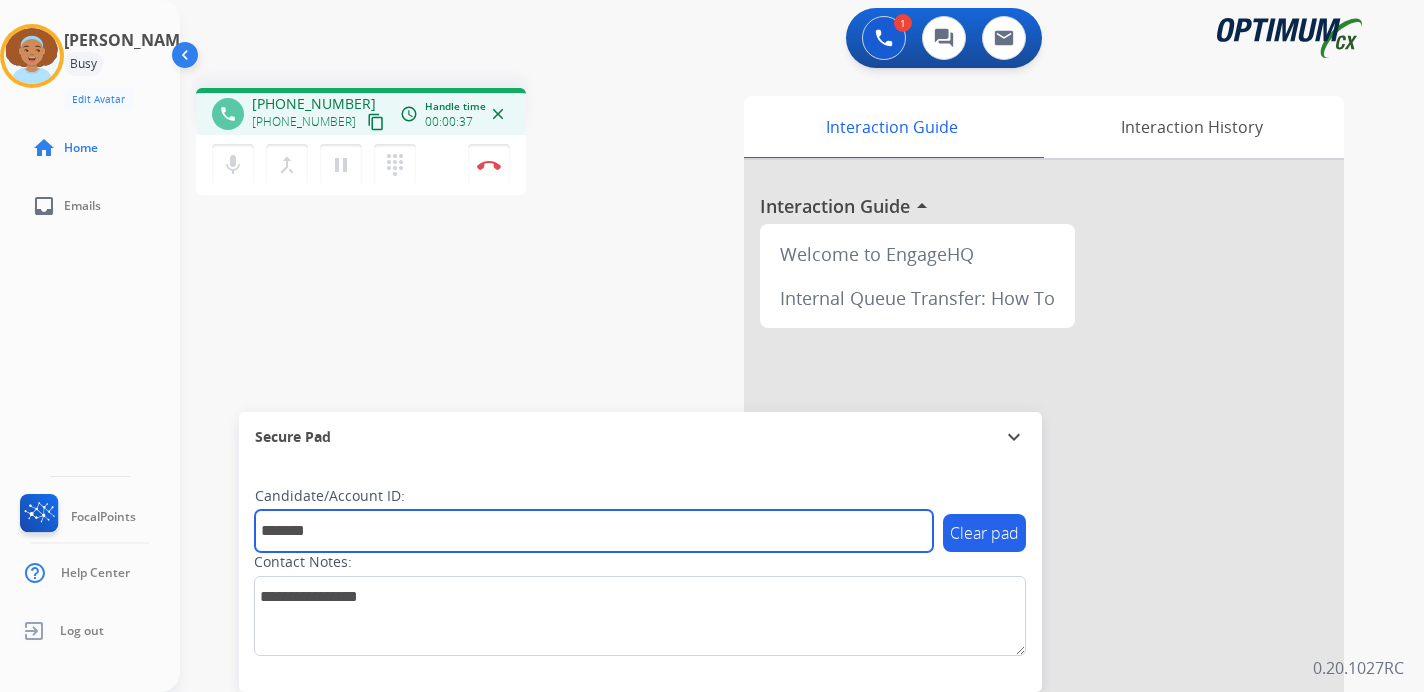type on "*******" 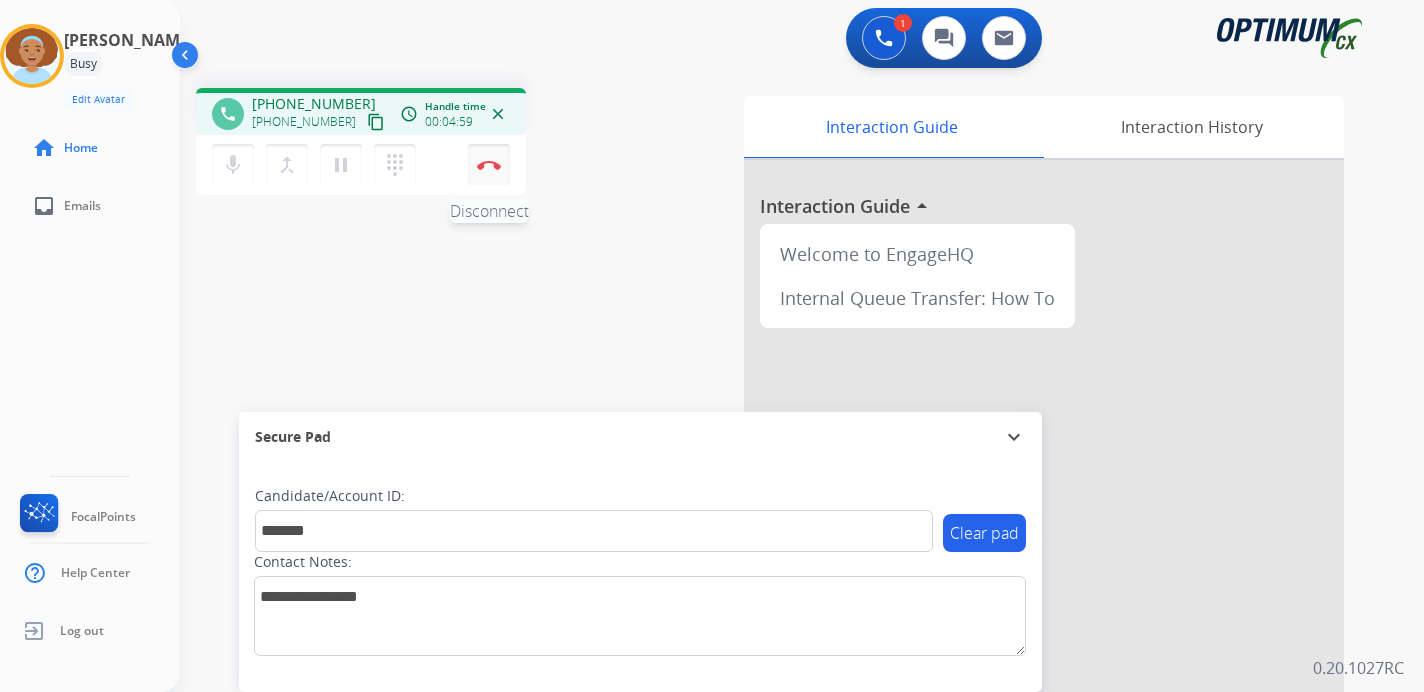 drag, startPoint x: 492, startPoint y: 165, endPoint x: 520, endPoint y: 199, distance: 44.04543 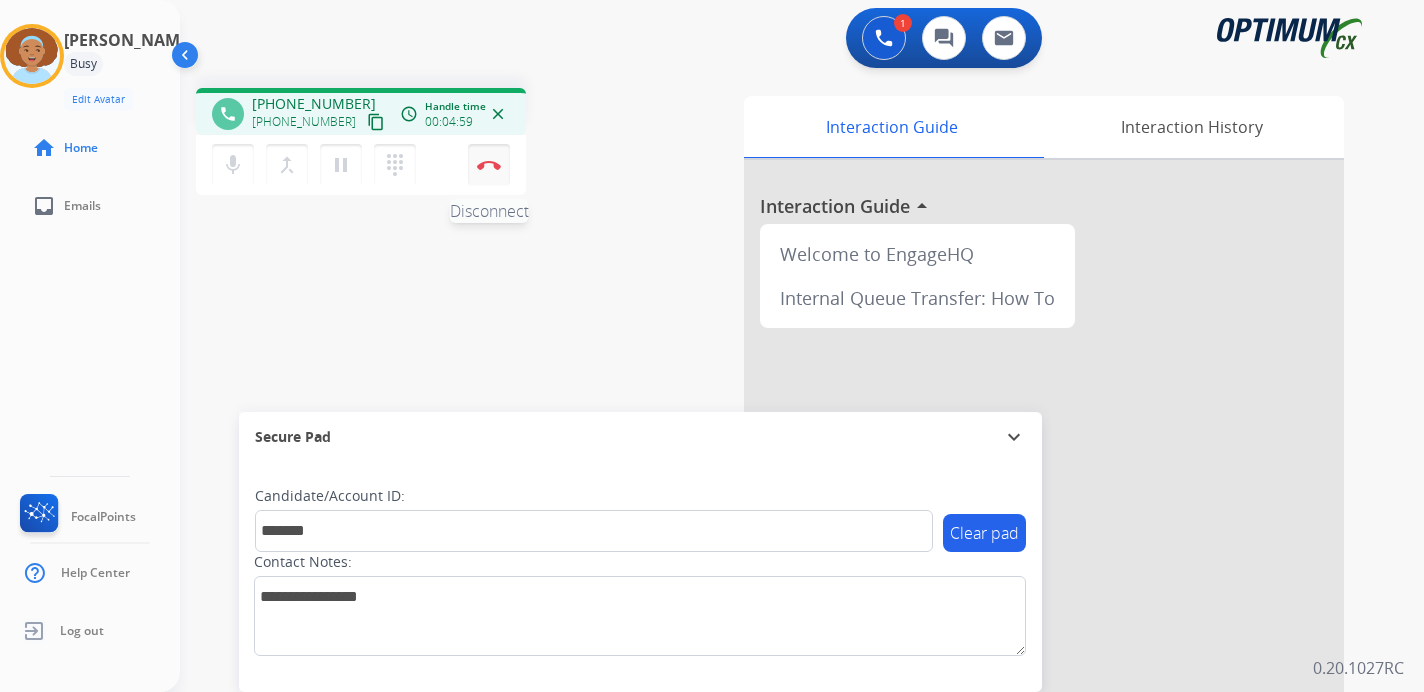 click at bounding box center [489, 165] 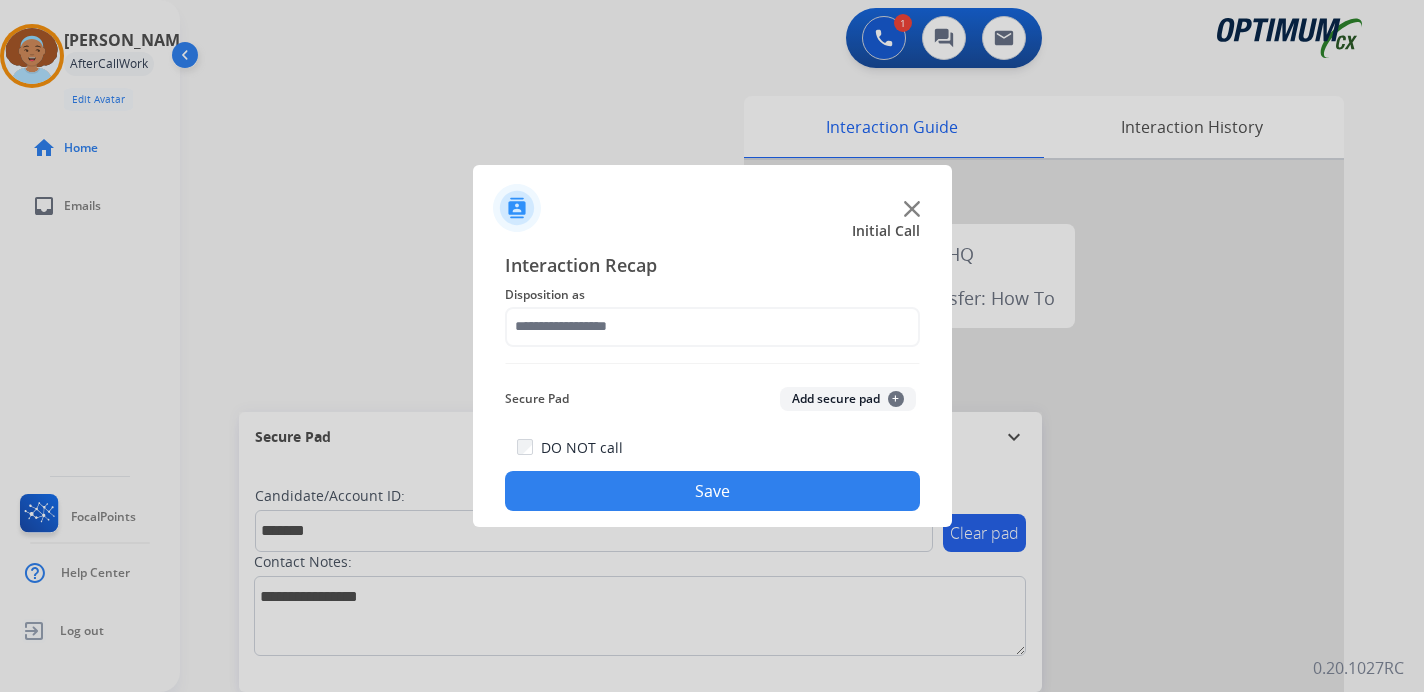 click on "Add secure pad  +" 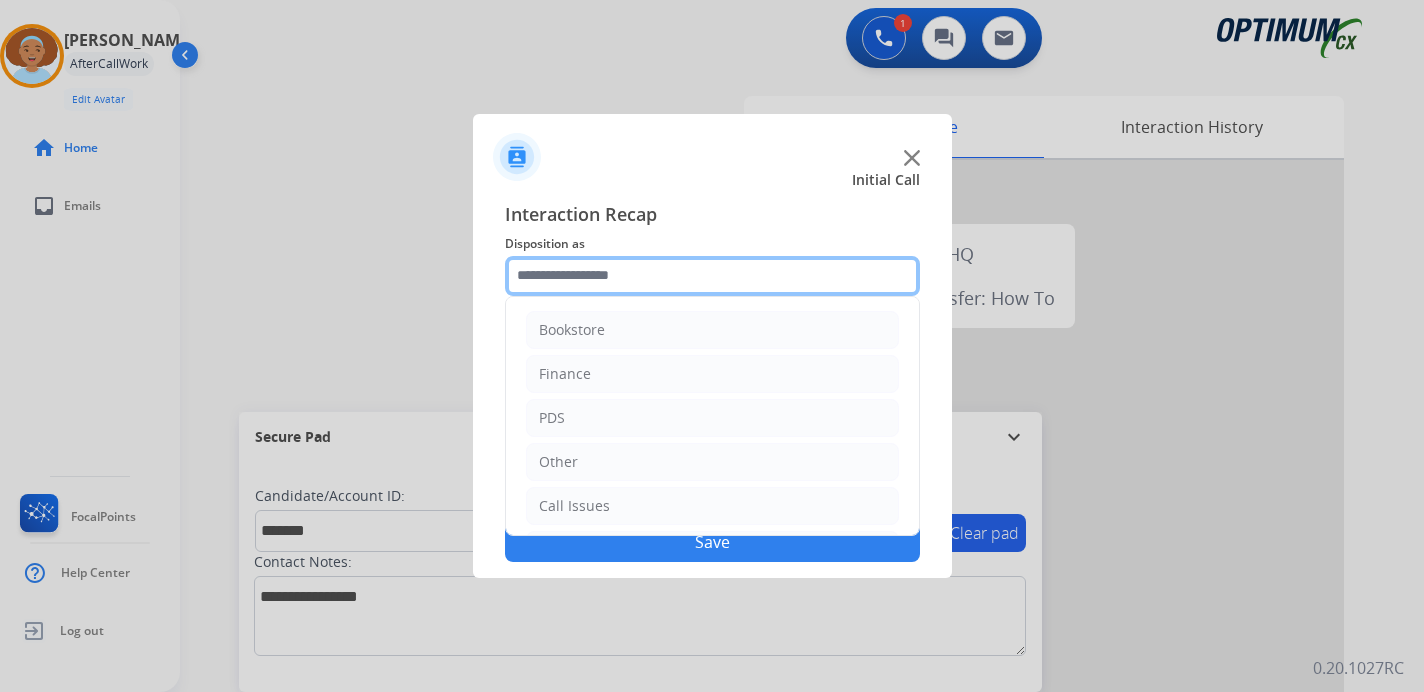 click 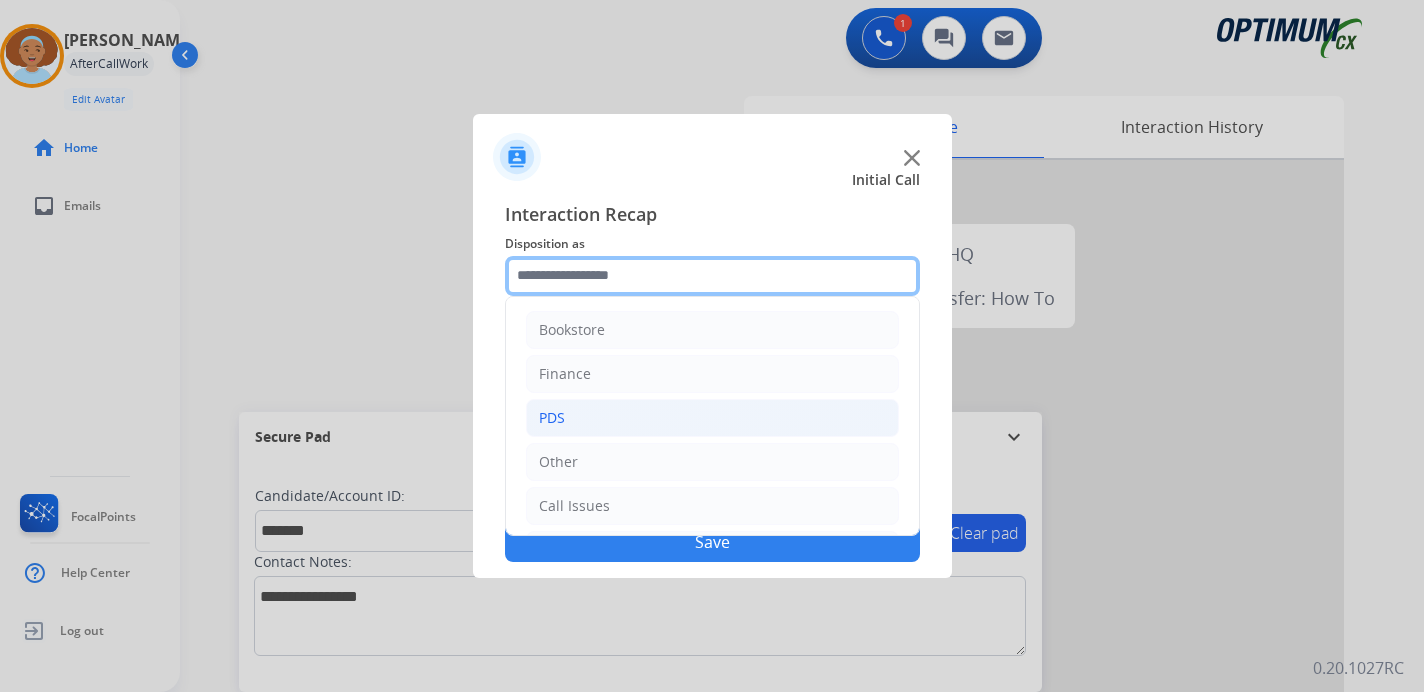 scroll, scrollTop: 136, scrollLeft: 0, axis: vertical 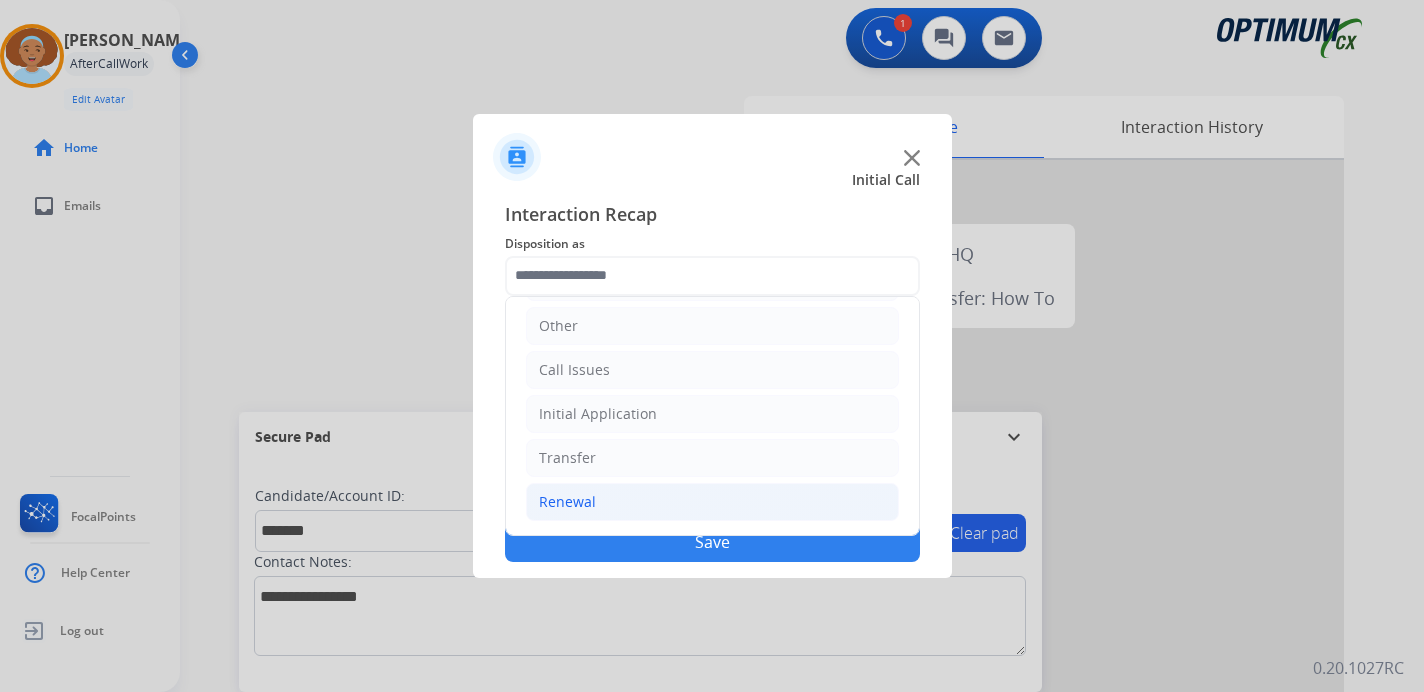 click on "Renewal" 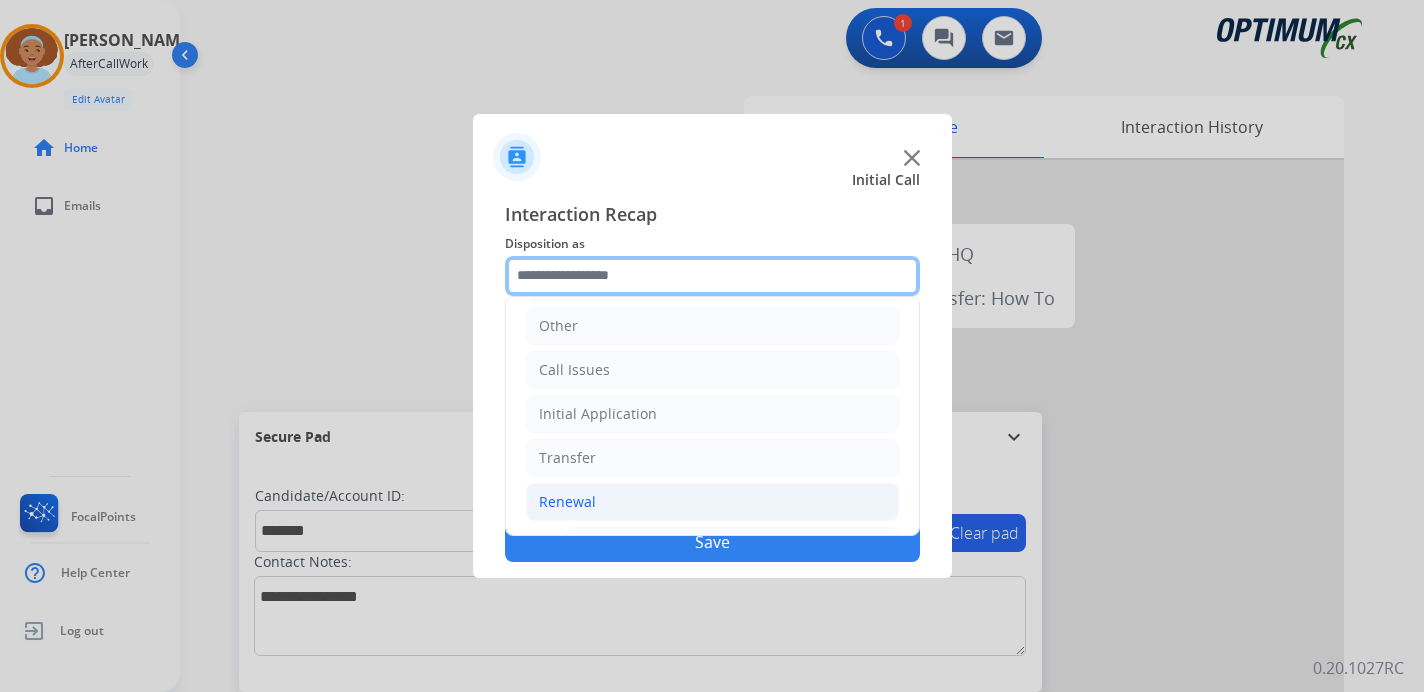scroll, scrollTop: 469, scrollLeft: 0, axis: vertical 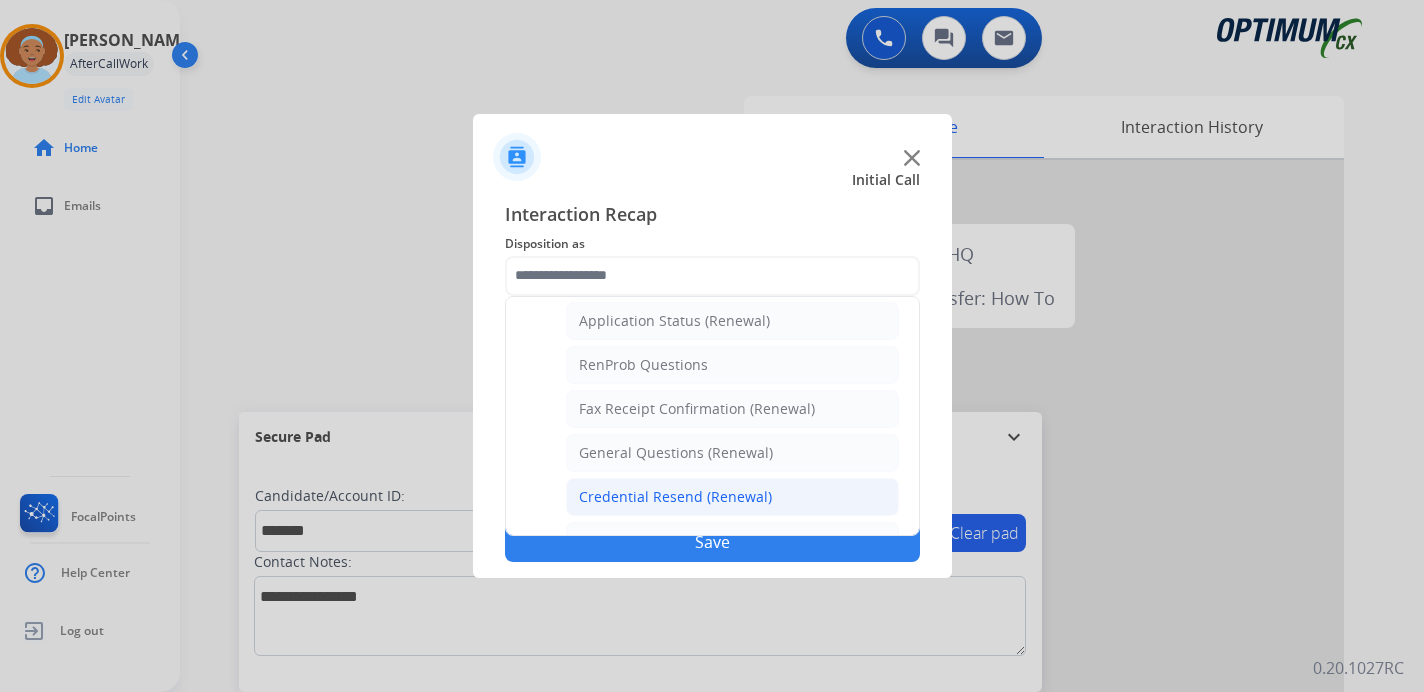 click on "Credential Resend (Renewal)" 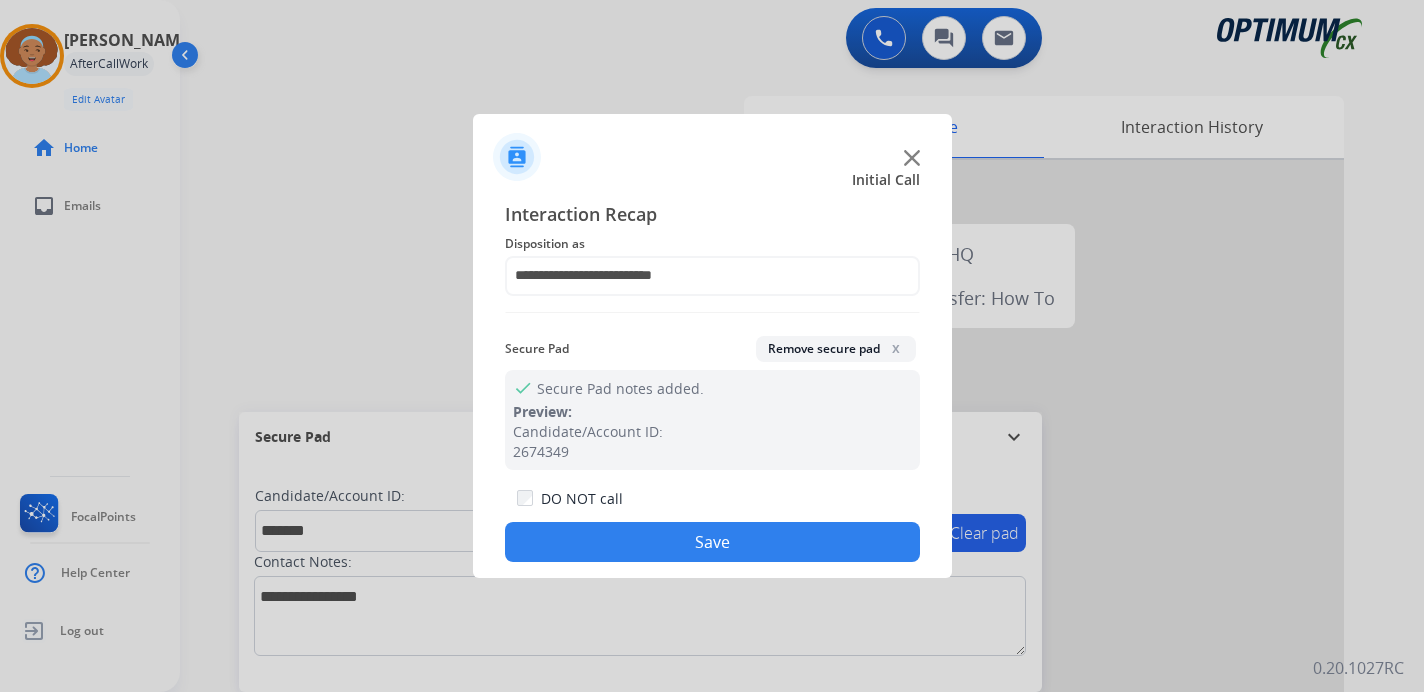 click on "Save" 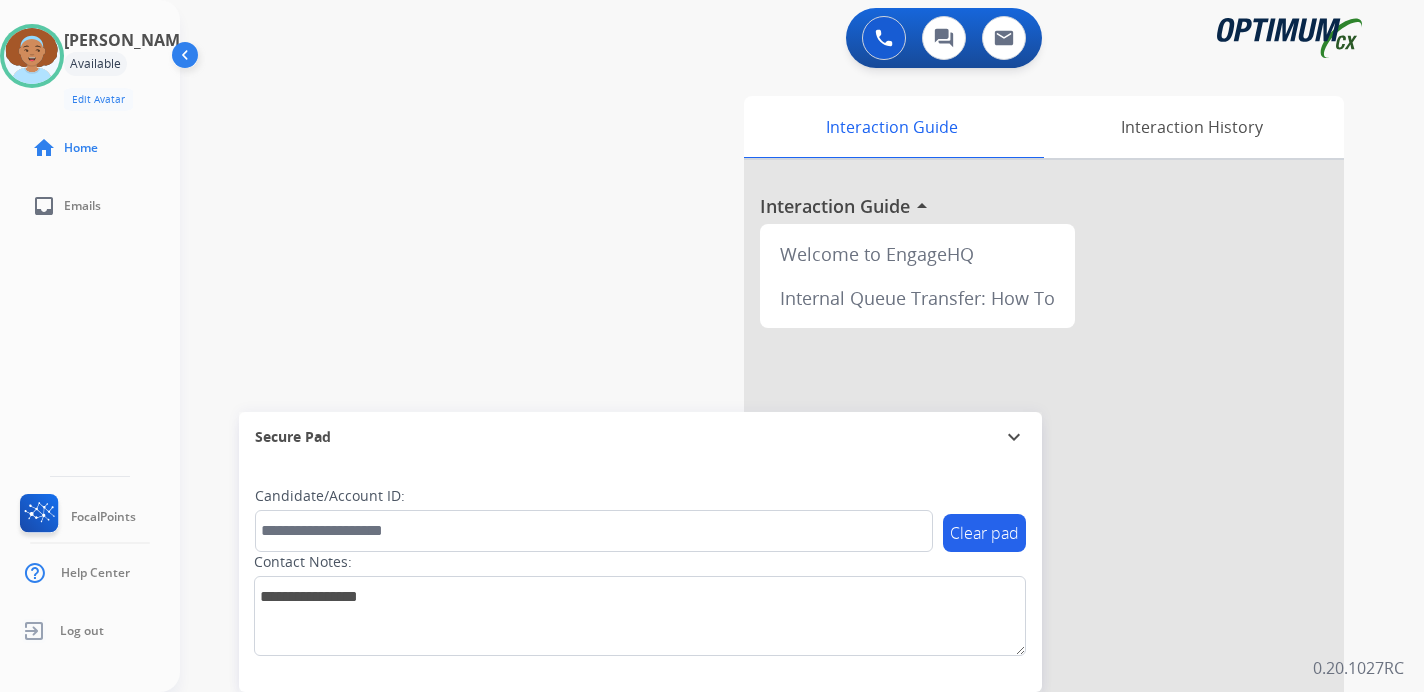 click on "Interaction Guide   Interaction History  Interaction Guide arrow_drop_up  Welcome to EngageHQ   Internal Queue Transfer: How To" at bounding box center [1032, 497] 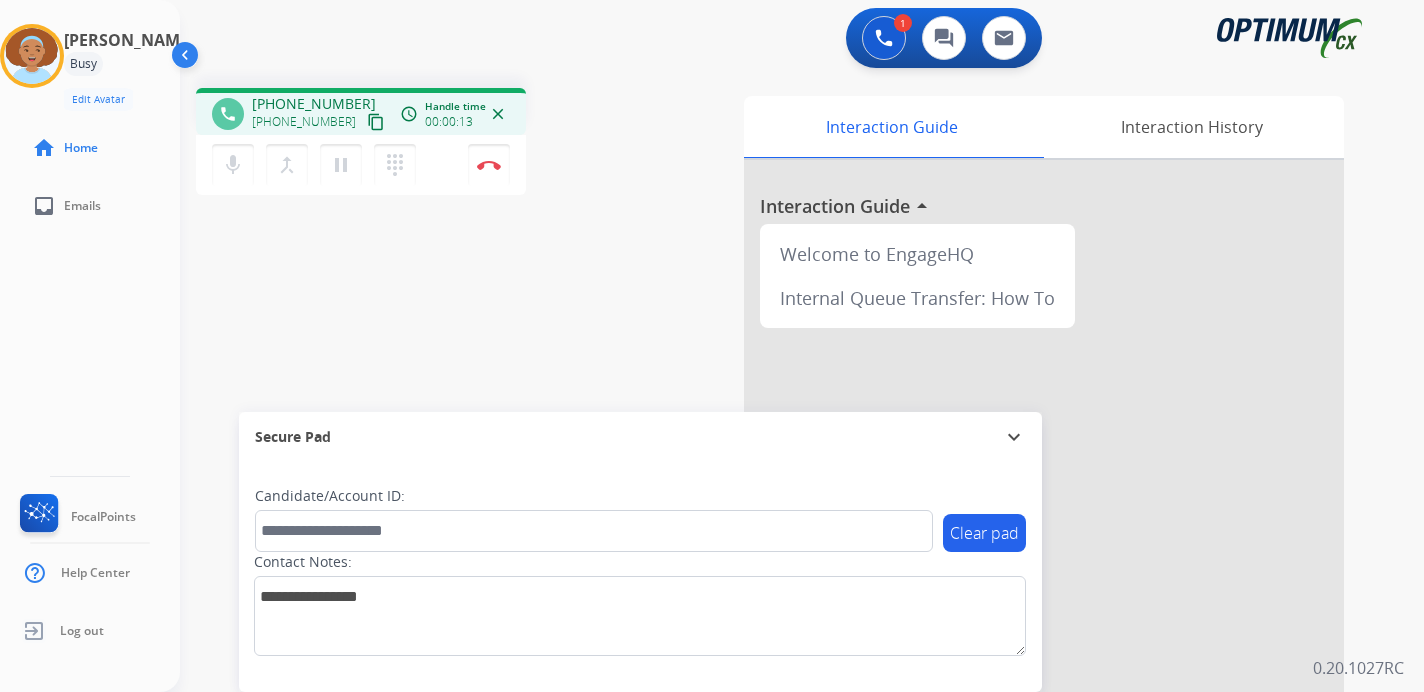 click on "content_copy" at bounding box center (376, 122) 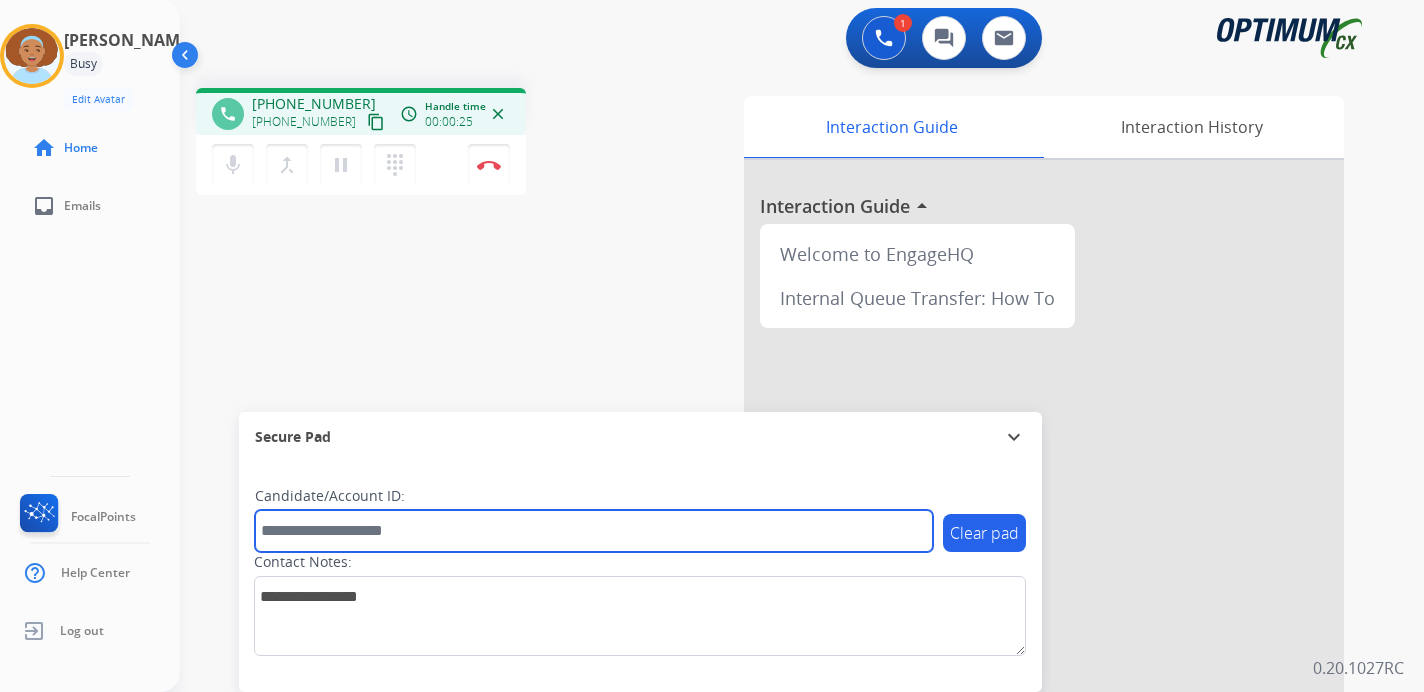 click at bounding box center (594, 531) 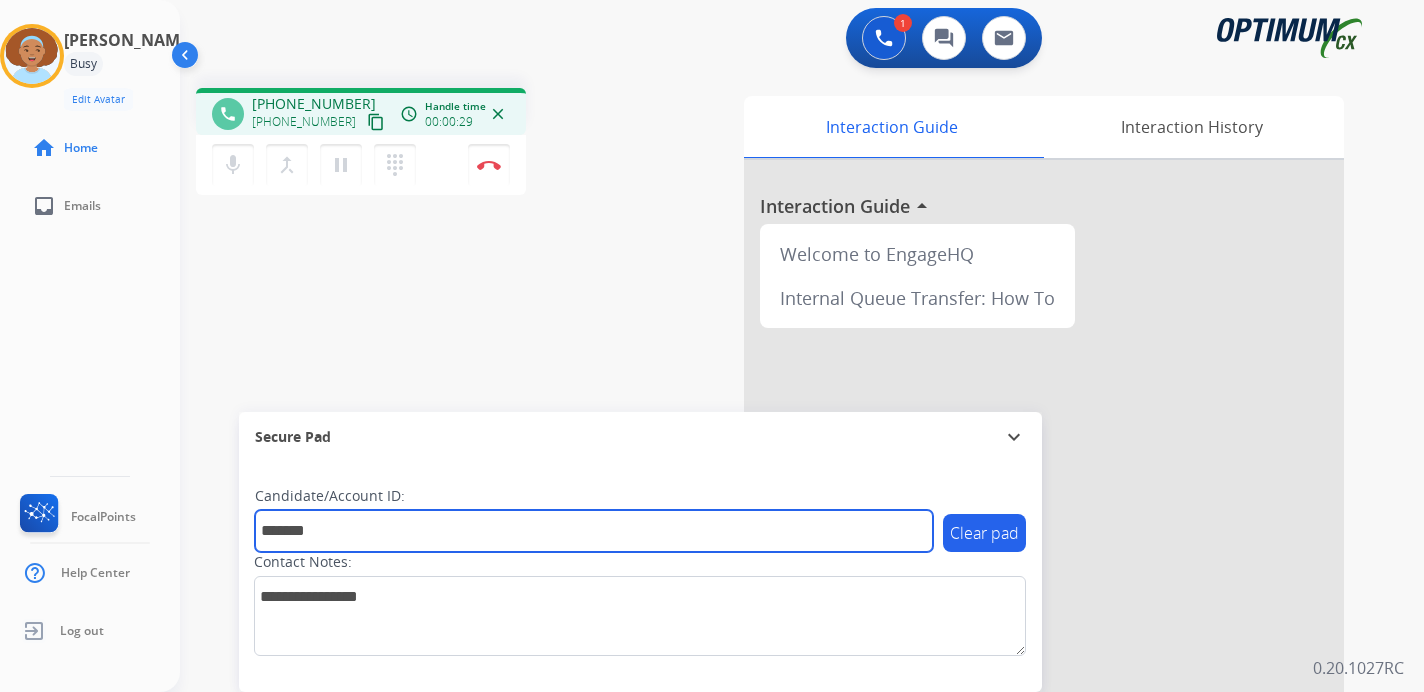 type on "*******" 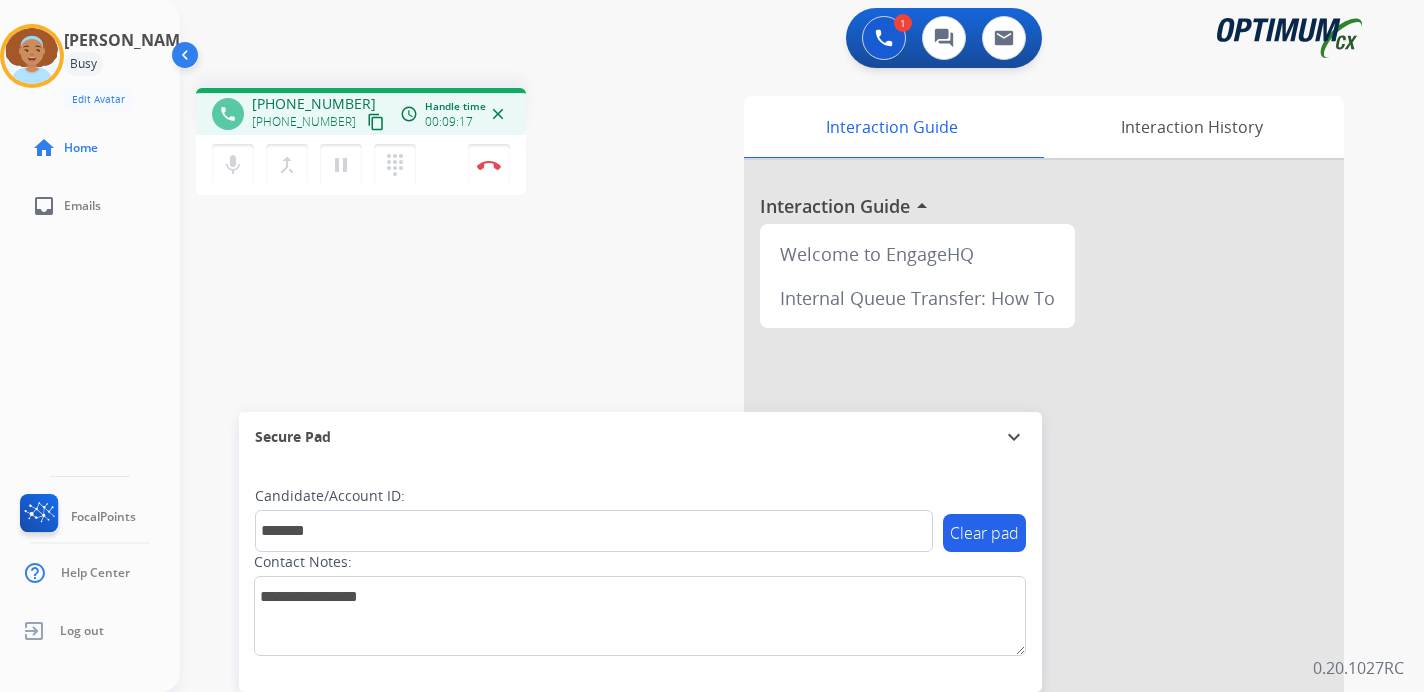 click on "1 Voice Interactions  0  Chat Interactions   0  Email Interactions phone [PHONE_NUMBER] [PHONE_NUMBER] content_copy access_time Call metrics Queue   00:11 Hold   00:00 Talk   09:07 Total   09:17 Handle time 00:09:17 close mic Mute merge_type Bridge pause Hold dialpad Dialpad Disconnect swap_horiz Break voice bridge close_fullscreen Connect 3-Way Call merge_type Separate 3-Way Call  Interaction Guide   Interaction History  Interaction Guide arrow_drop_up  Welcome to EngageHQ   Internal Queue Transfer: How To  Secure Pad expand_more Clear pad Candidate/Account ID: ******* Contact Notes:                  0.20.1027RC" at bounding box center (802, 346) 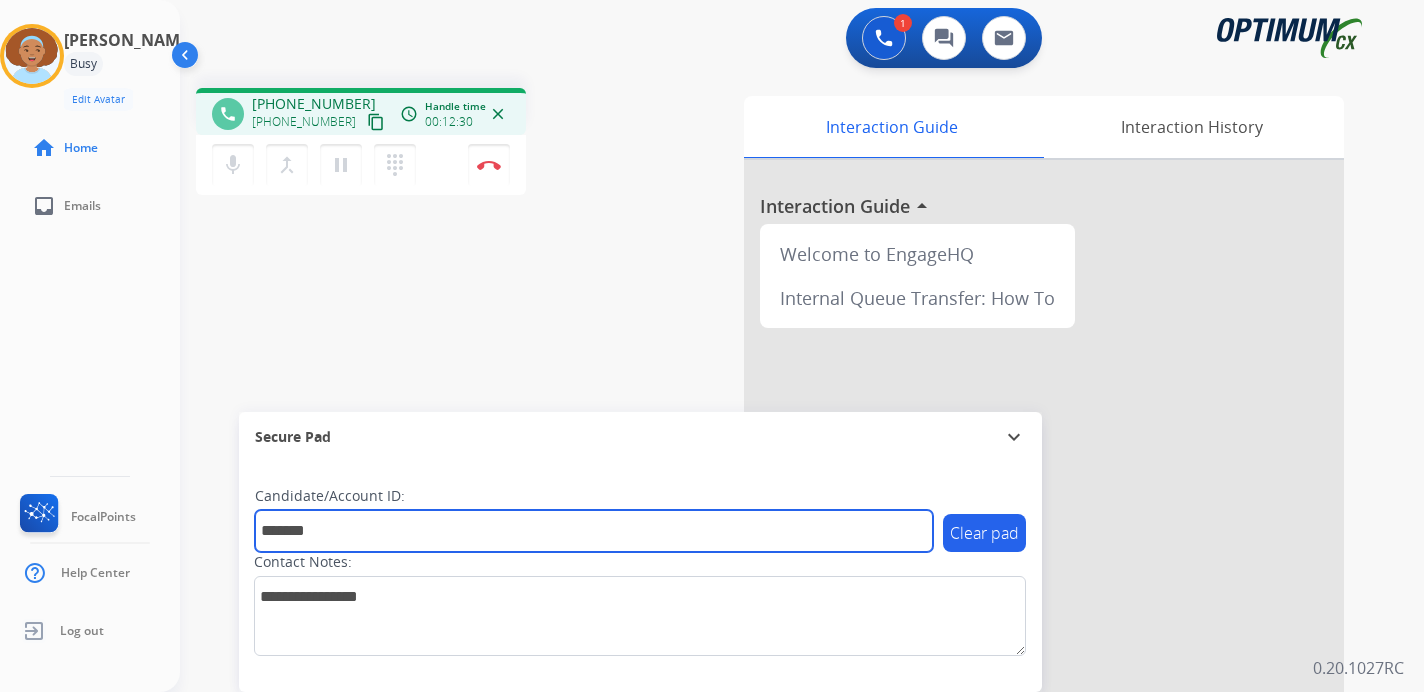 click on "*******" at bounding box center [594, 531] 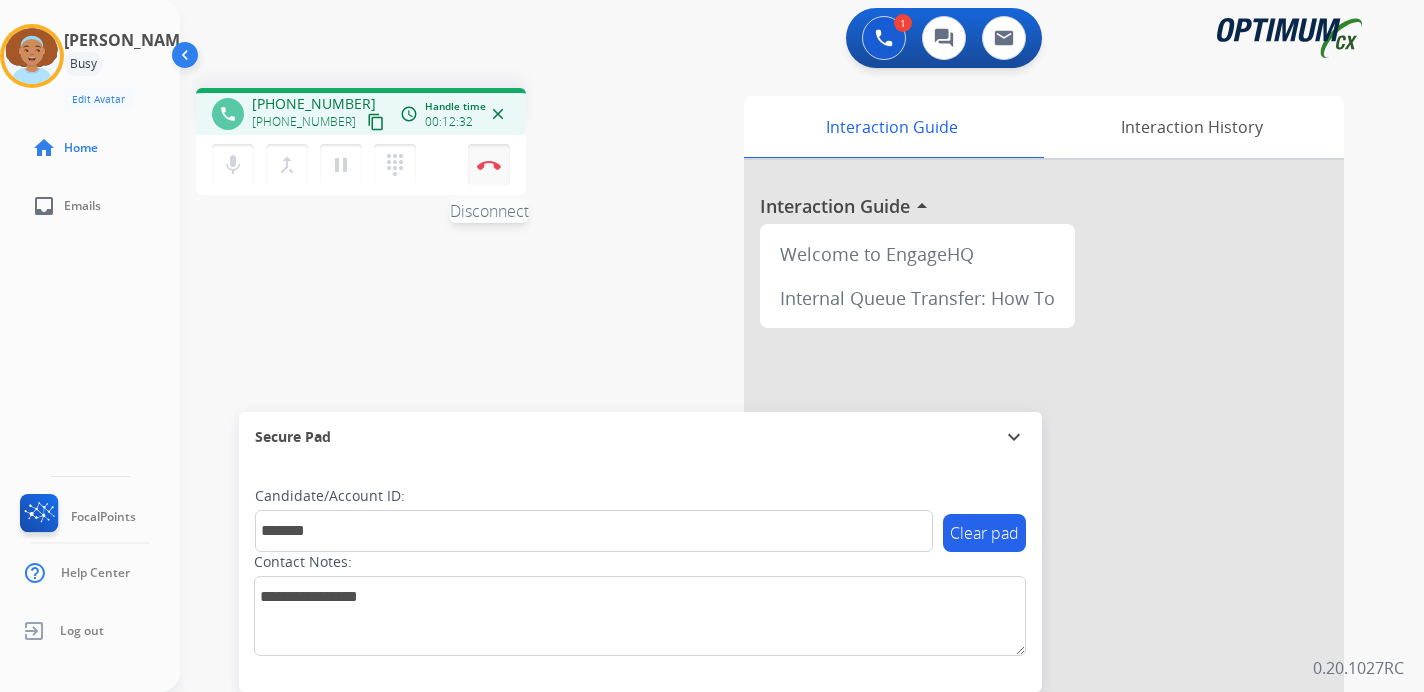 click at bounding box center [489, 165] 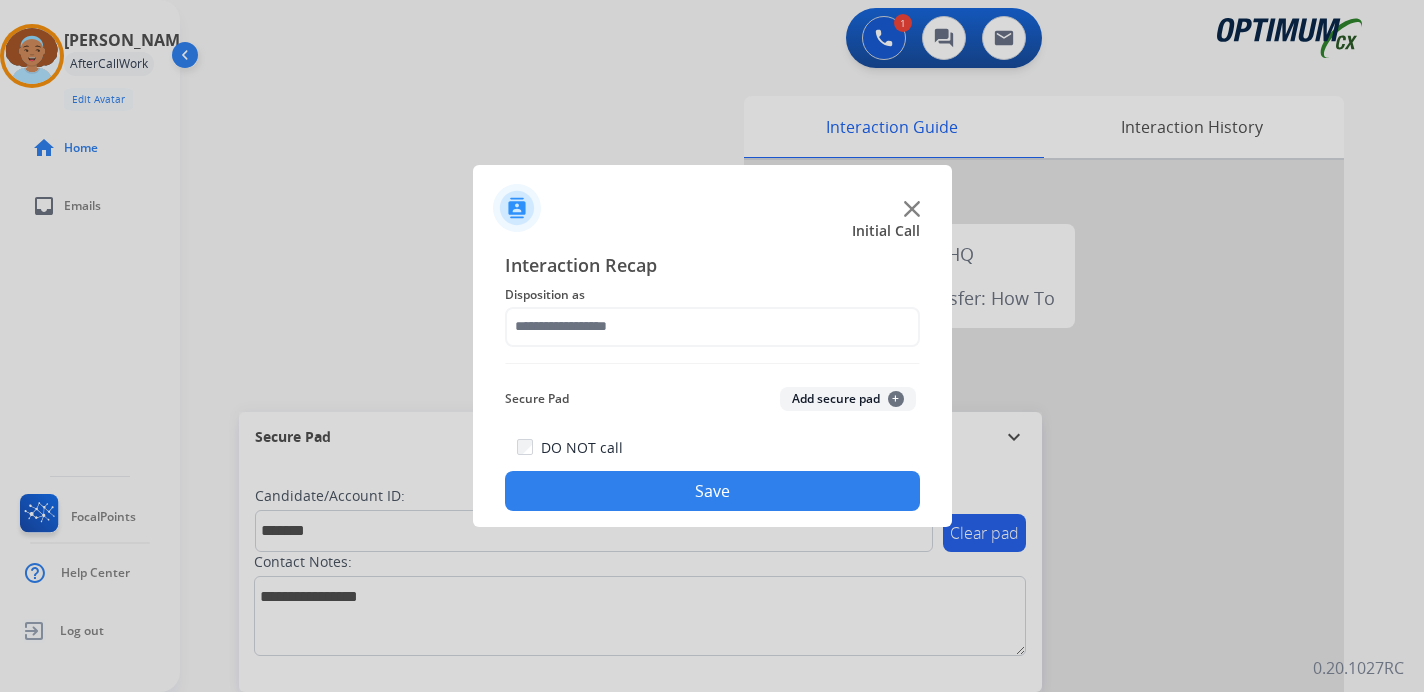 click on "Add secure pad  +" 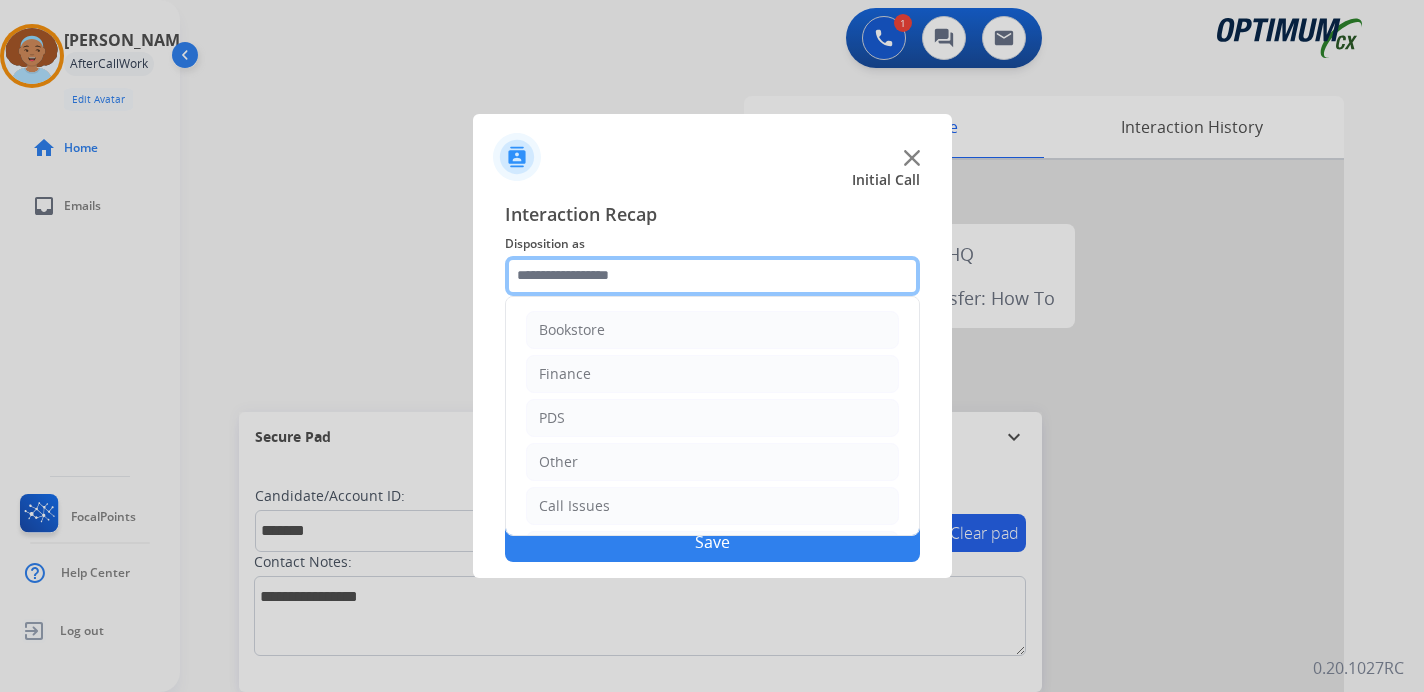 click 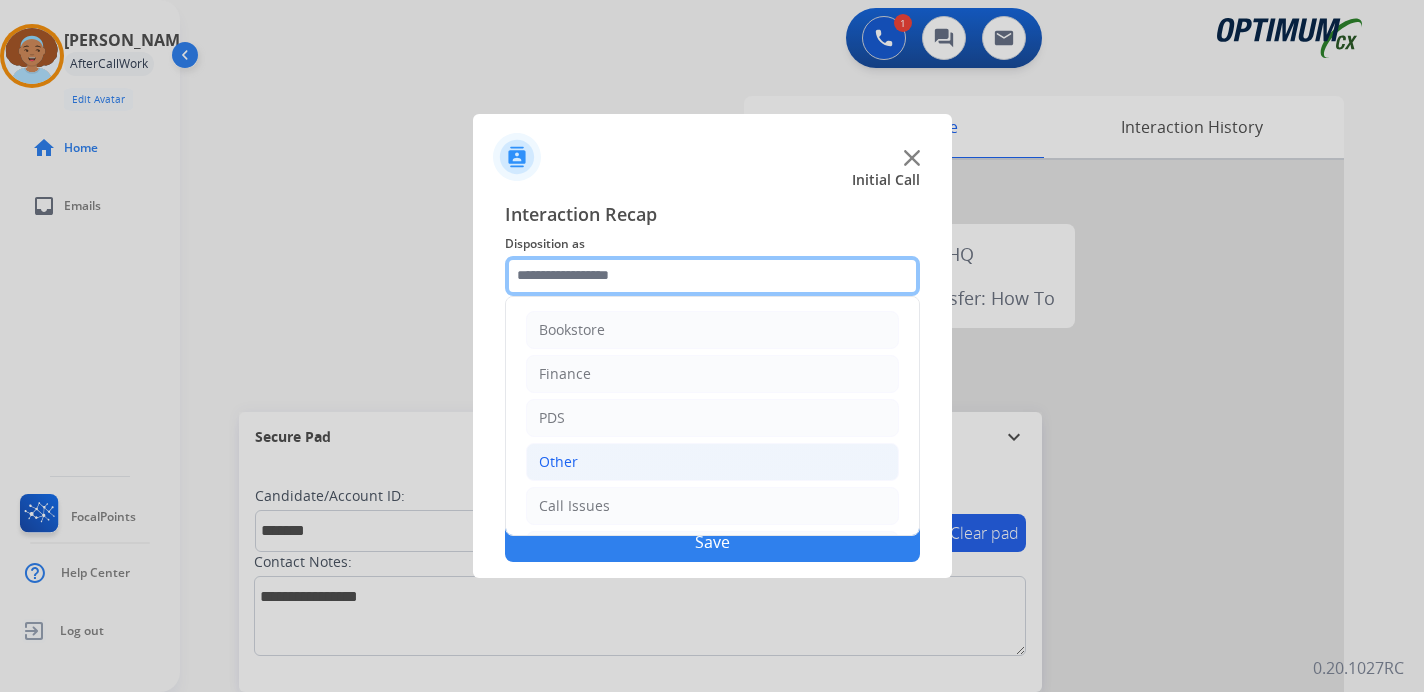 scroll, scrollTop: 136, scrollLeft: 0, axis: vertical 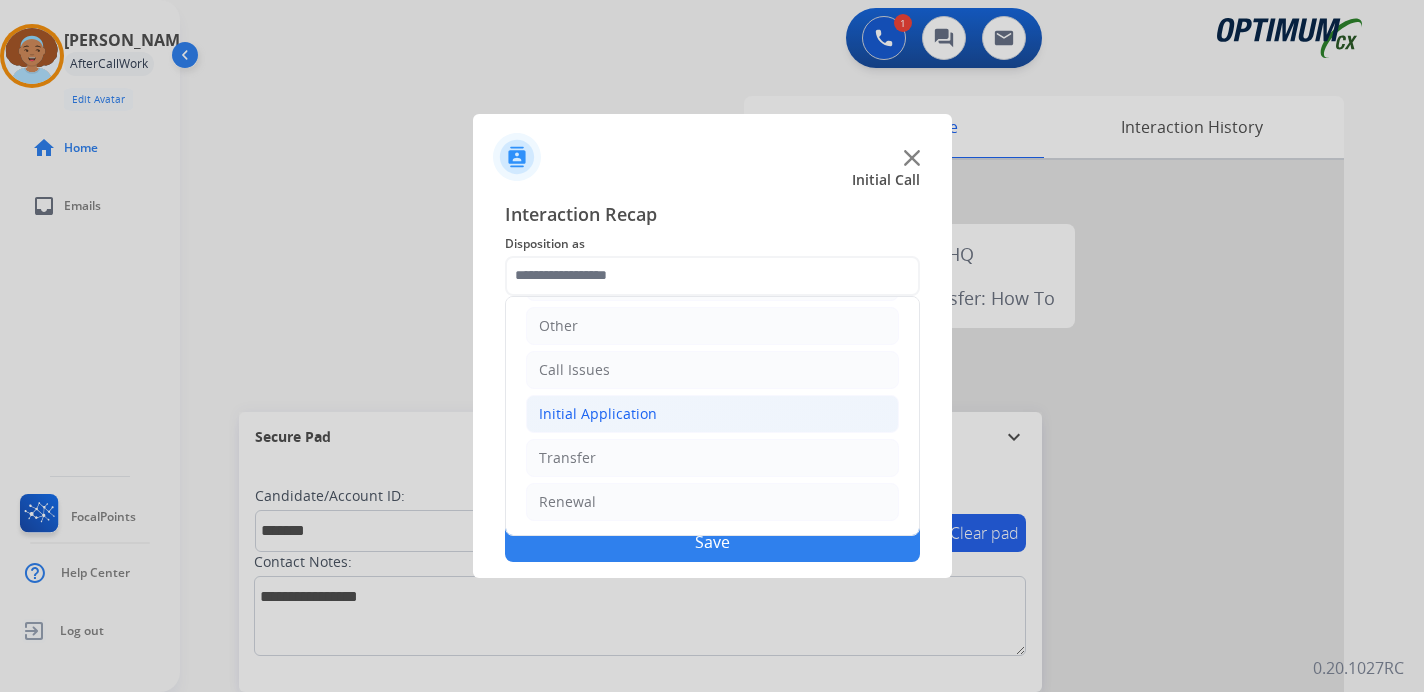 click on "Initial Application" 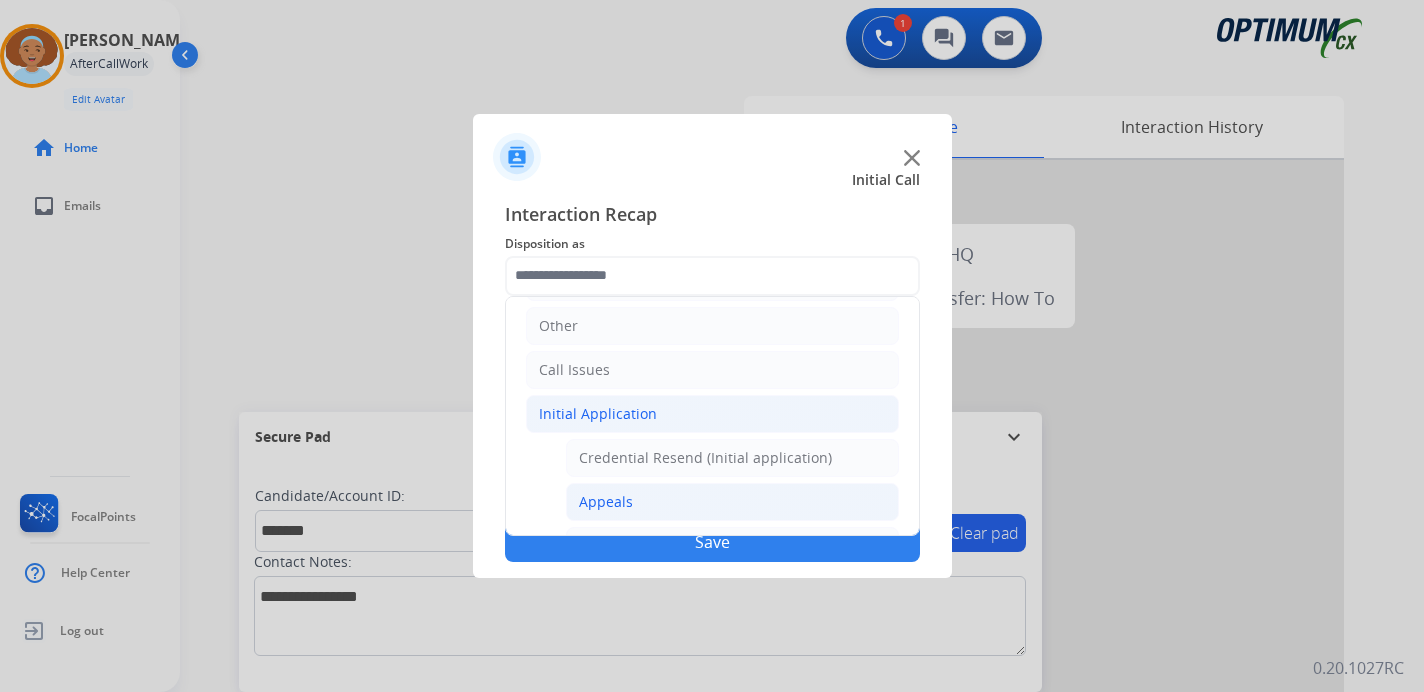 click on "Appeals" 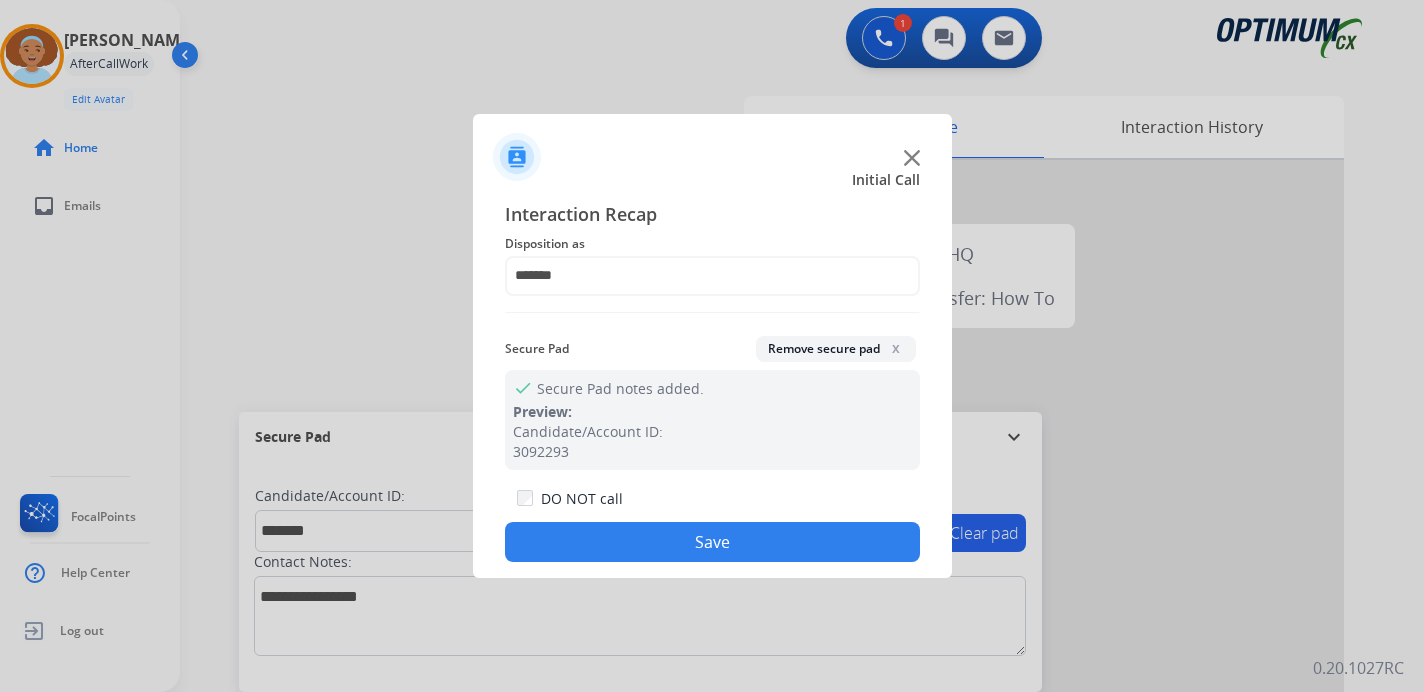 click on "Save" 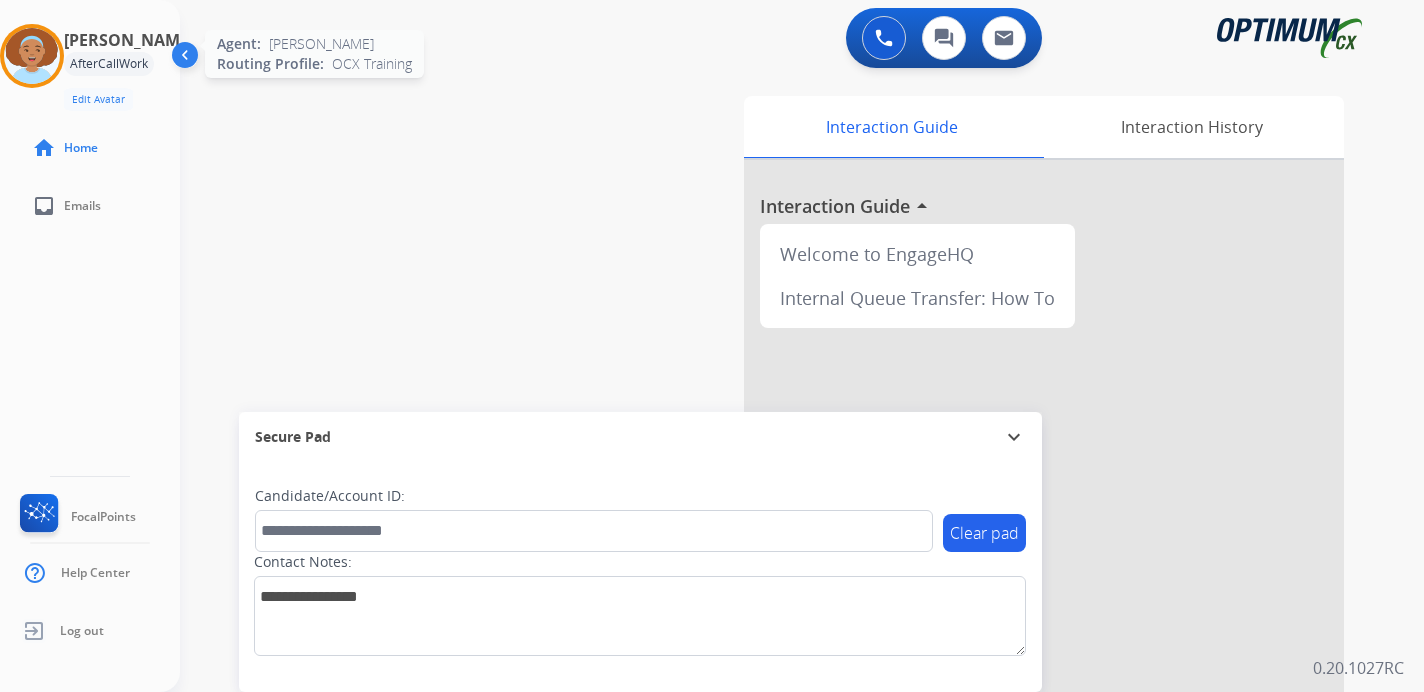 click at bounding box center (32, 56) 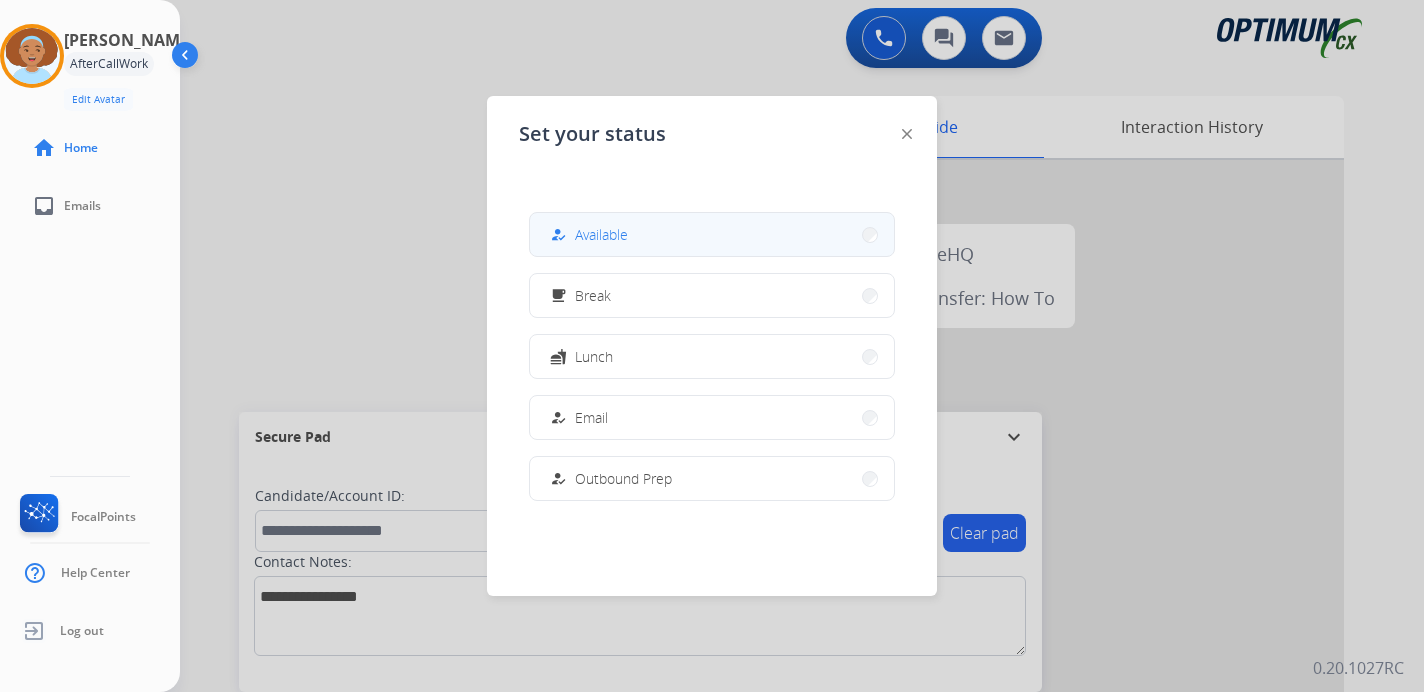 click on "Available" at bounding box center [601, 234] 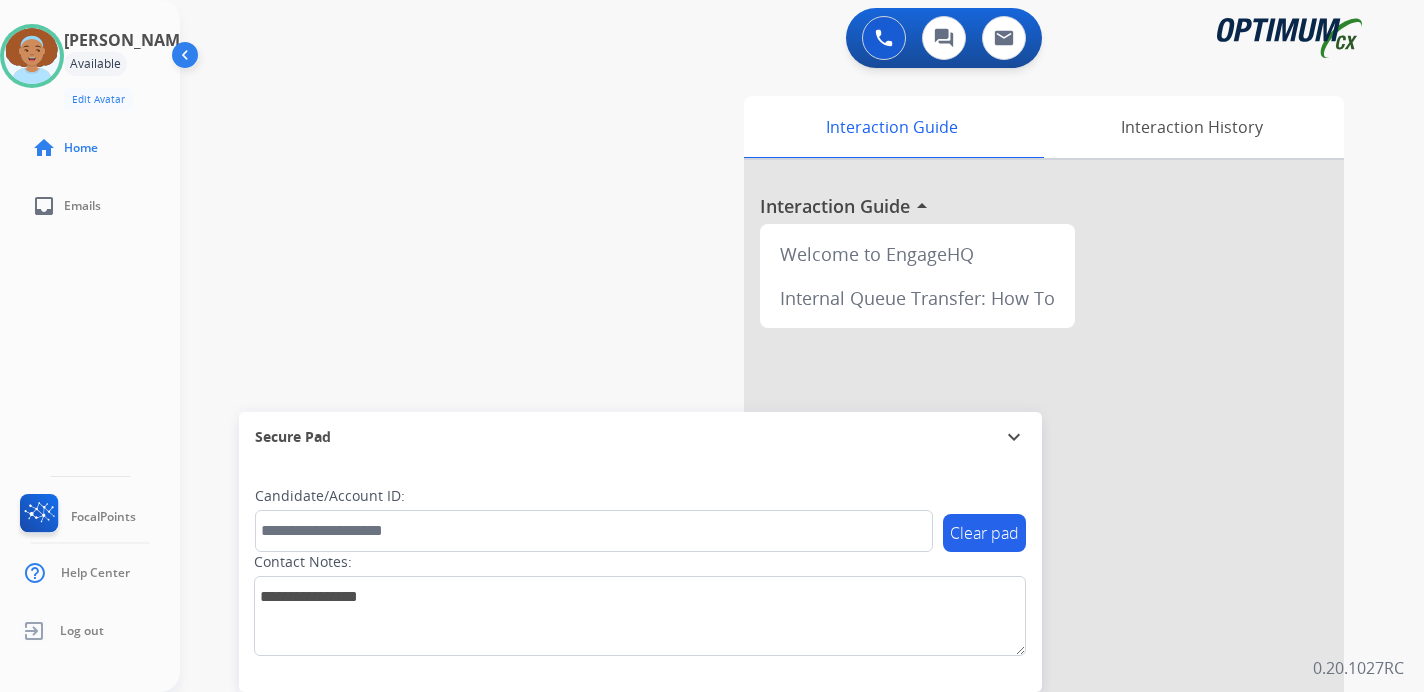 click on "0 Voice Interactions  0  Chat Interactions   0  Email Interactions swap_horiz Break voice bridge close_fullscreen Connect 3-Way Call merge_type Separate 3-Way Call  Interaction Guide   Interaction History  Interaction Guide arrow_drop_up  Welcome to EngageHQ   Internal Queue Transfer: How To  Secure Pad expand_more Clear pad Candidate/Account ID: Contact Notes:                  0.20.1027RC" at bounding box center [802, 346] 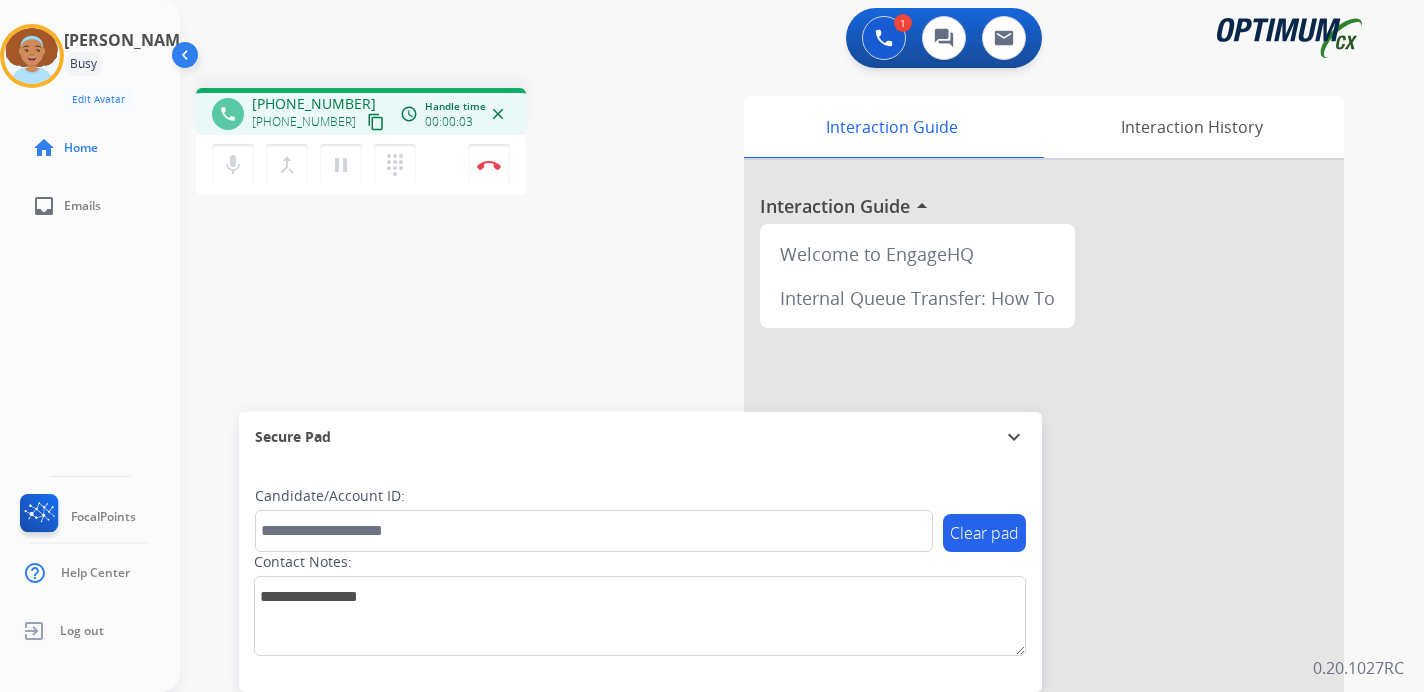 click on "content_copy" at bounding box center (376, 122) 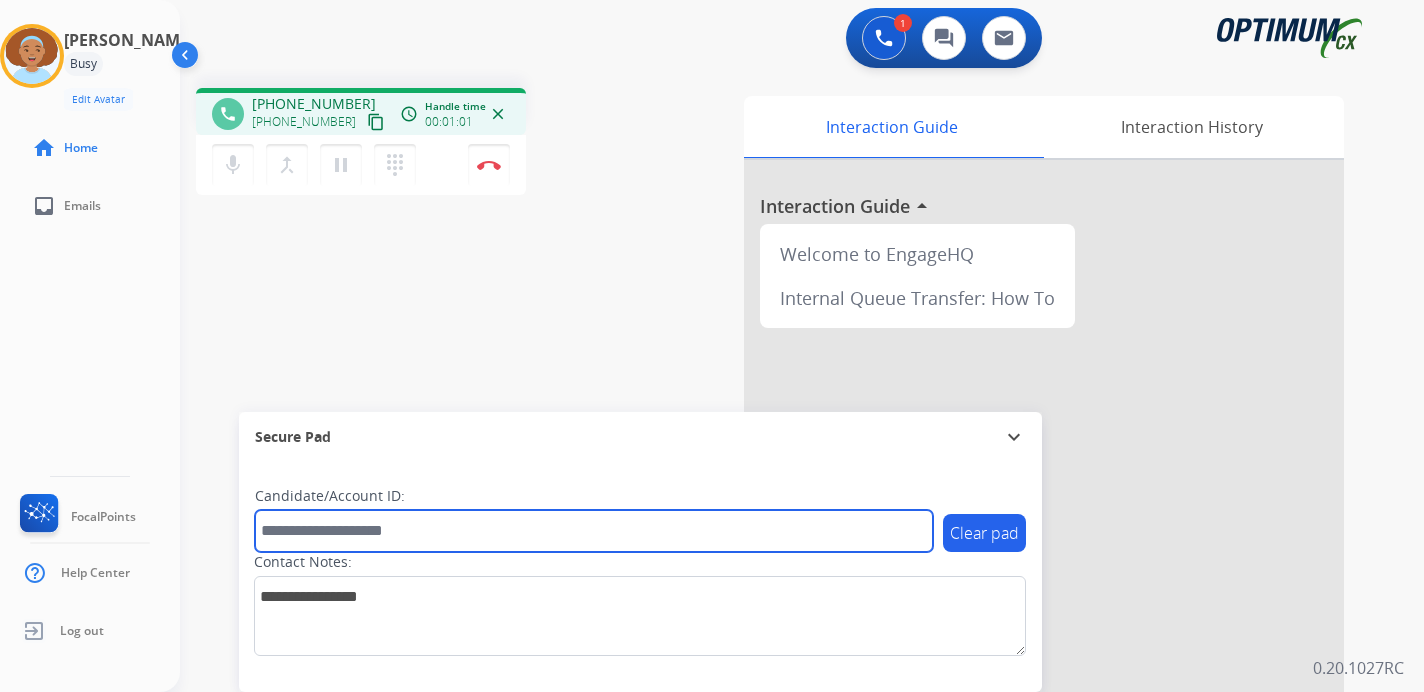 click at bounding box center (594, 531) 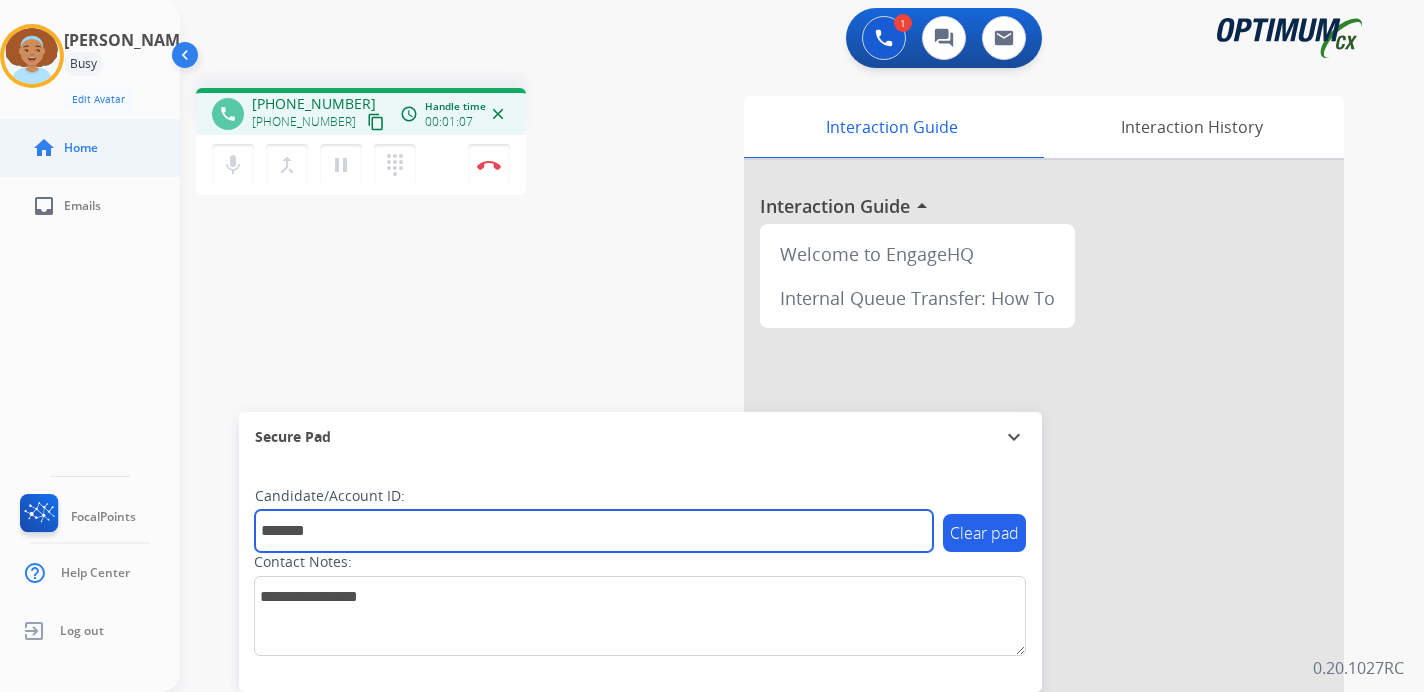 type on "*******" 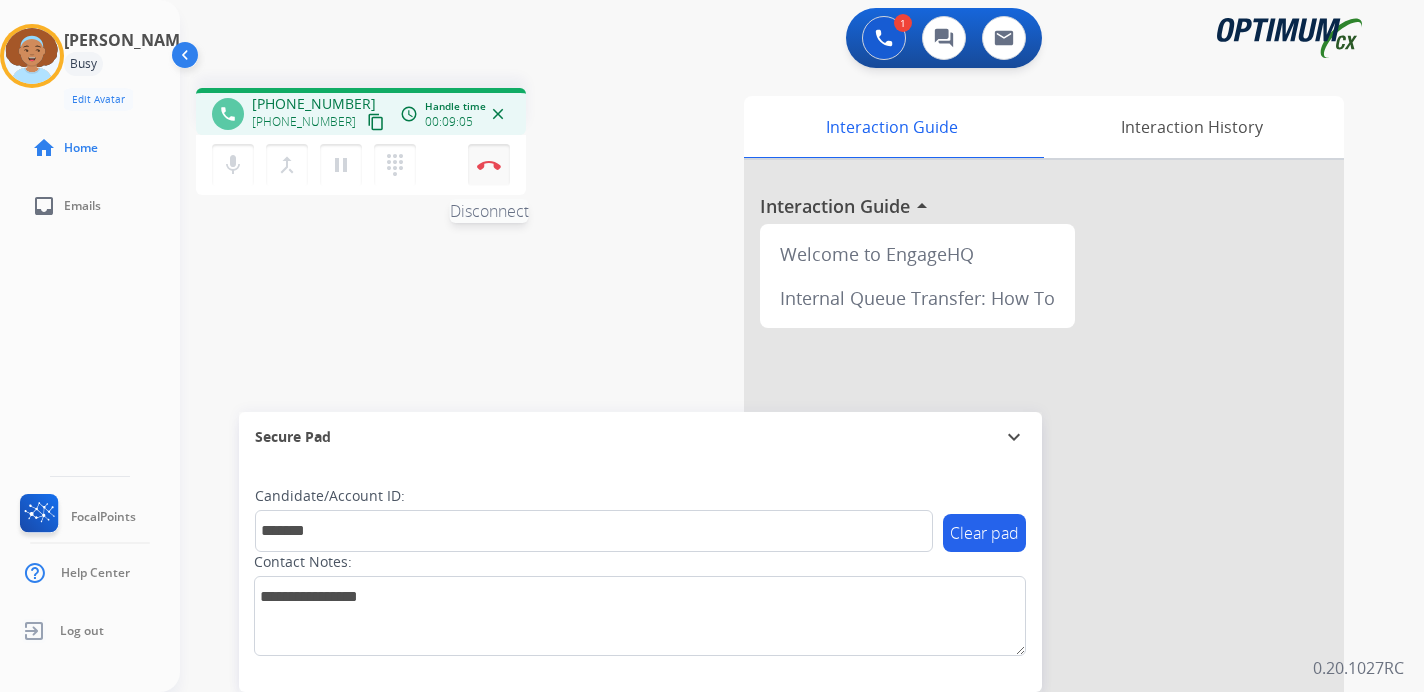 click on "Disconnect" at bounding box center [489, 165] 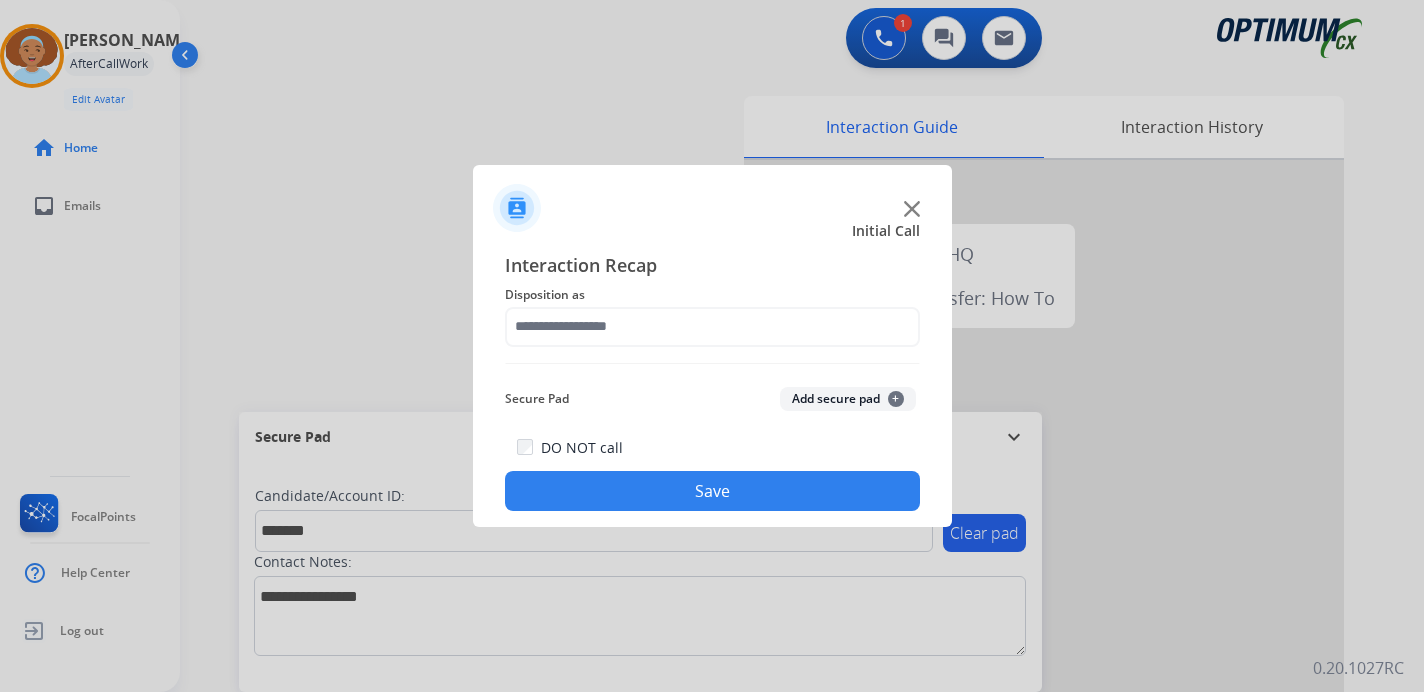 click on "Add secure pad  +" 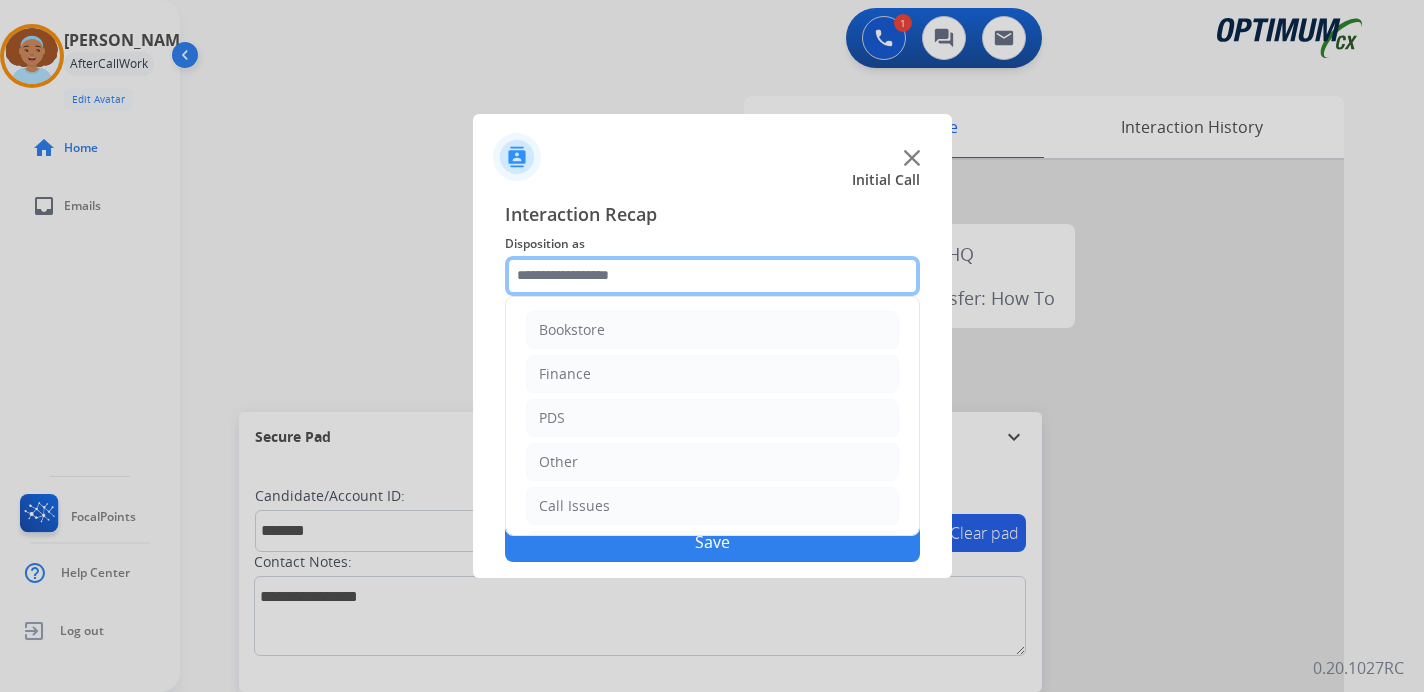 click 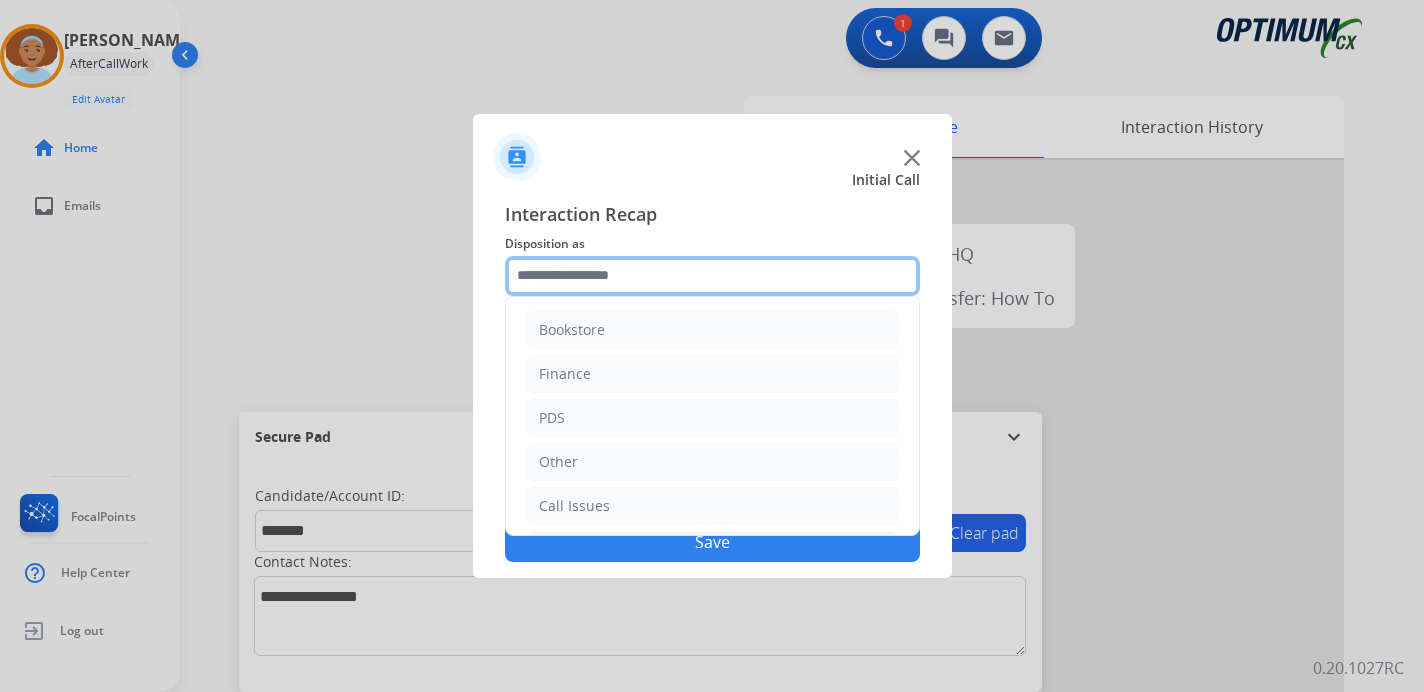 scroll, scrollTop: 136, scrollLeft: 0, axis: vertical 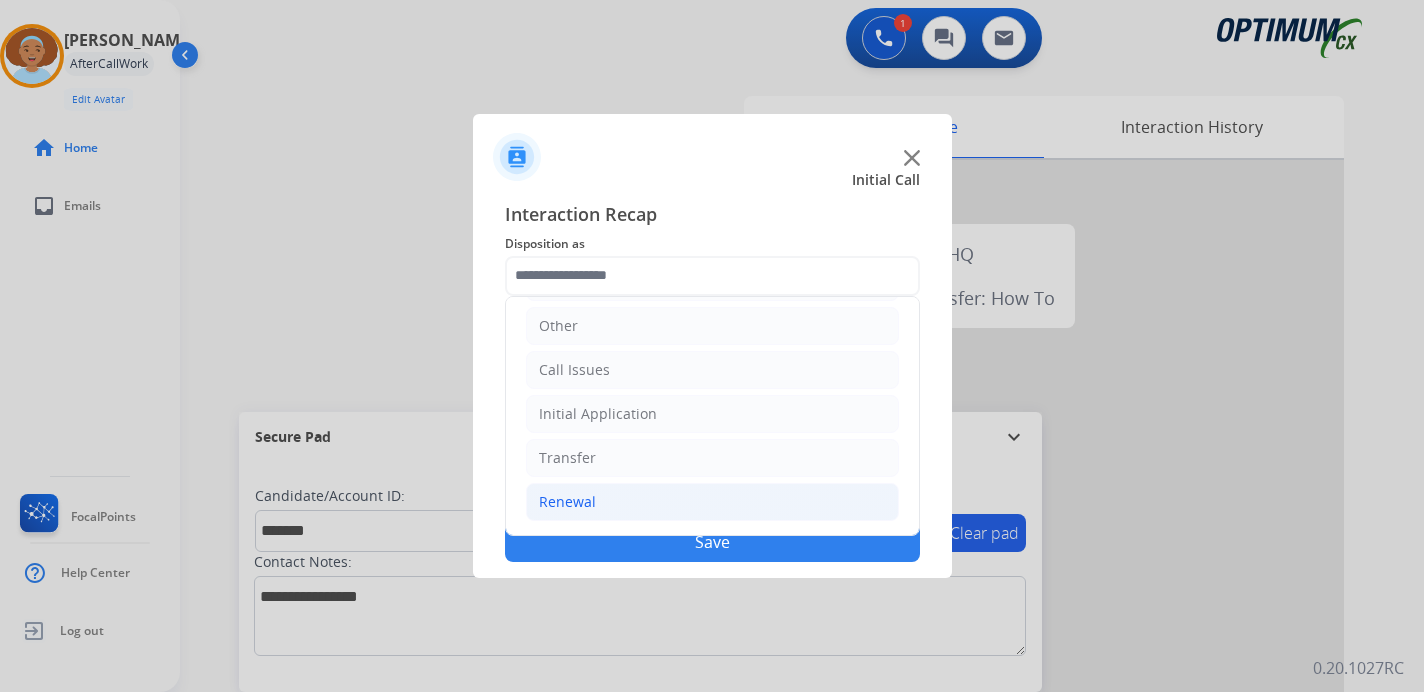 click on "Renewal" 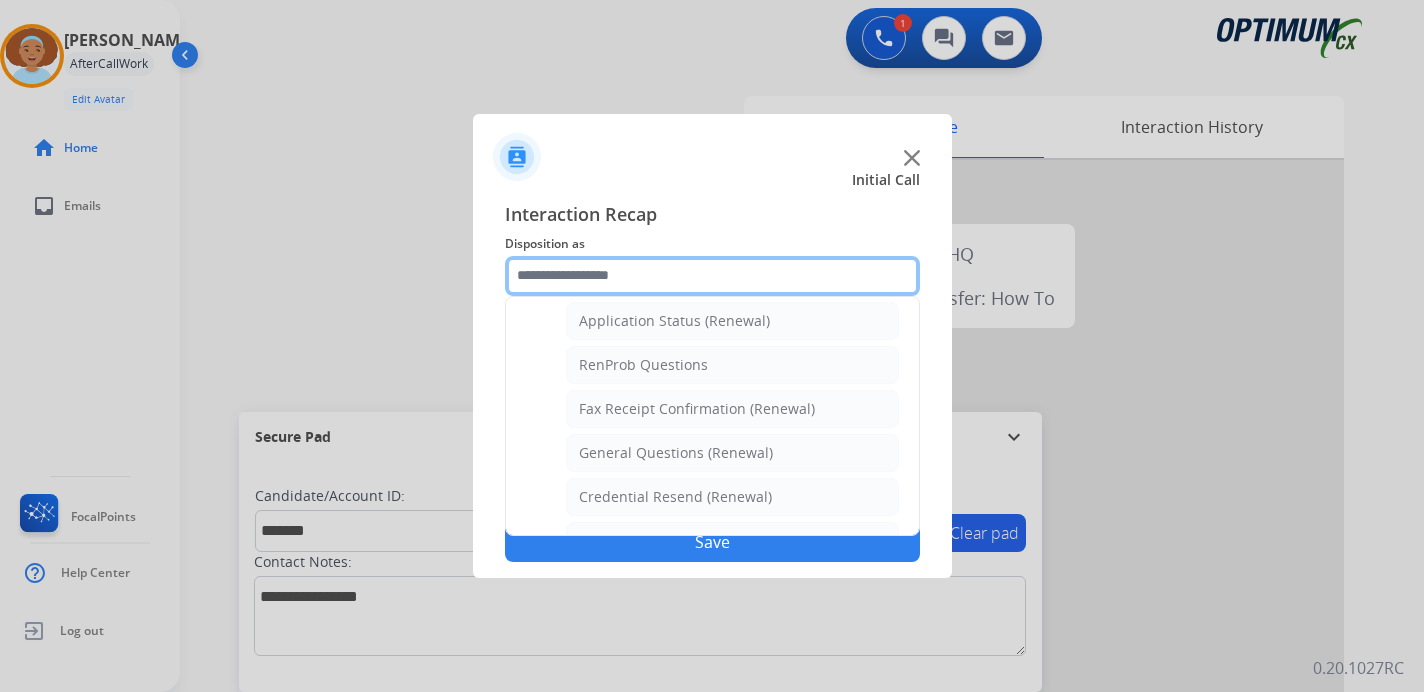 scroll, scrollTop: 772, scrollLeft: 0, axis: vertical 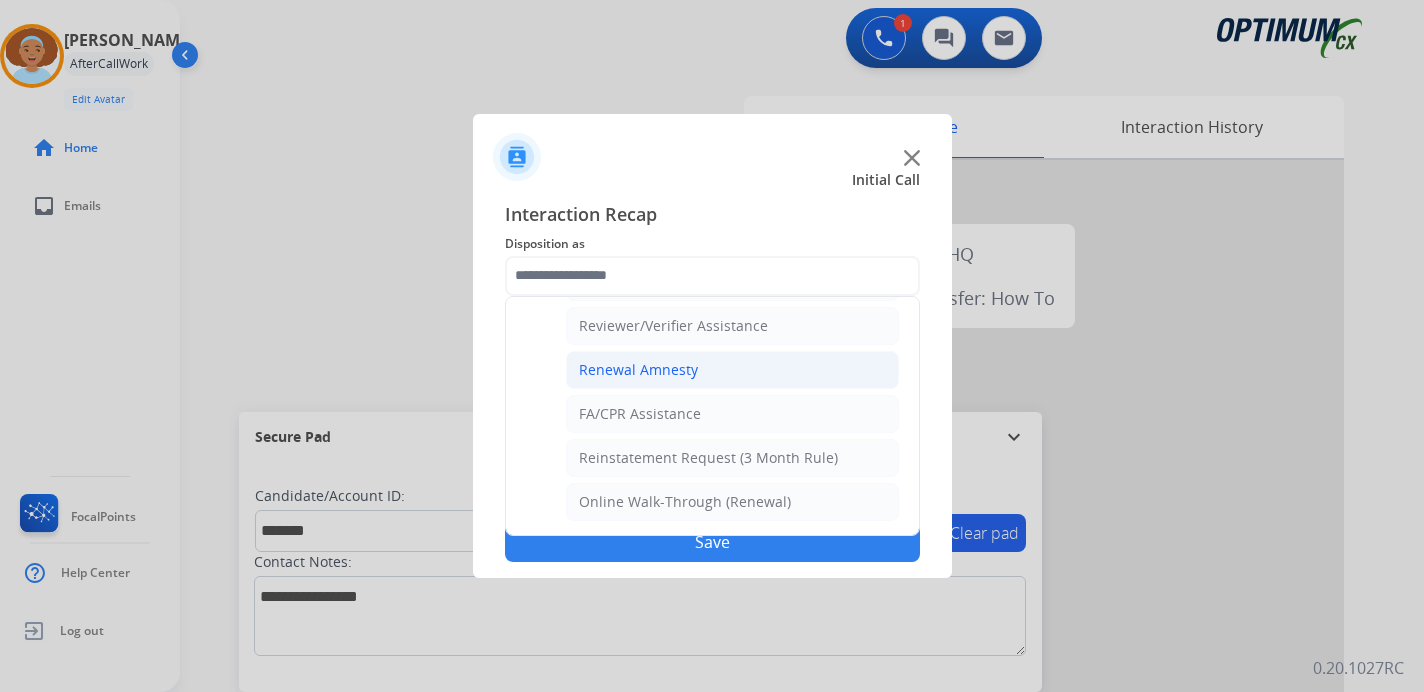 click on "Renewal Amnesty" 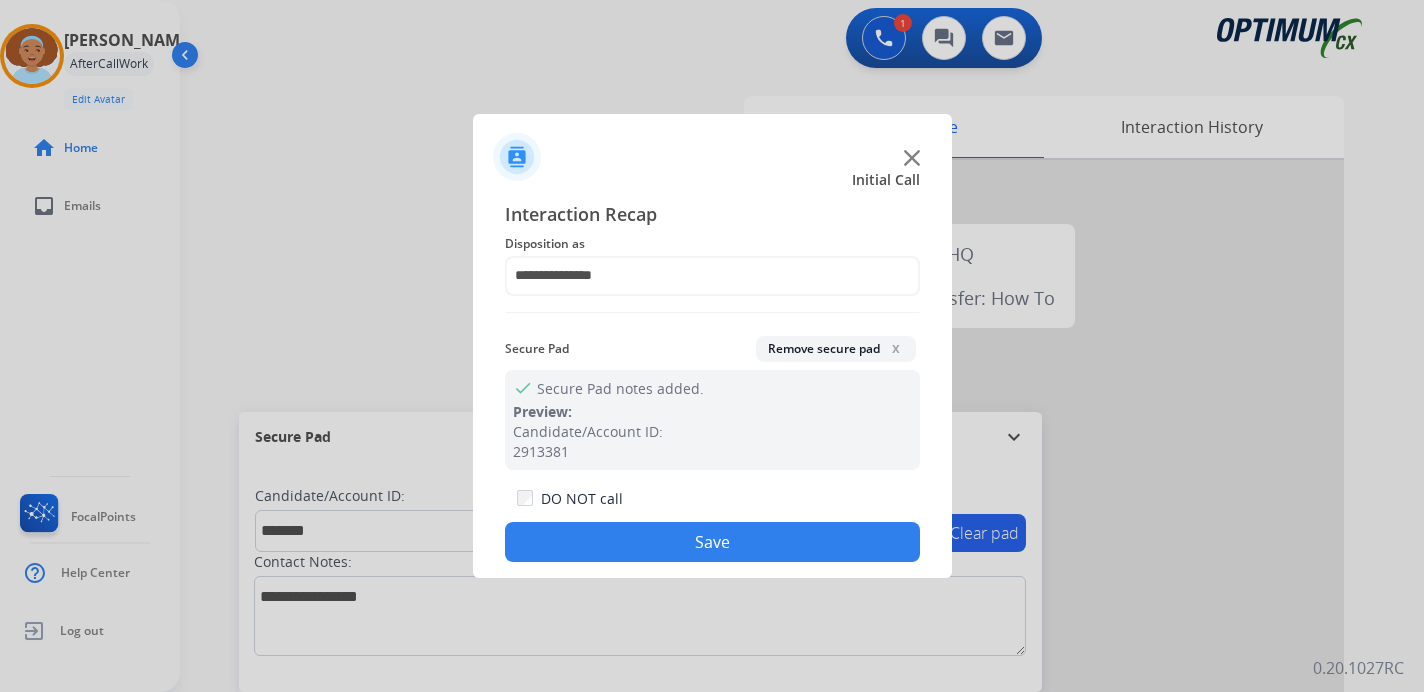 click on "Save" 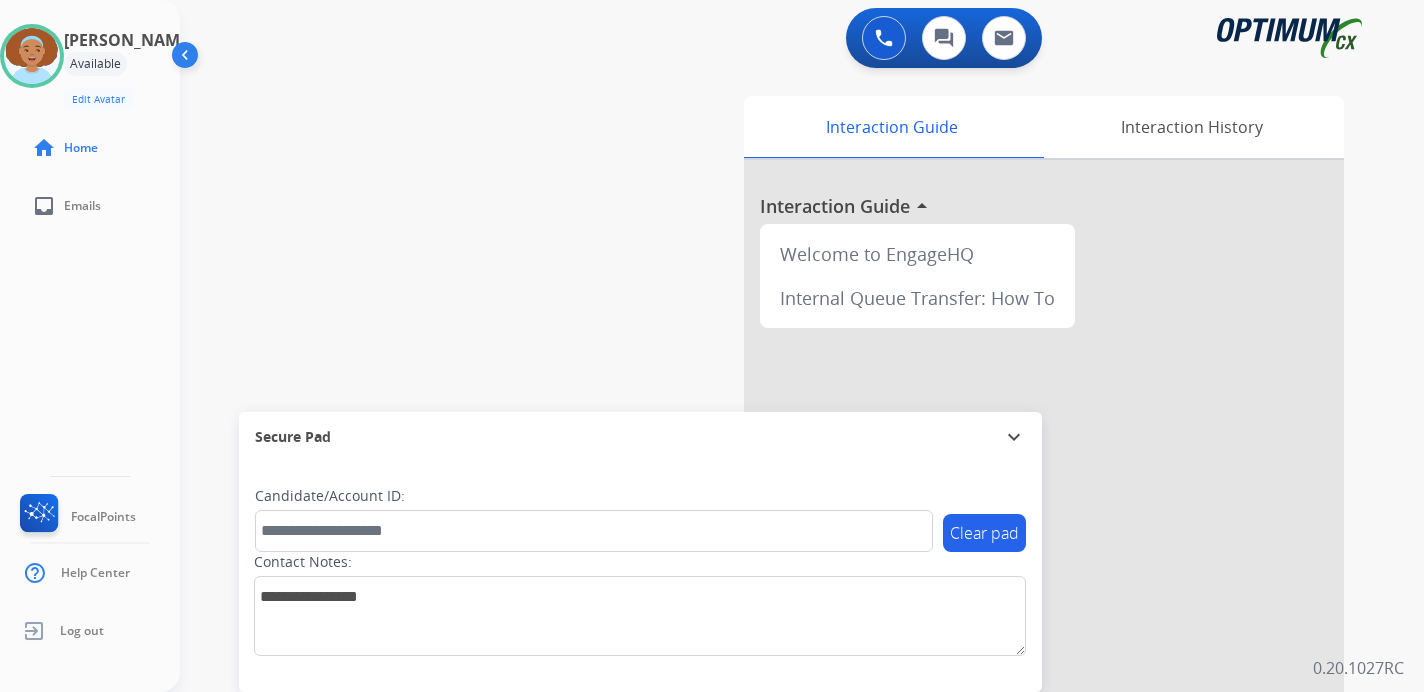 click on "0 Voice Interactions  0  Chat Interactions   0  Email Interactions swap_horiz Break voice bridge close_fullscreen Connect 3-Way Call merge_type Separate 3-Way Call  Interaction Guide   Interaction History  Interaction Guide arrow_drop_up  Welcome to EngageHQ   Internal Queue Transfer: How To  Secure Pad expand_more Clear pad Candidate/Account ID: Contact Notes:                  0.20.1027RC" at bounding box center [802, 346] 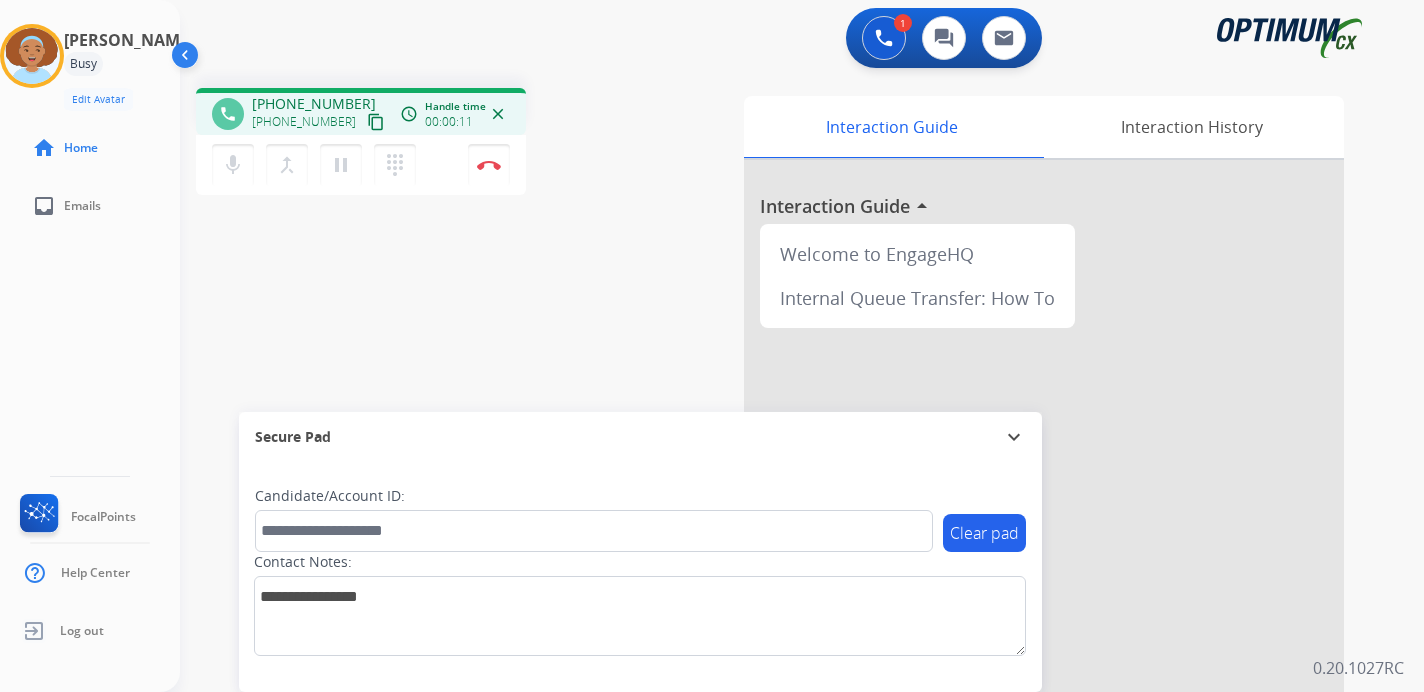 click on "content_copy" at bounding box center (376, 122) 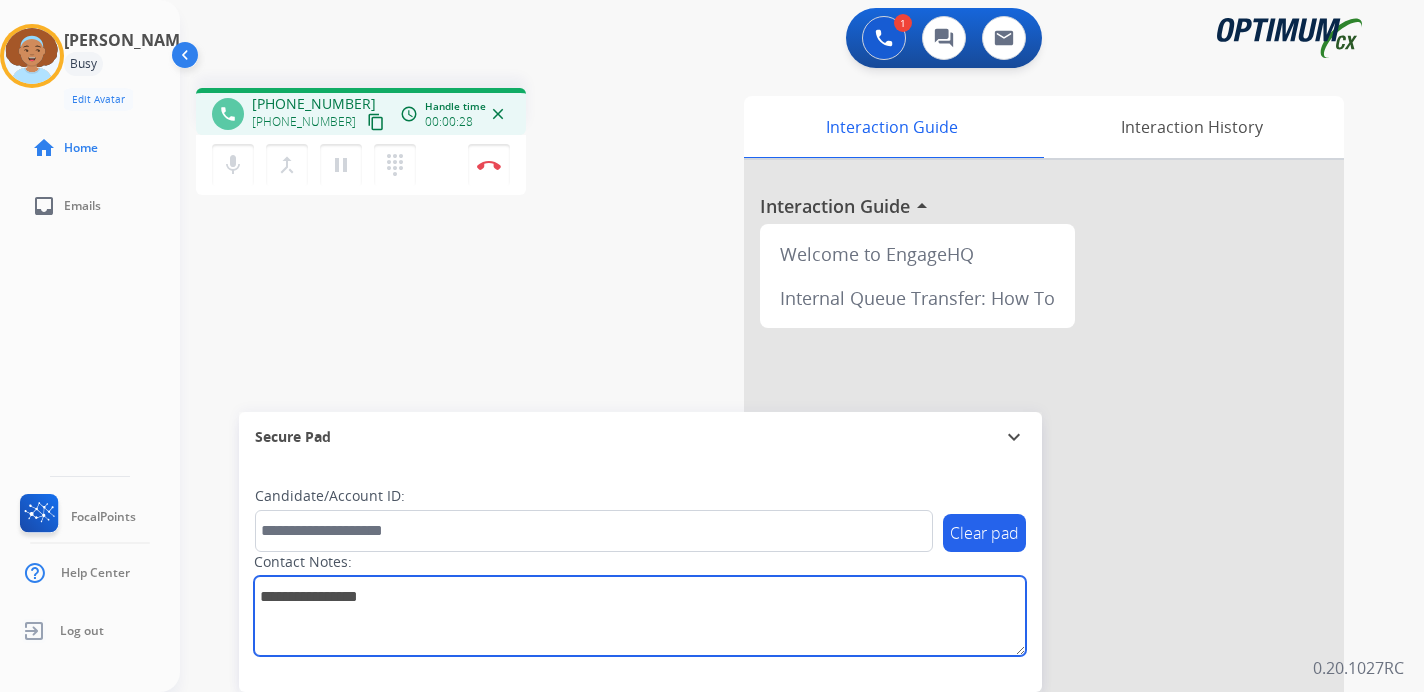click at bounding box center [640, 616] 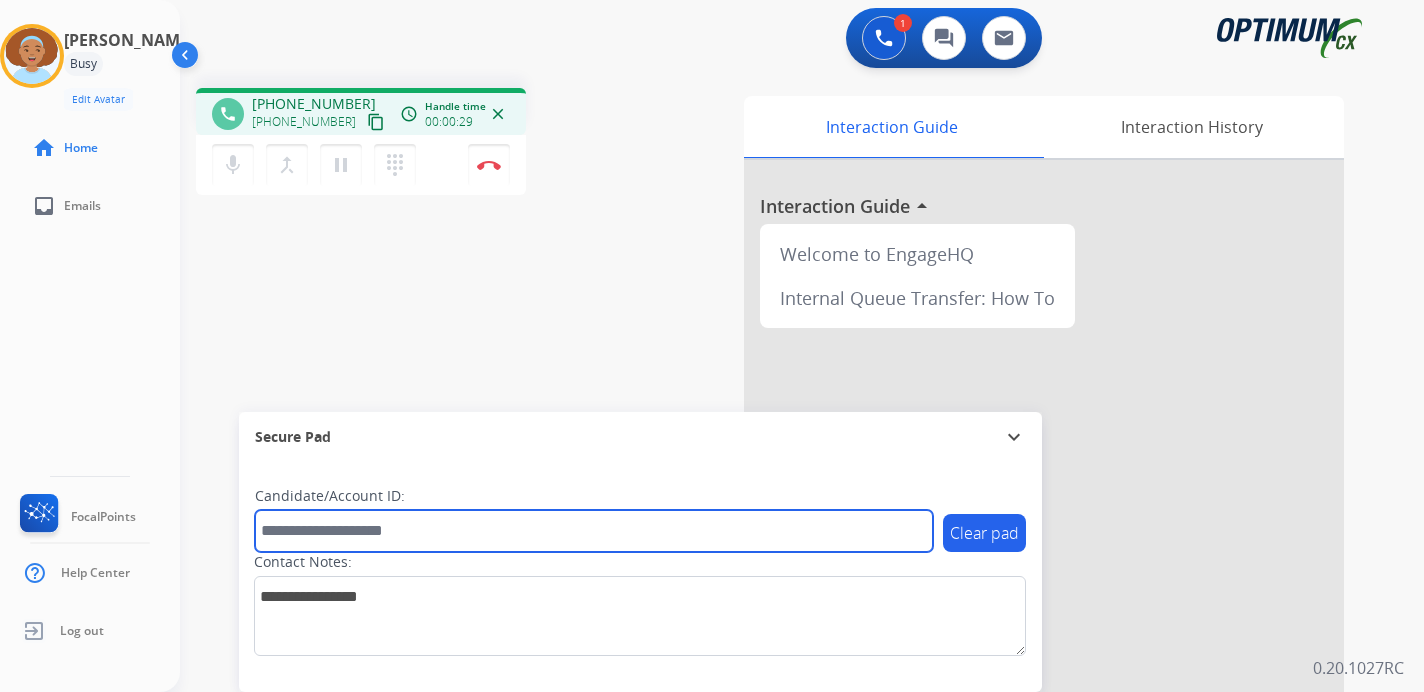 click at bounding box center [594, 531] 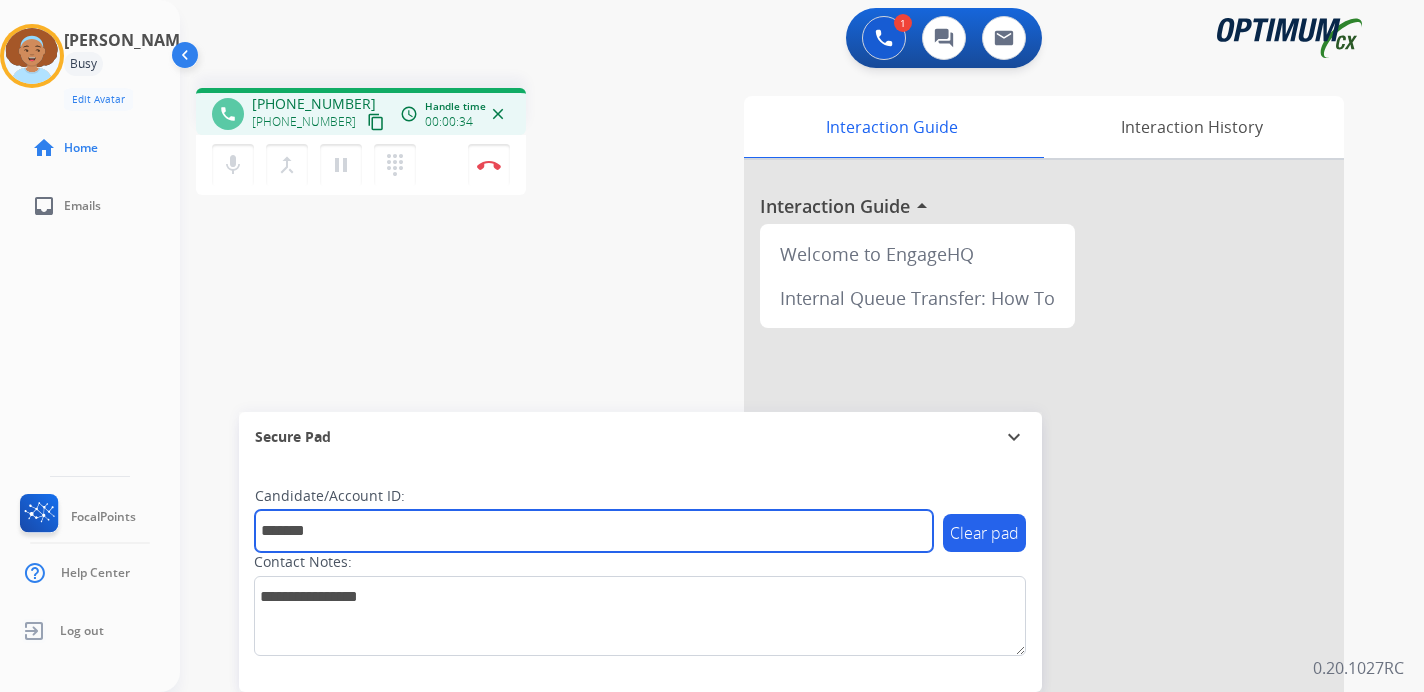 type on "*******" 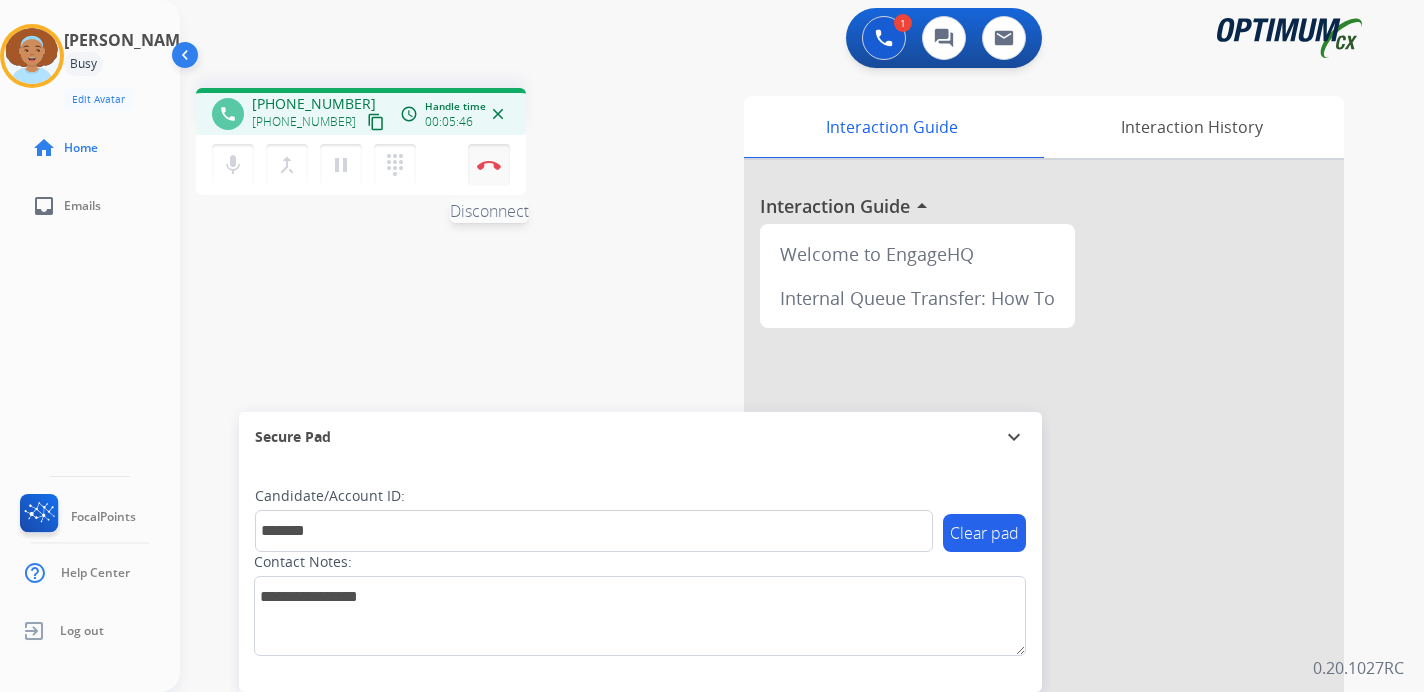 click at bounding box center [489, 165] 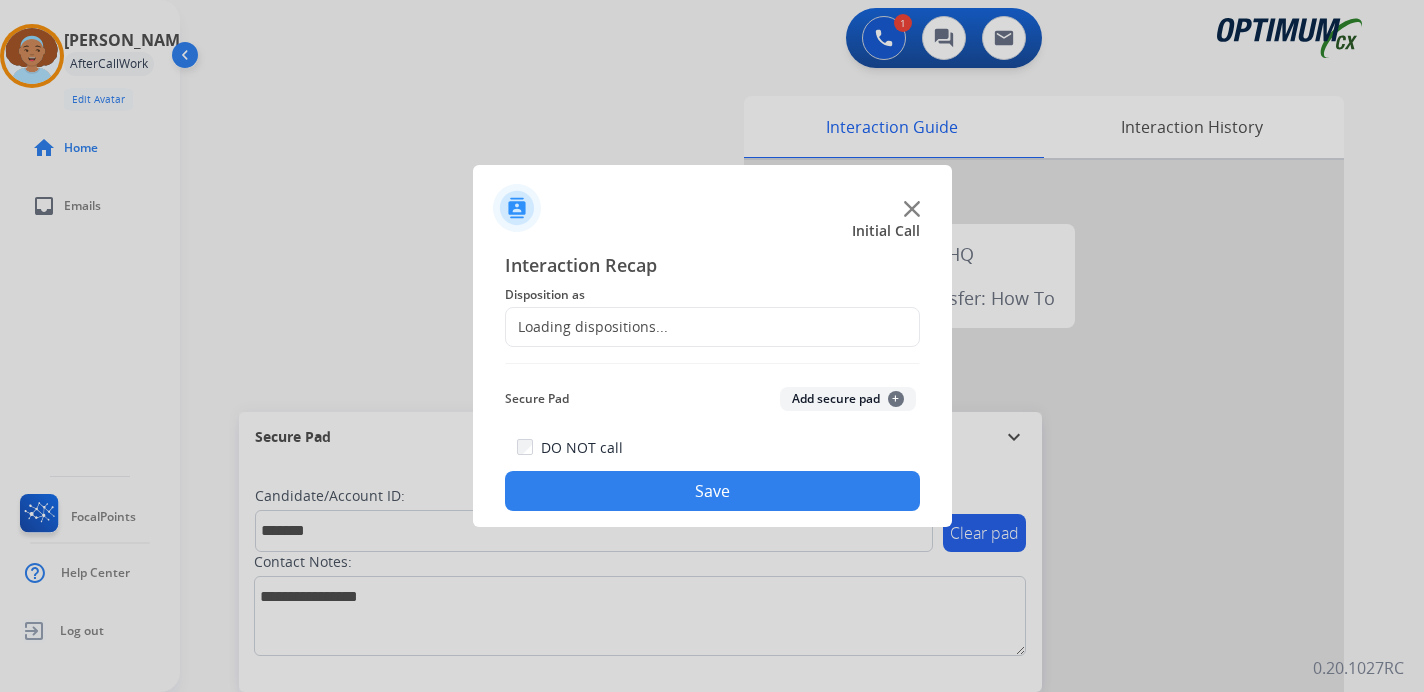 click on "Secure Pad  Add secure pad  +" 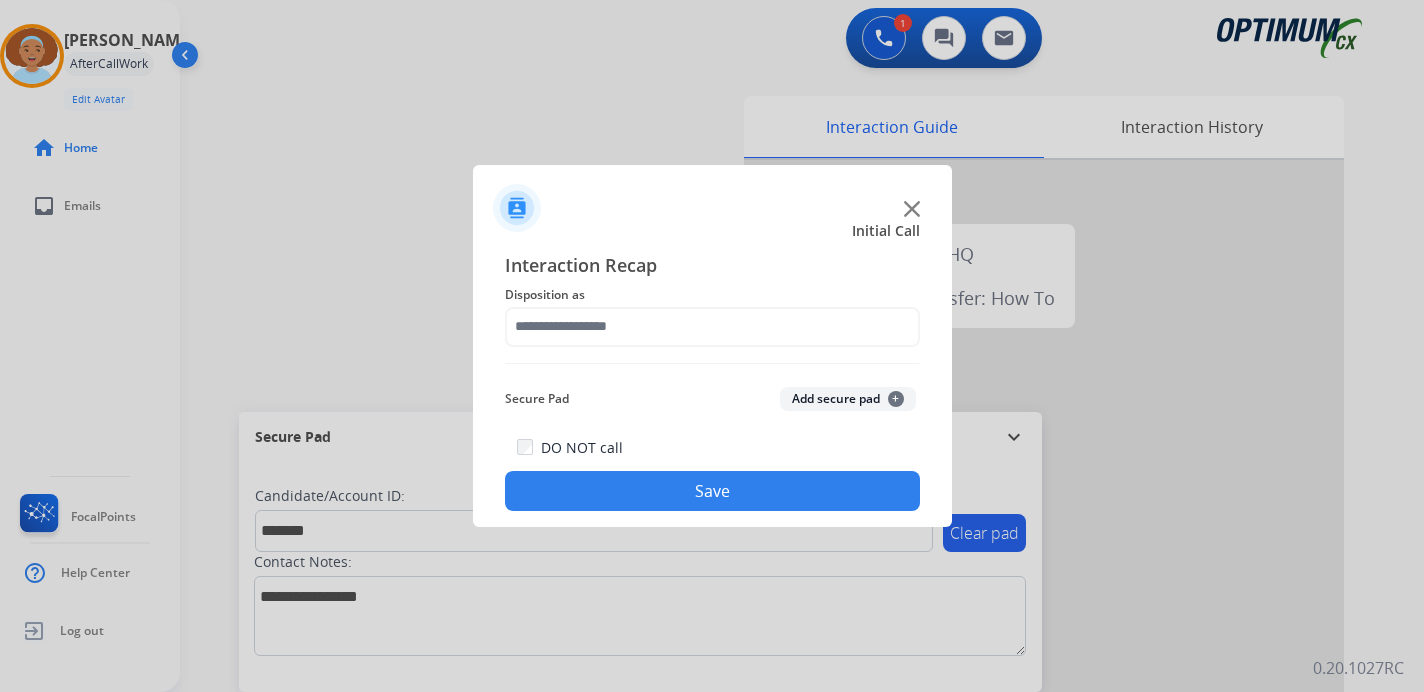 click on "Add secure pad  +" 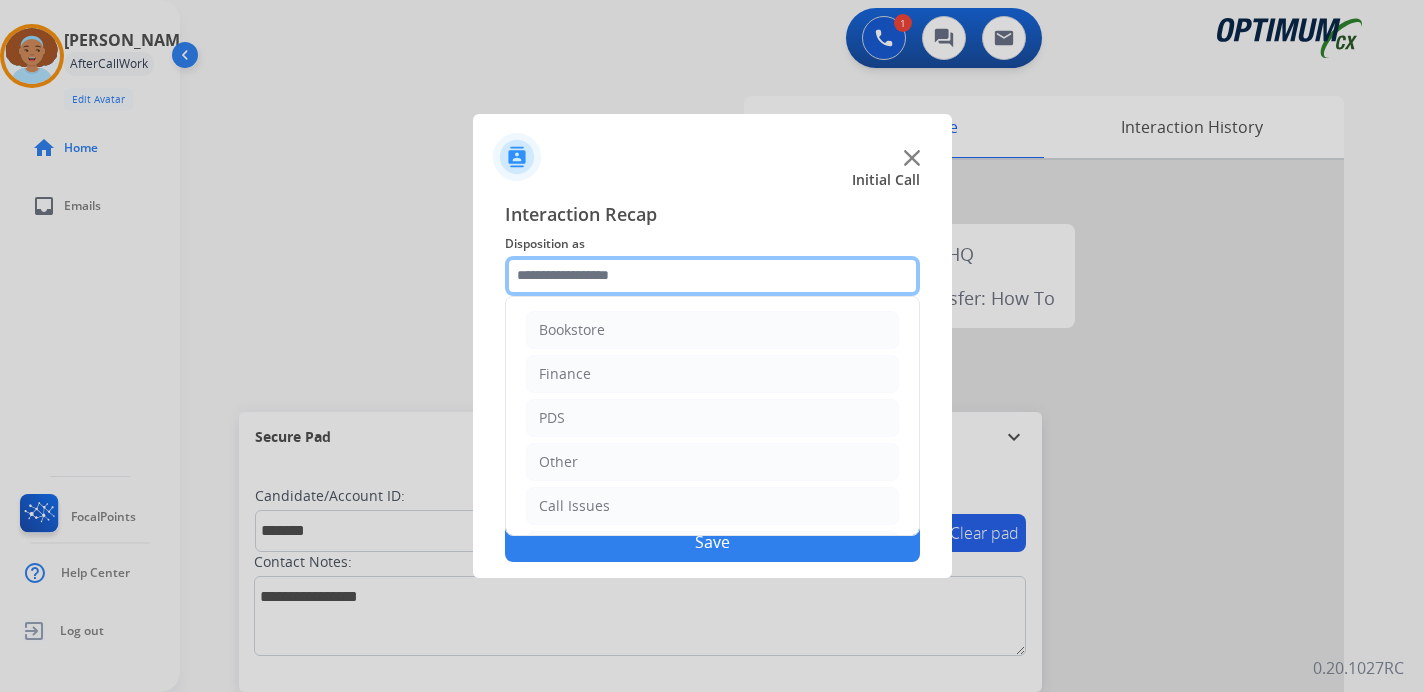 click 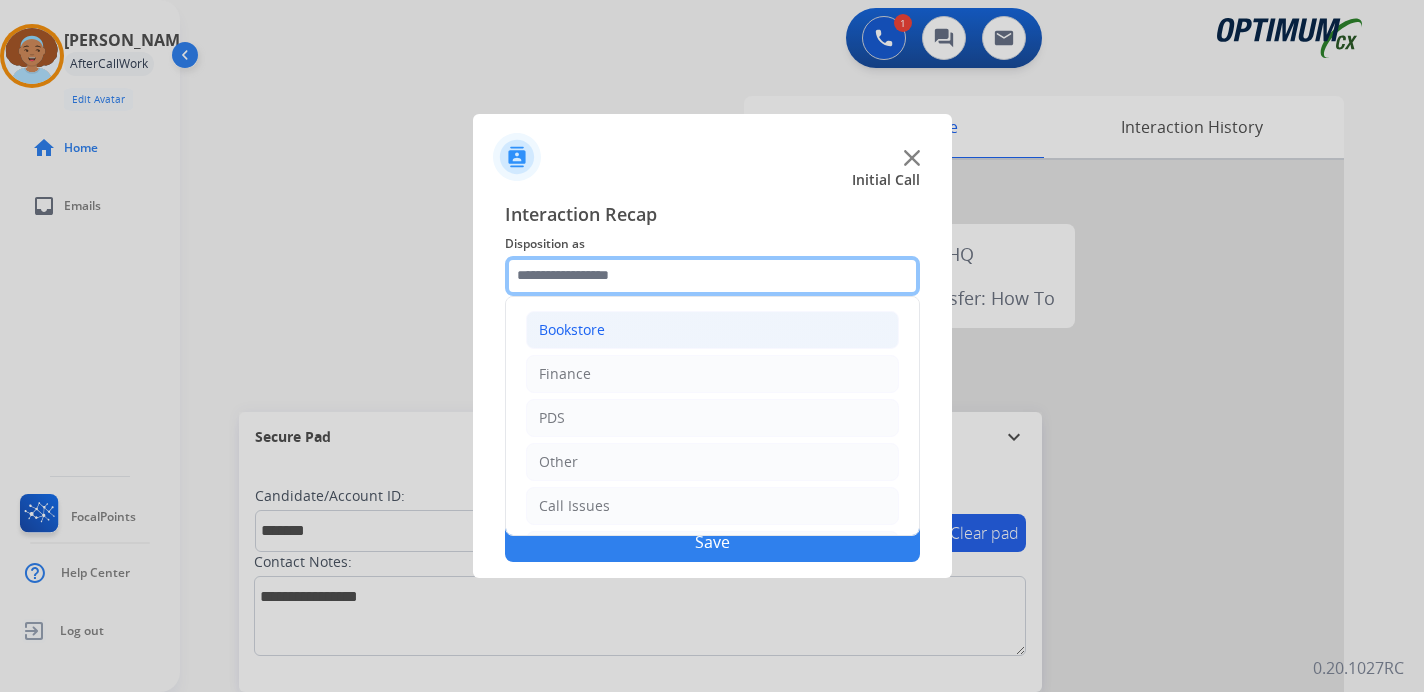 scroll, scrollTop: 136, scrollLeft: 0, axis: vertical 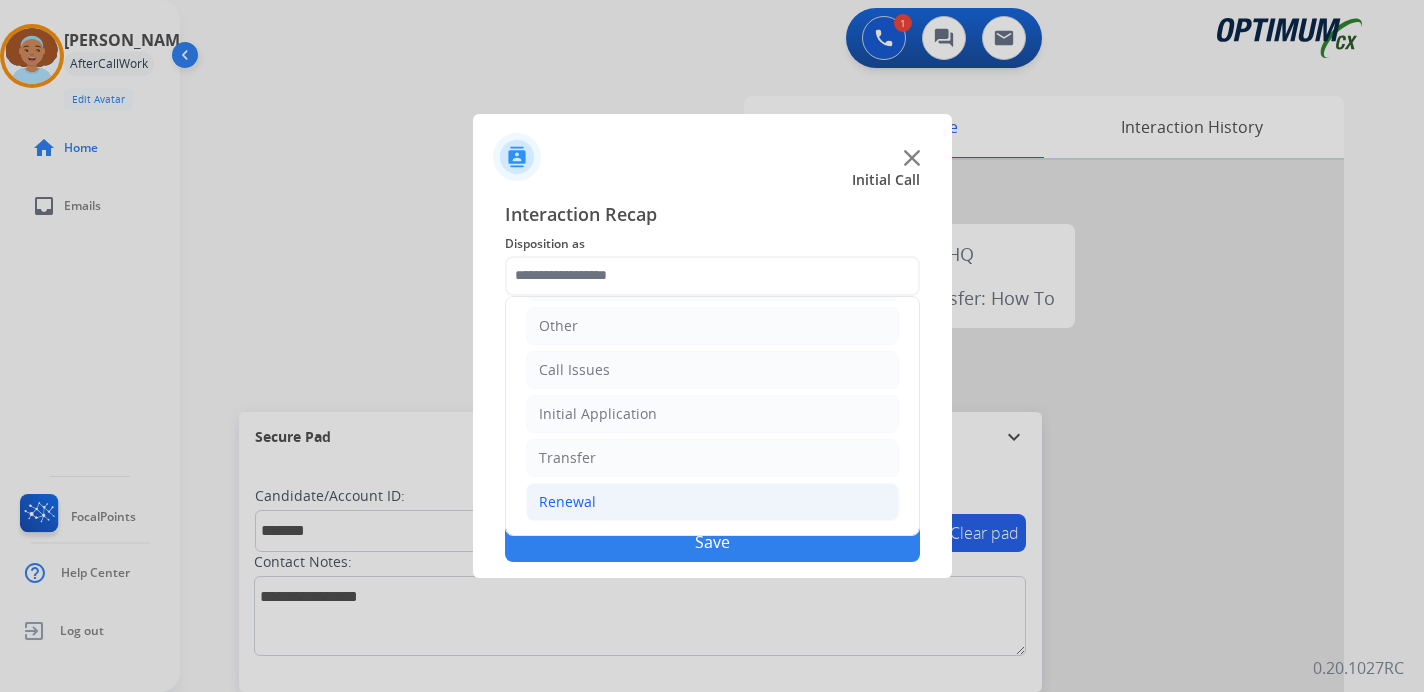 click on "Renewal" 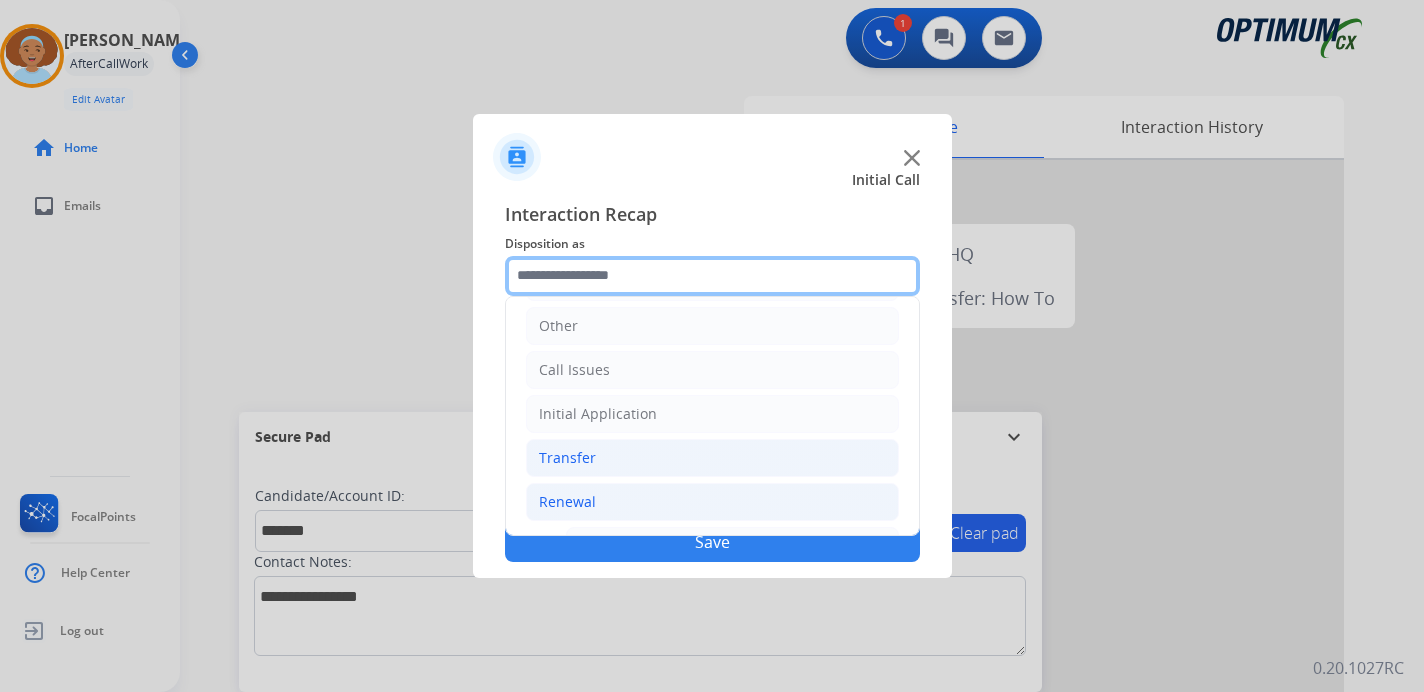 scroll, scrollTop: 469, scrollLeft: 0, axis: vertical 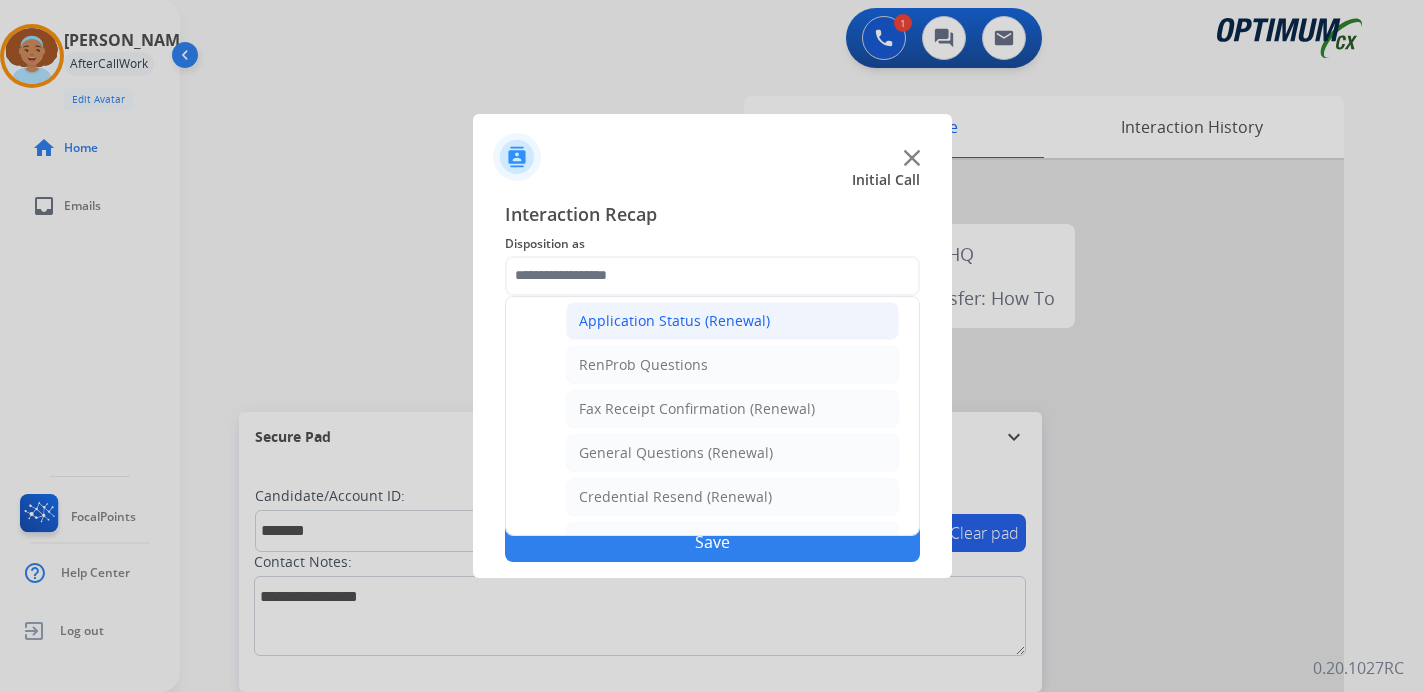 click on "Application Status (Renewal)" 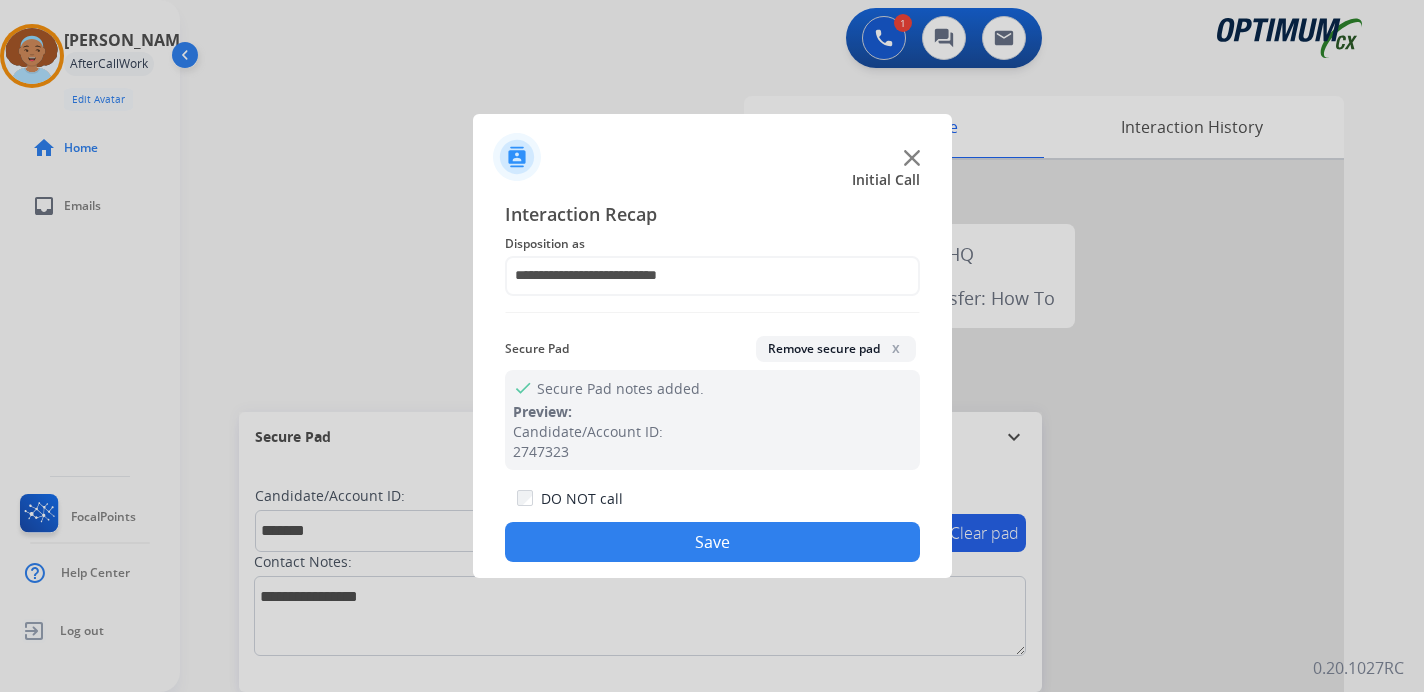 click on "Save" 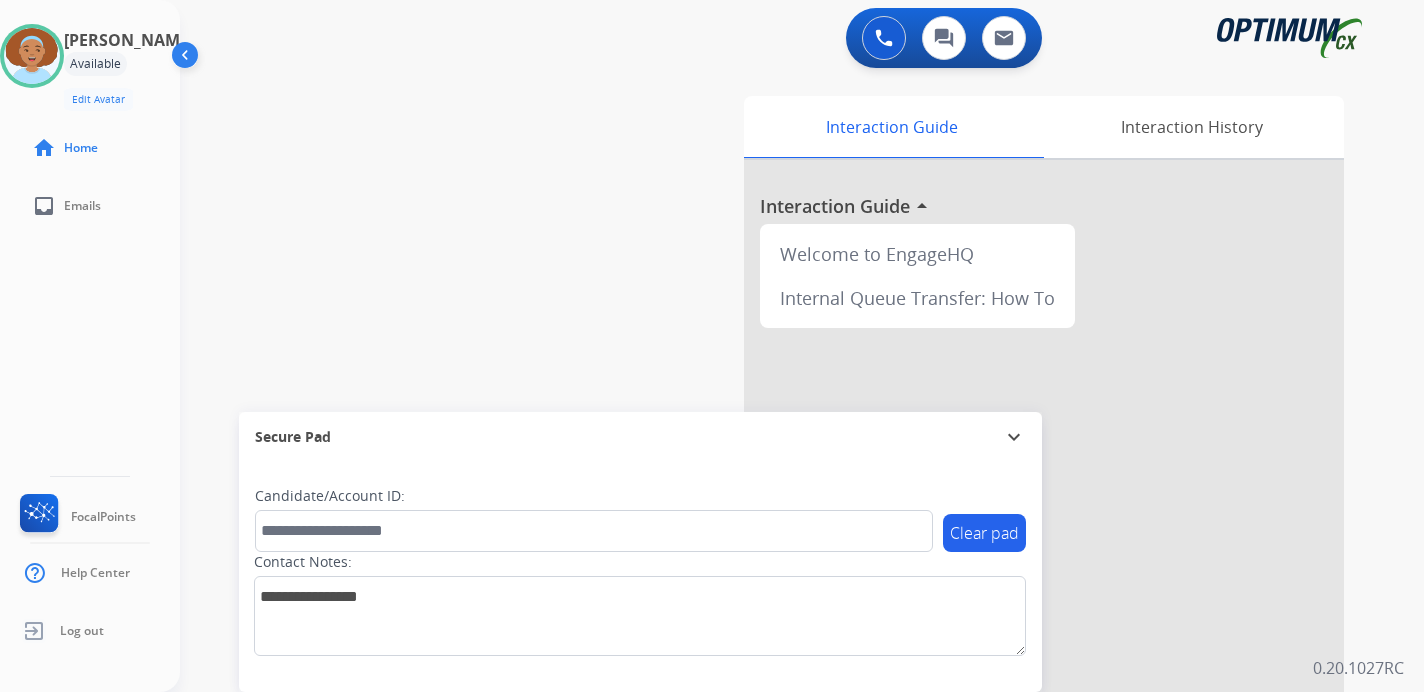 click on "0 Voice Interactions  0  Chat Interactions   0  Email Interactions swap_horiz Break voice bridge close_fullscreen Connect 3-Way Call merge_type Separate 3-Way Call  Interaction Guide   Interaction History  Interaction Guide arrow_drop_up  Welcome to EngageHQ   Internal Queue Transfer: How To  Secure Pad expand_more Clear pad Candidate/Account ID: Contact Notes:                  0.20.1027RC" at bounding box center (802, 346) 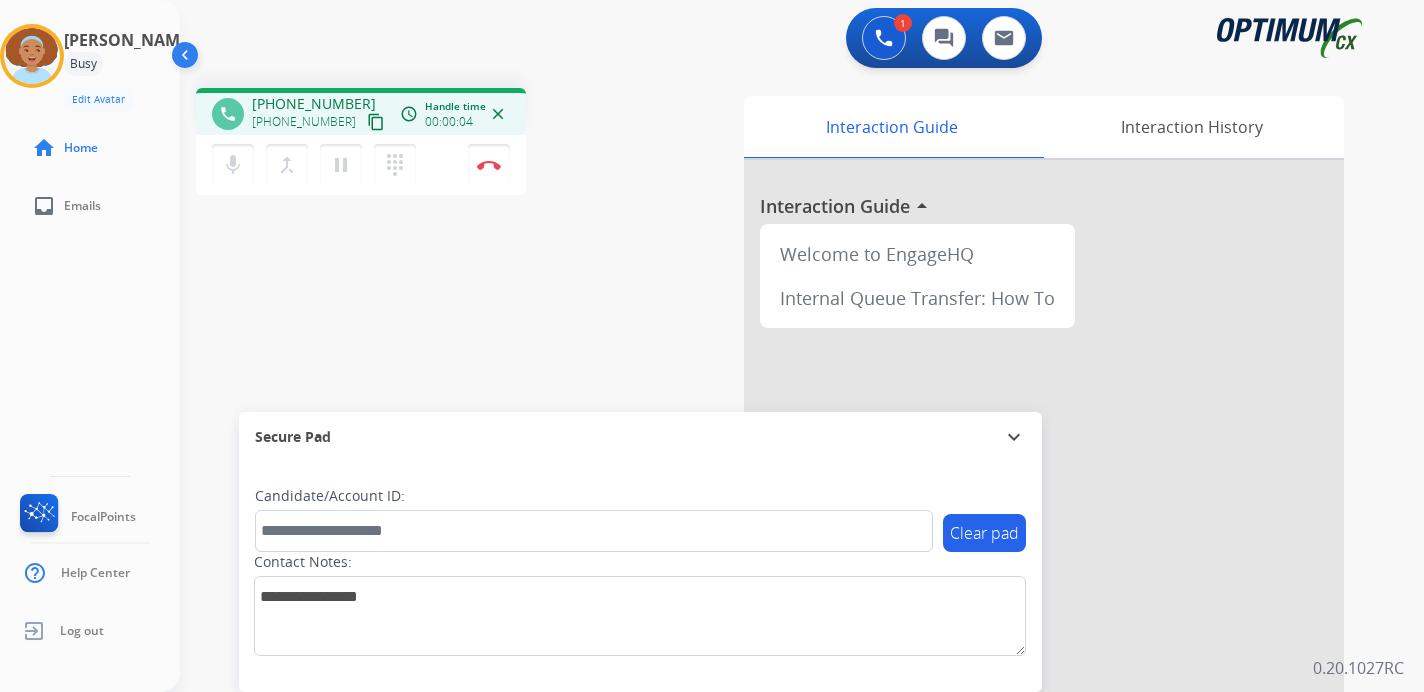 click on "content_copy" at bounding box center [376, 122] 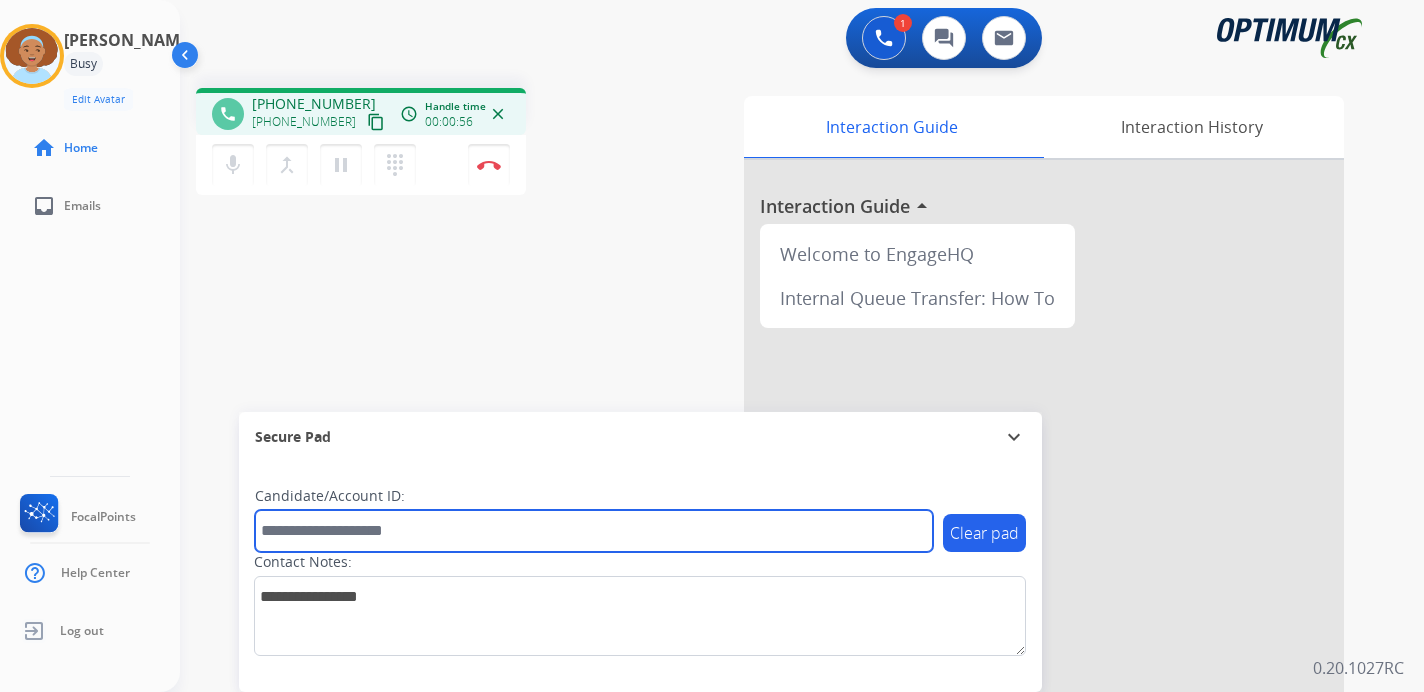 click at bounding box center (594, 531) 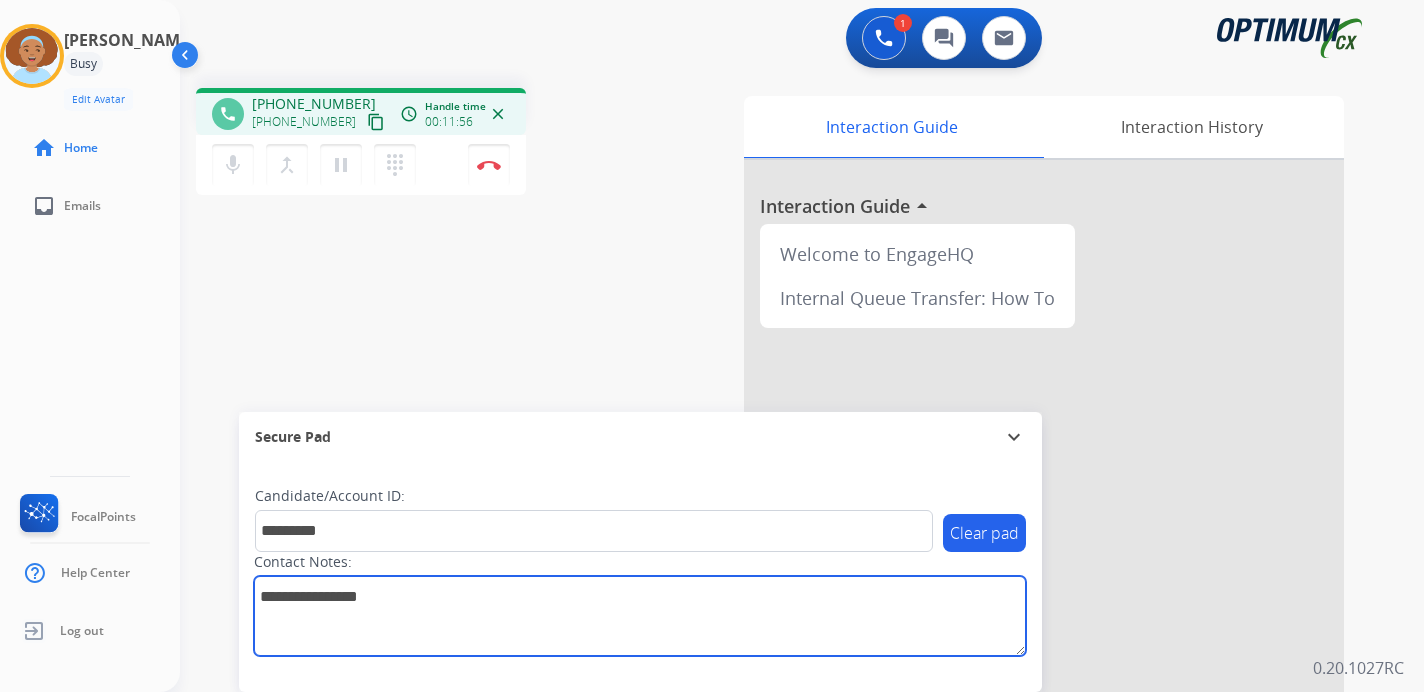 click at bounding box center (640, 616) 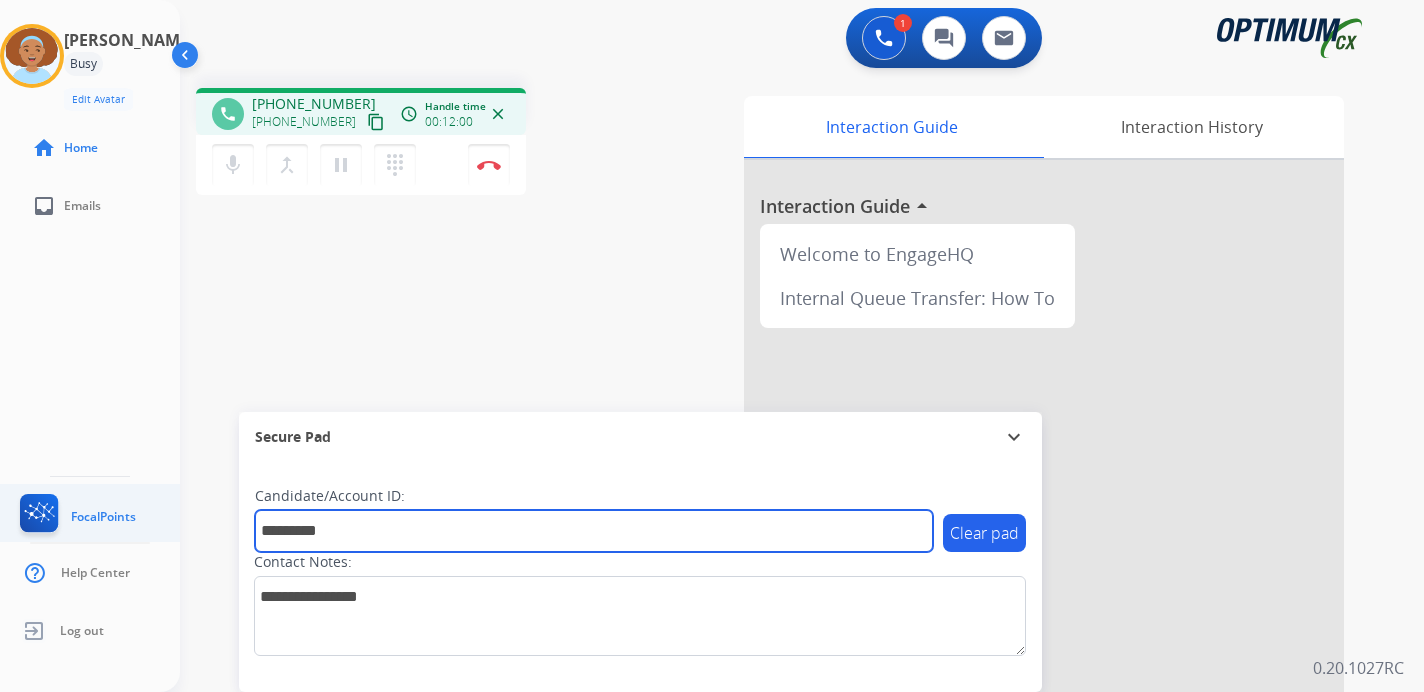 drag, startPoint x: 410, startPoint y: 528, endPoint x: 9, endPoint y: 528, distance: 401 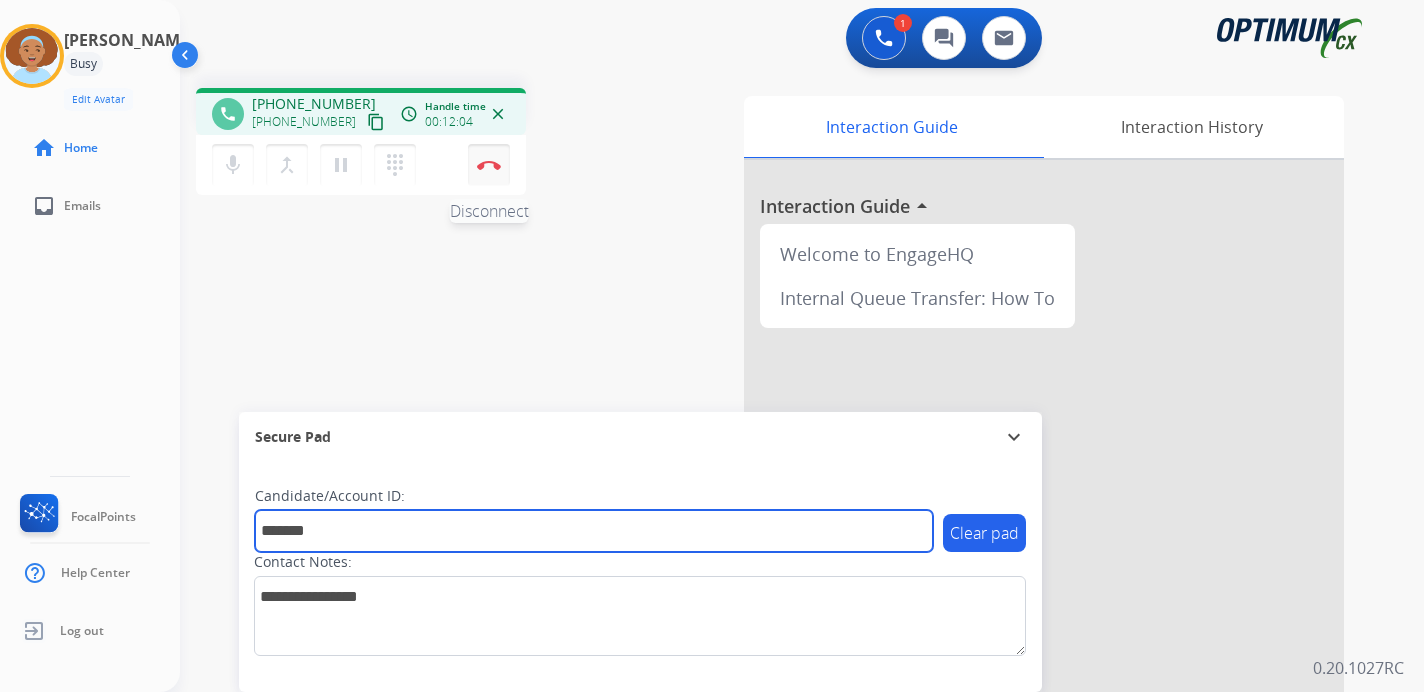 type on "*******" 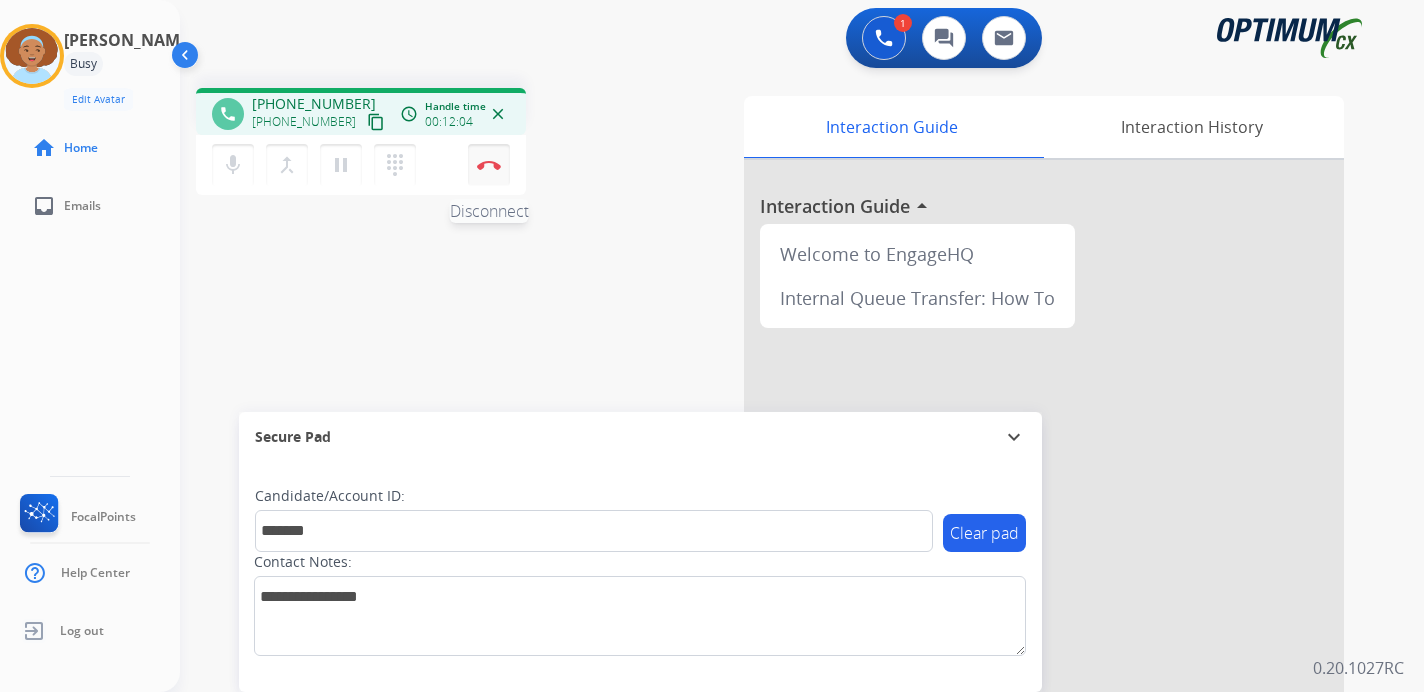click on "Disconnect" at bounding box center [489, 165] 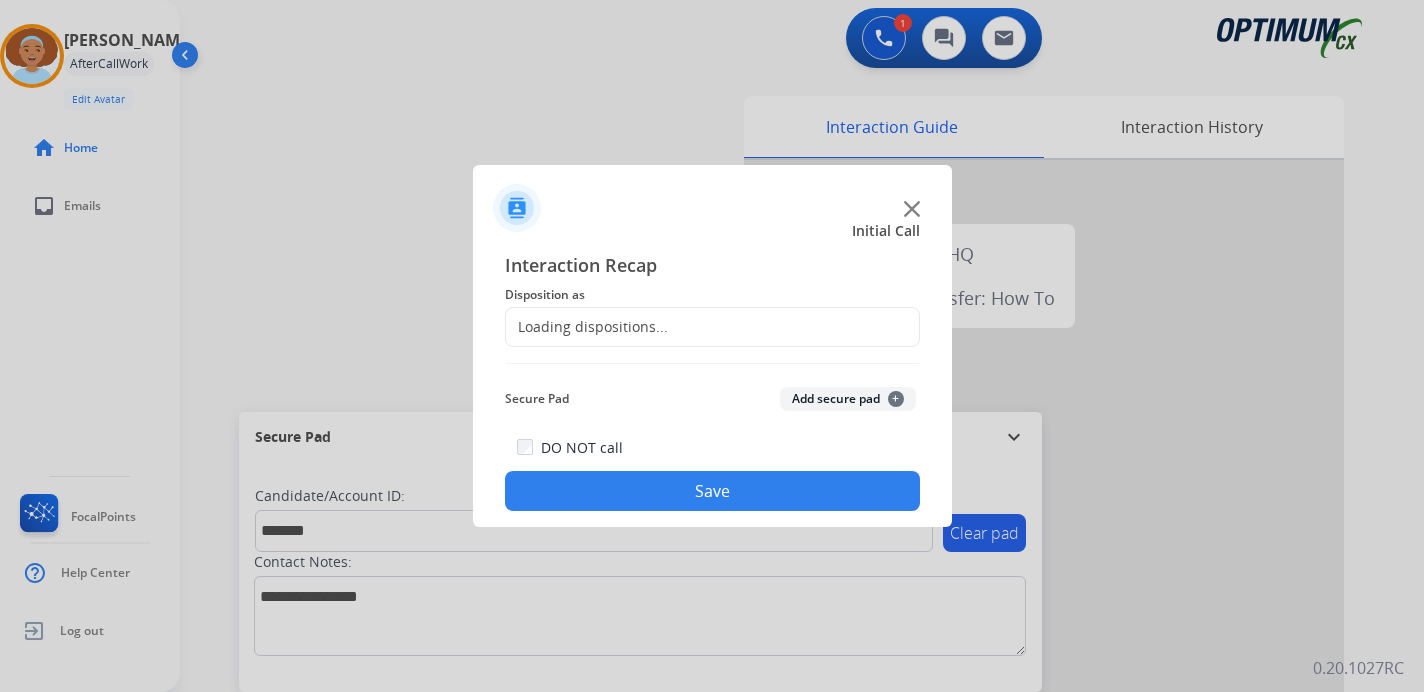 click on "+" 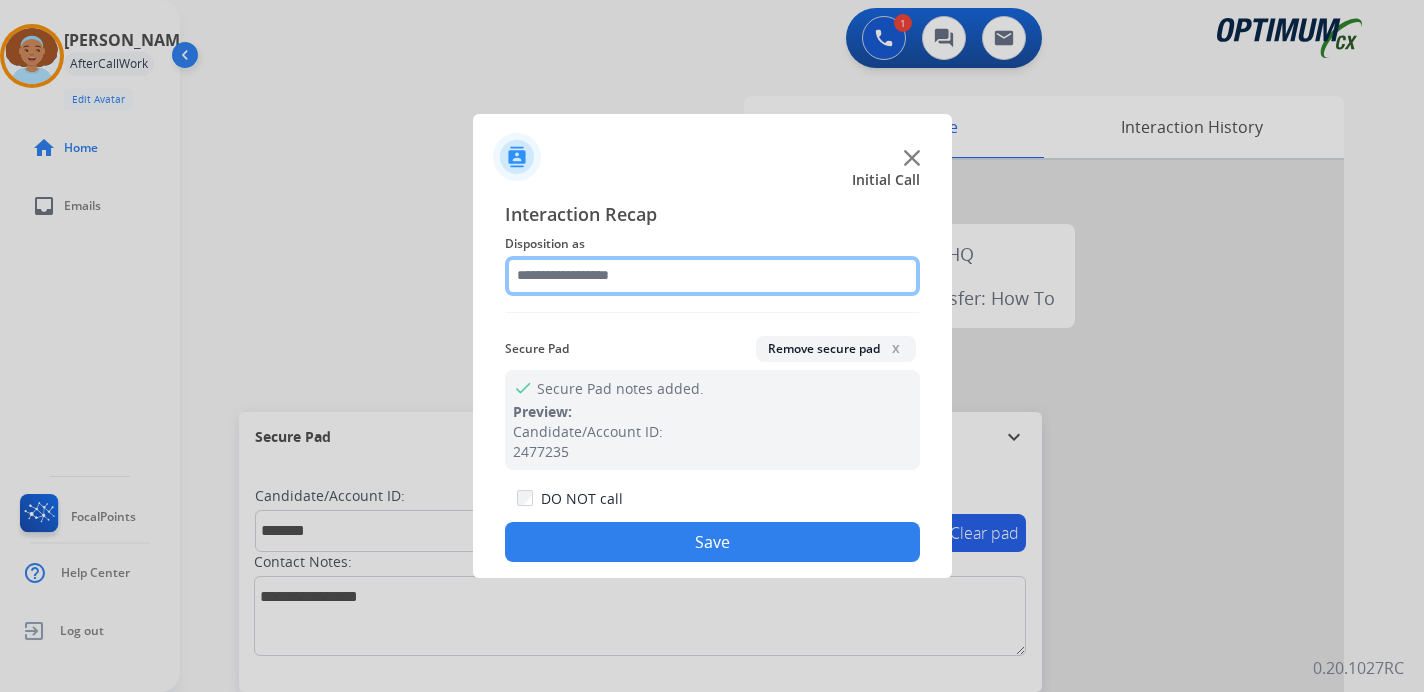 click 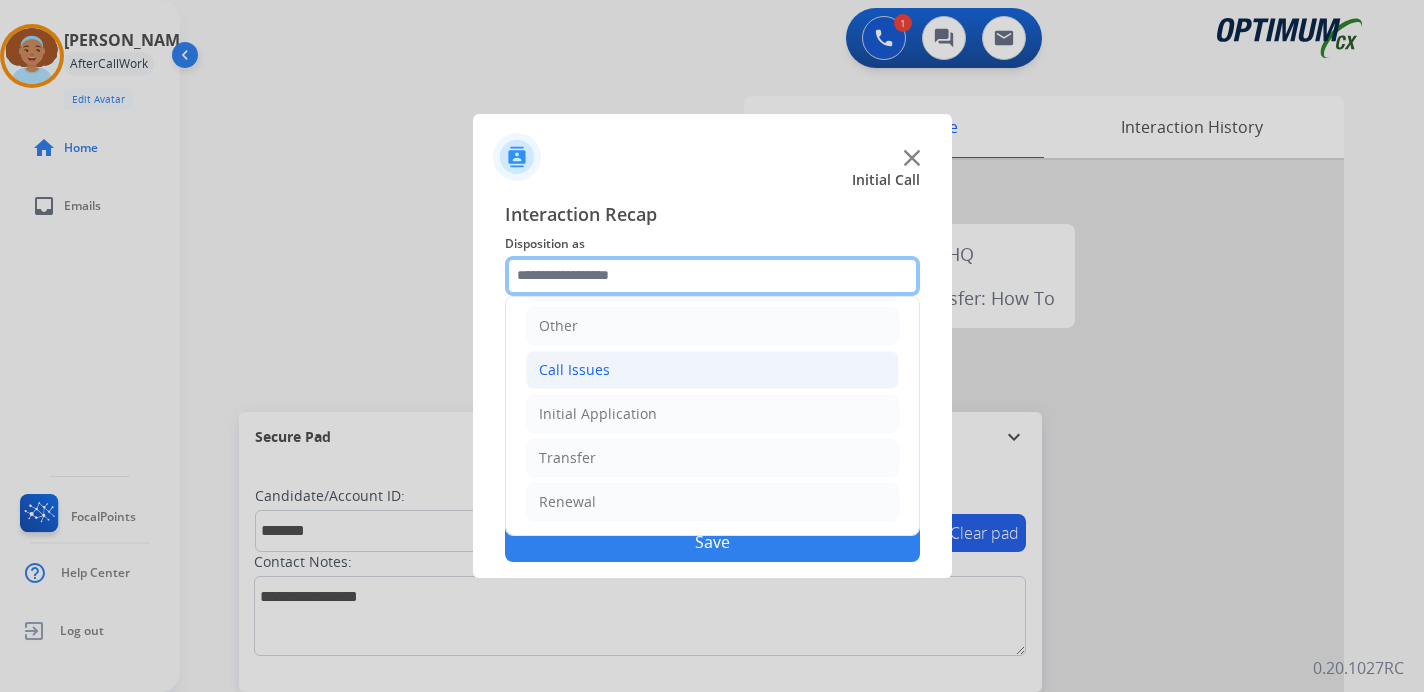 scroll, scrollTop: 0, scrollLeft: 0, axis: both 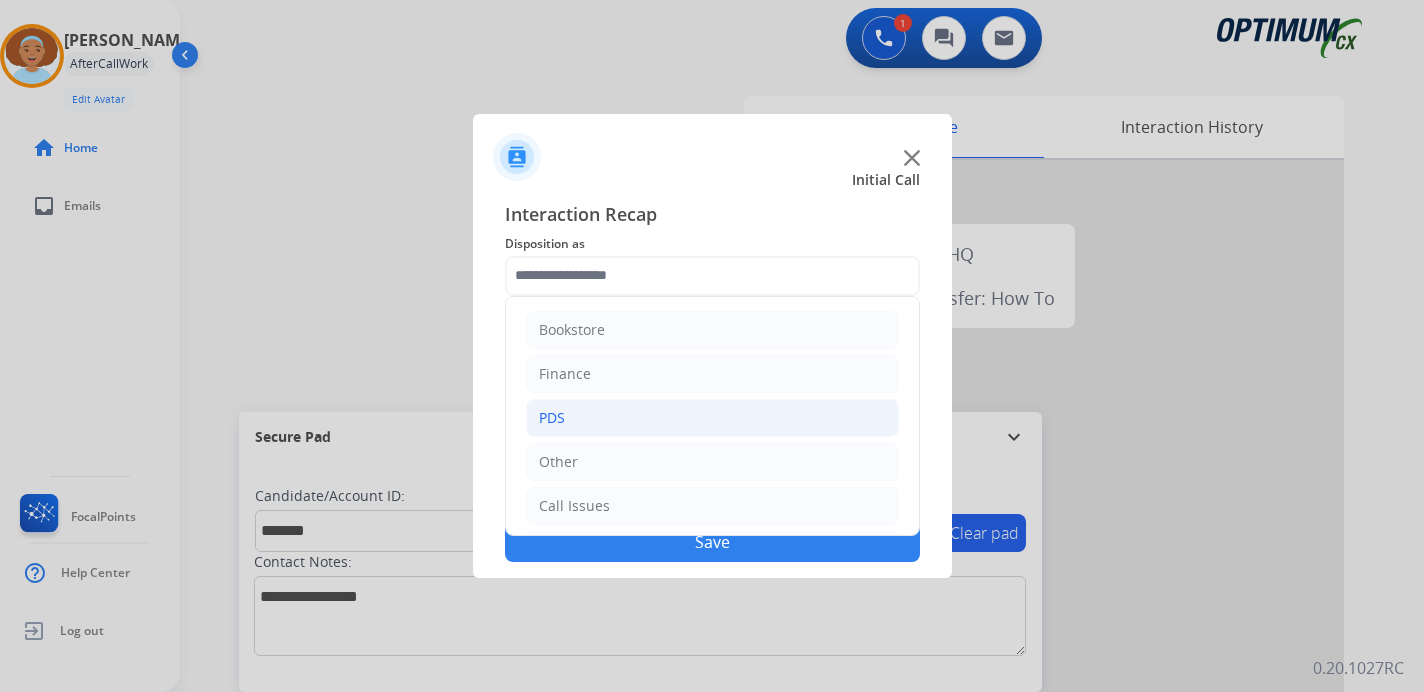 click on "PDS" 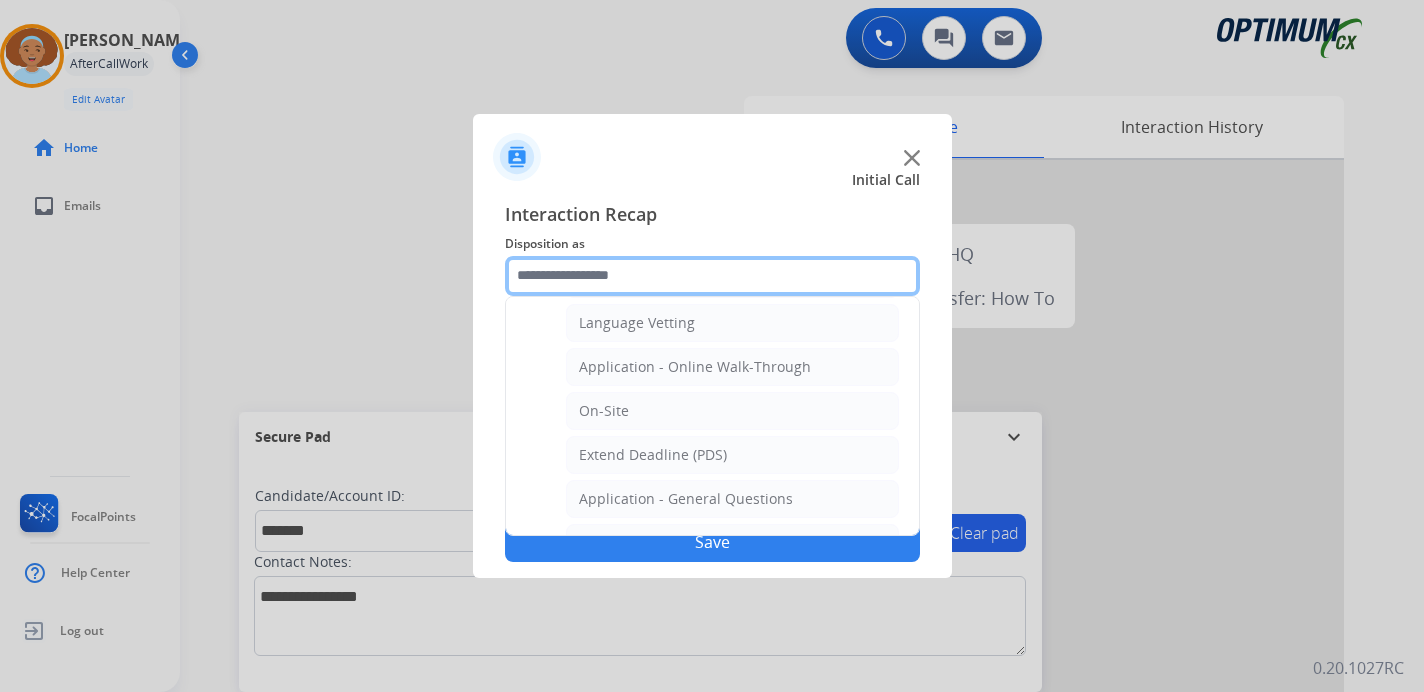 scroll, scrollTop: 498, scrollLeft: 0, axis: vertical 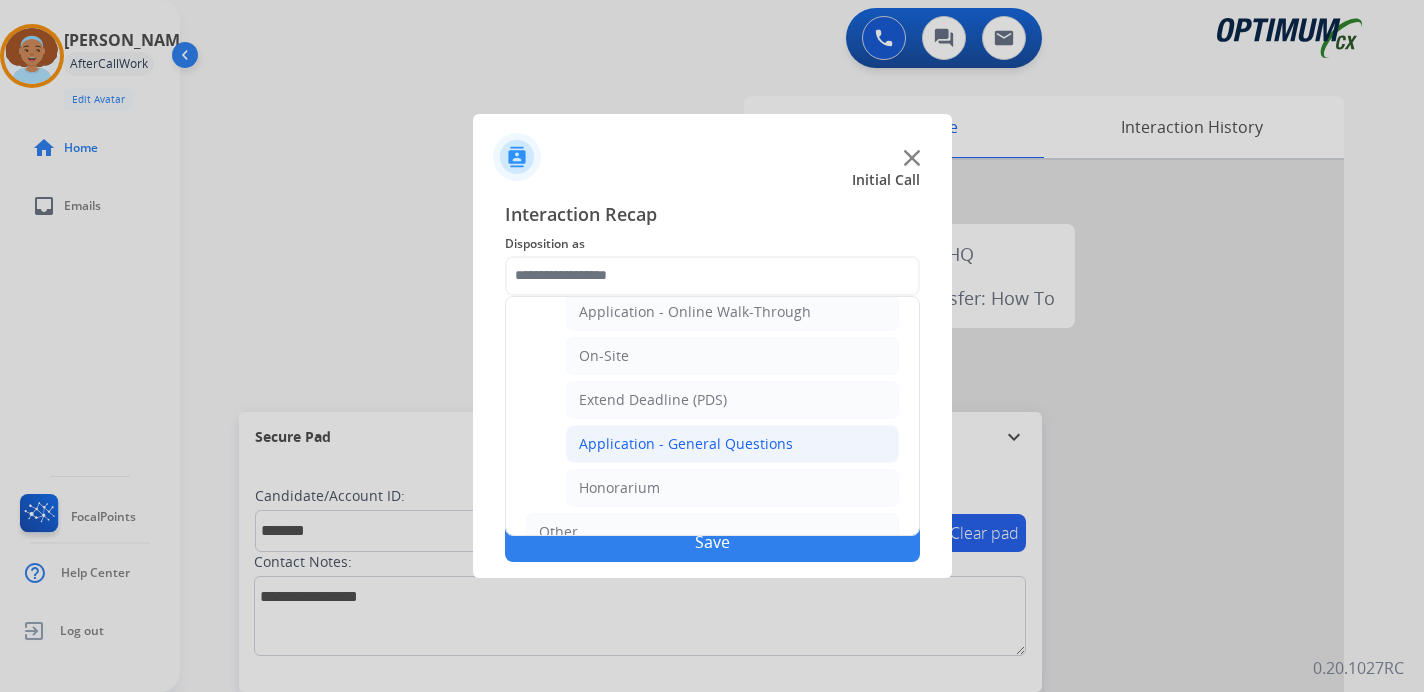 click on "Application - General Questions" 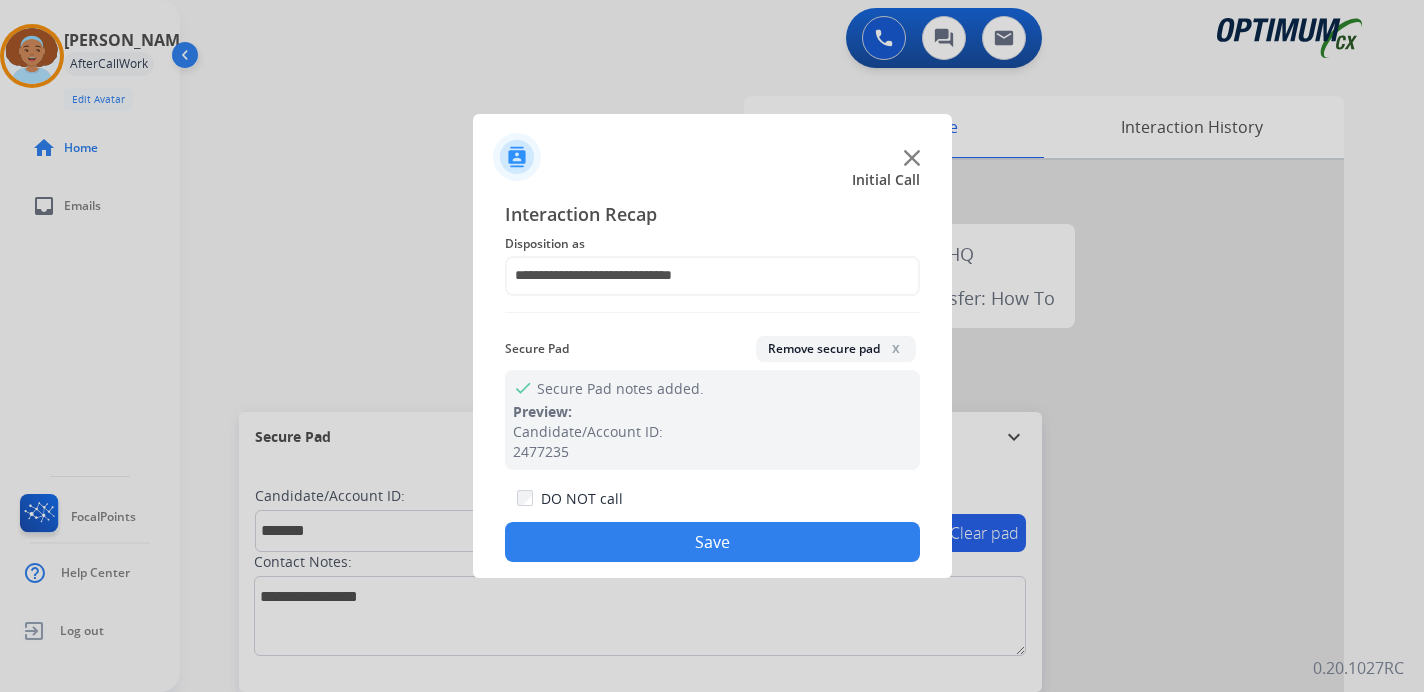 click on "Save" 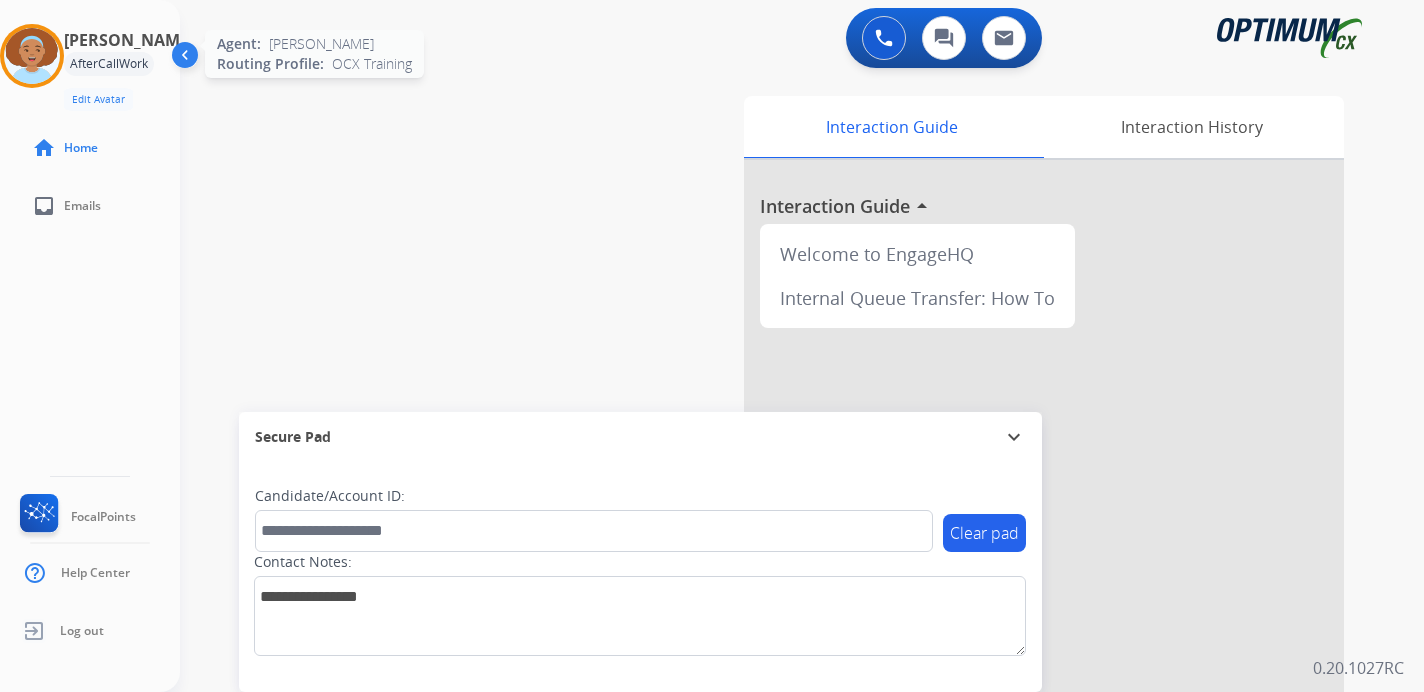 click at bounding box center [32, 56] 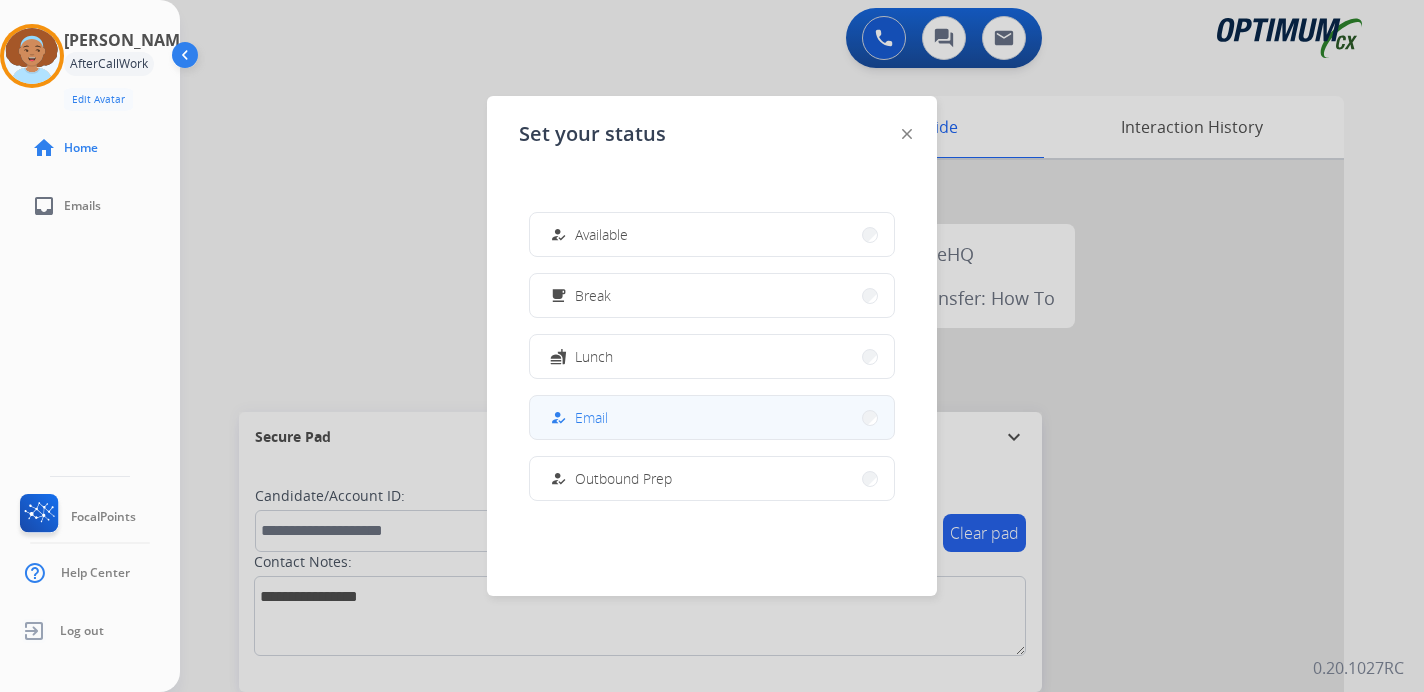 click on "Email" at bounding box center [591, 417] 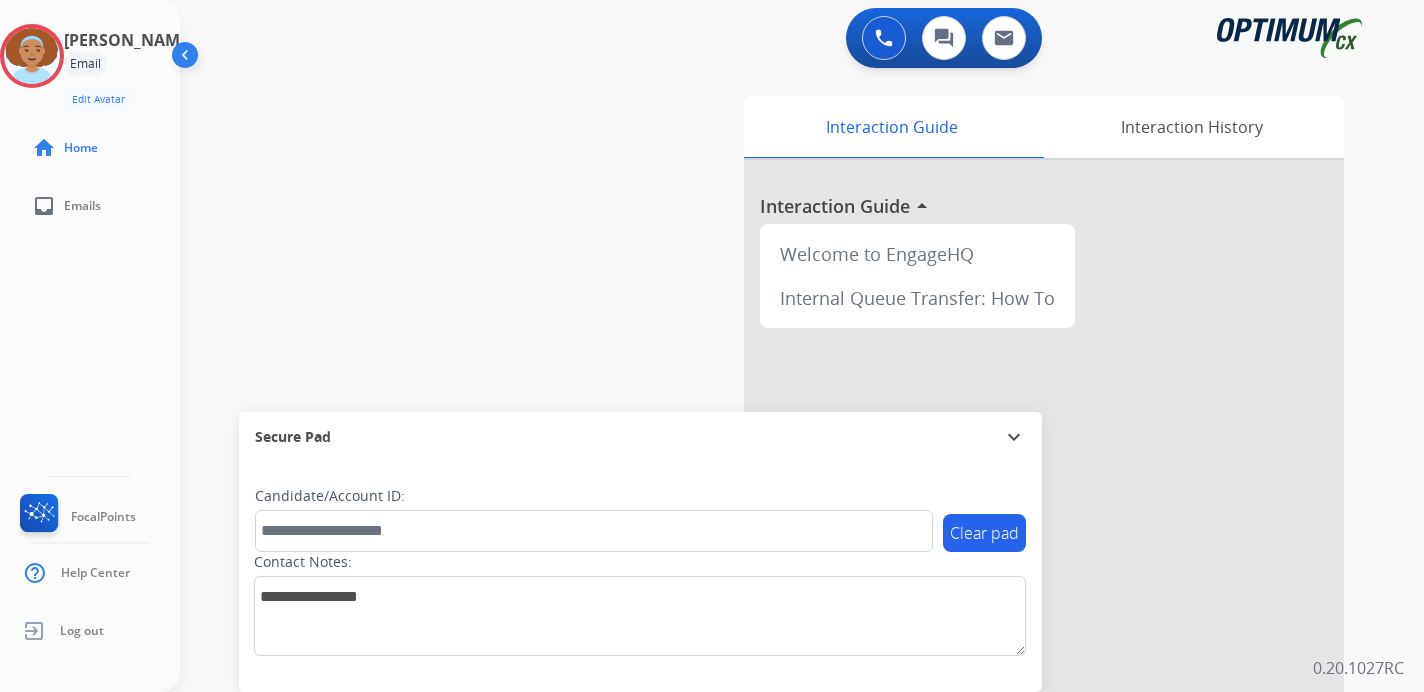 click on "0 Voice Interactions  0  Chat Interactions   0  Email Interactions swap_horiz Break voice bridge close_fullscreen Connect 3-Way Call merge_type Separate 3-Way Call  Interaction Guide   Interaction History  Interaction Guide arrow_drop_up  Welcome to EngageHQ   Internal Queue Transfer: How To  Secure Pad expand_more Clear pad Candidate/Account ID: Contact Notes:                  0.20.1027RC" at bounding box center [802, 346] 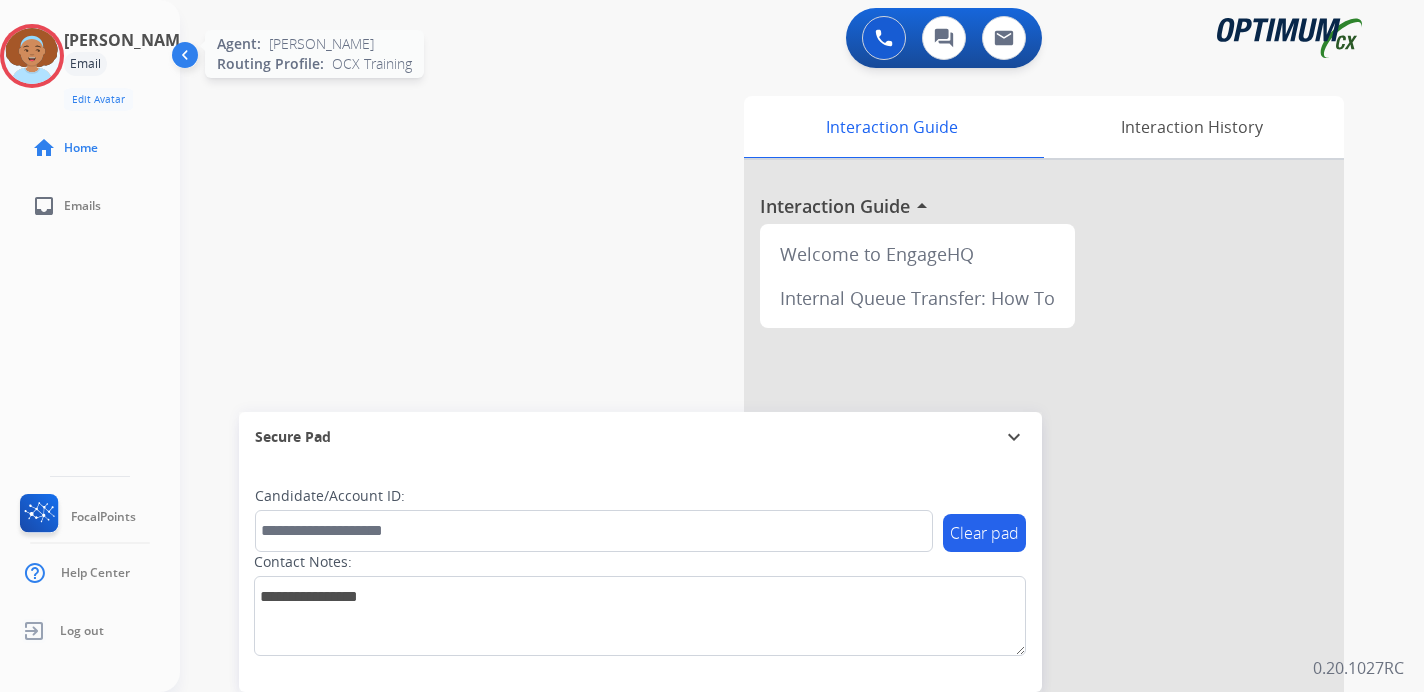 click at bounding box center (32, 56) 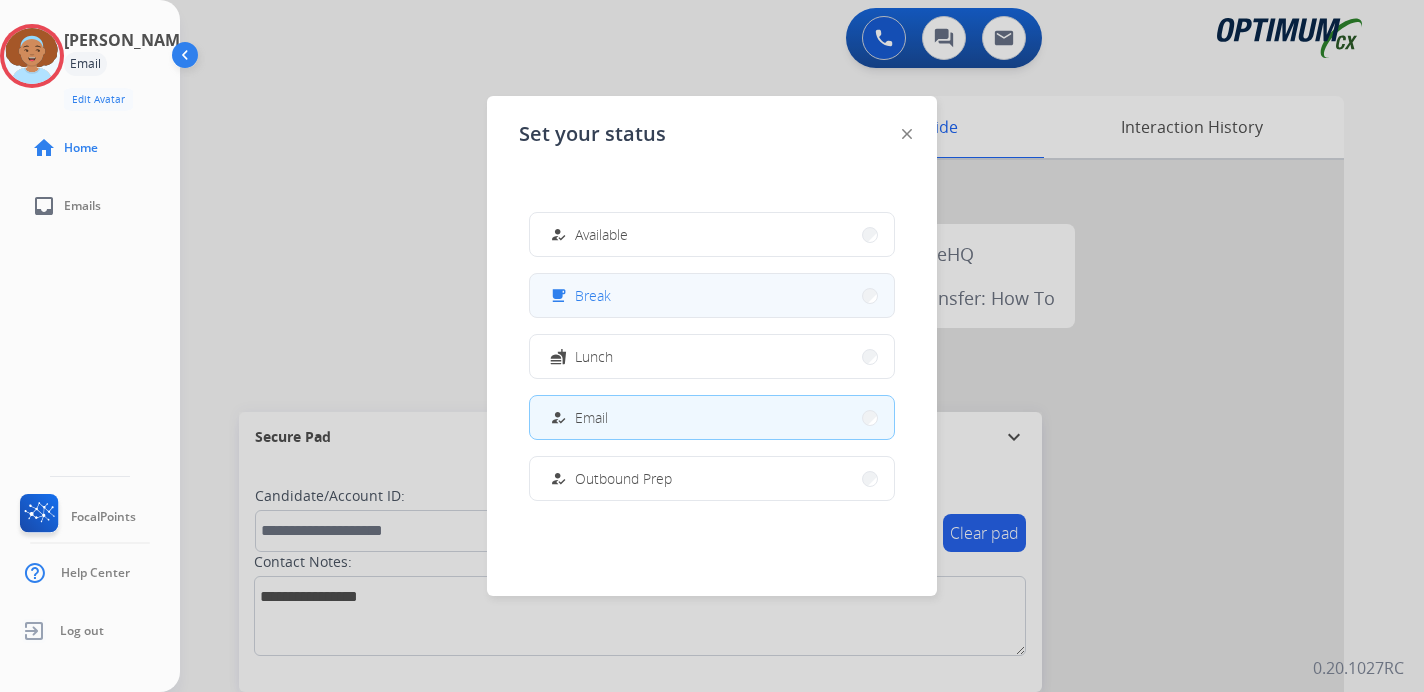 click on "free_breakfast Break" at bounding box center (712, 295) 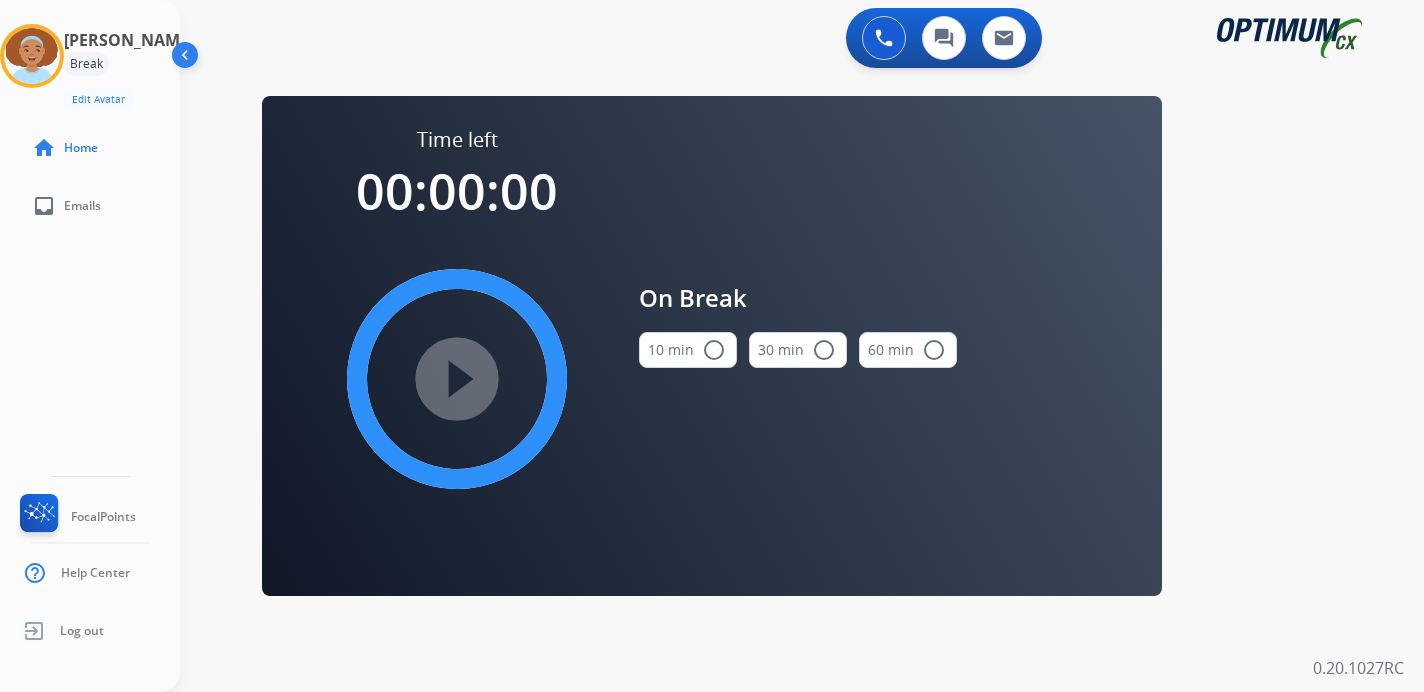 click on "0 Voice Interactions  0  Chat Interactions   0  Email Interactions swap_horiz Break voice bridge close_fullscreen Connect 3-Way Call merge_type Separate 3-Way Call Time left 00:00:00 play_circle_filled On Break  10 min  radio_button_unchecked  30 min  radio_button_unchecked  60 min  radio_button_unchecked  Interaction Guide   Interaction History  Interaction Guide arrow_drop_up  Welcome to EngageHQ   Internal Queue Transfer: How To  Secure Pad expand_more Clear pad Candidate/Account ID: Contact Notes:                  0.20.1027RC" at bounding box center (802, 346) 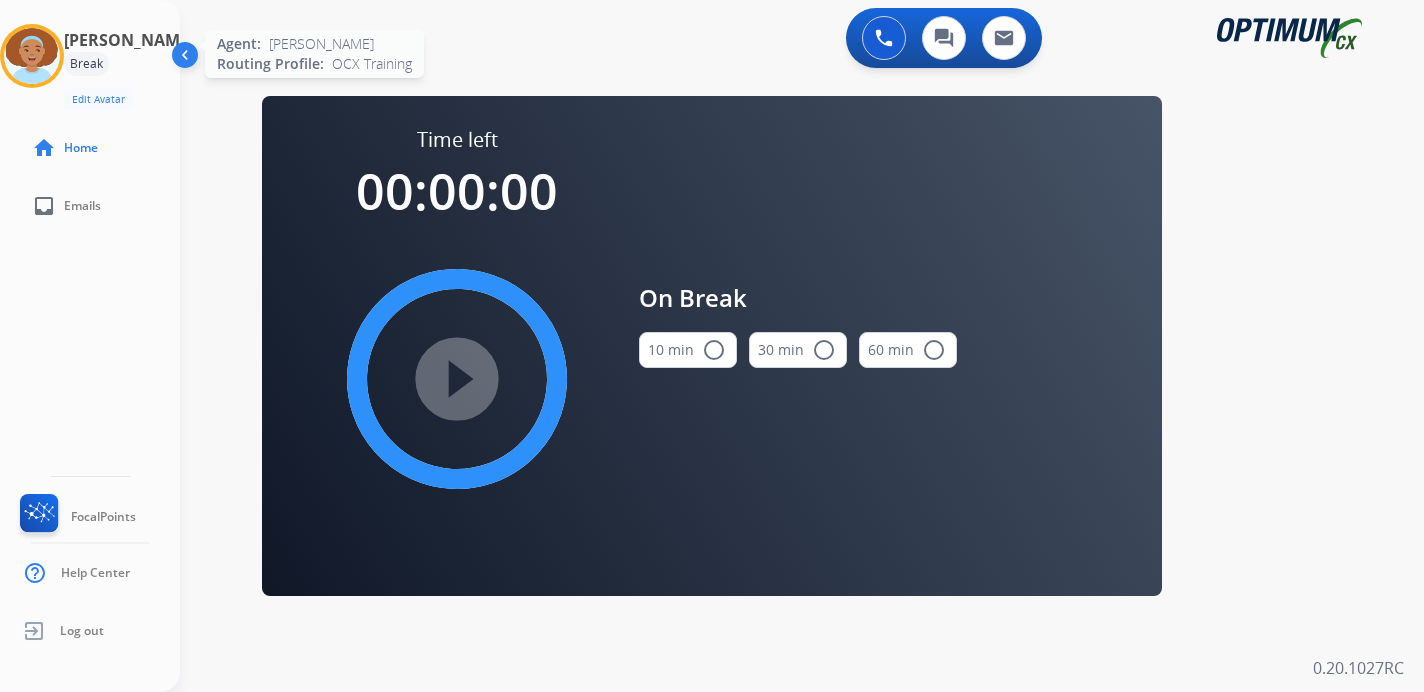 click at bounding box center (32, 56) 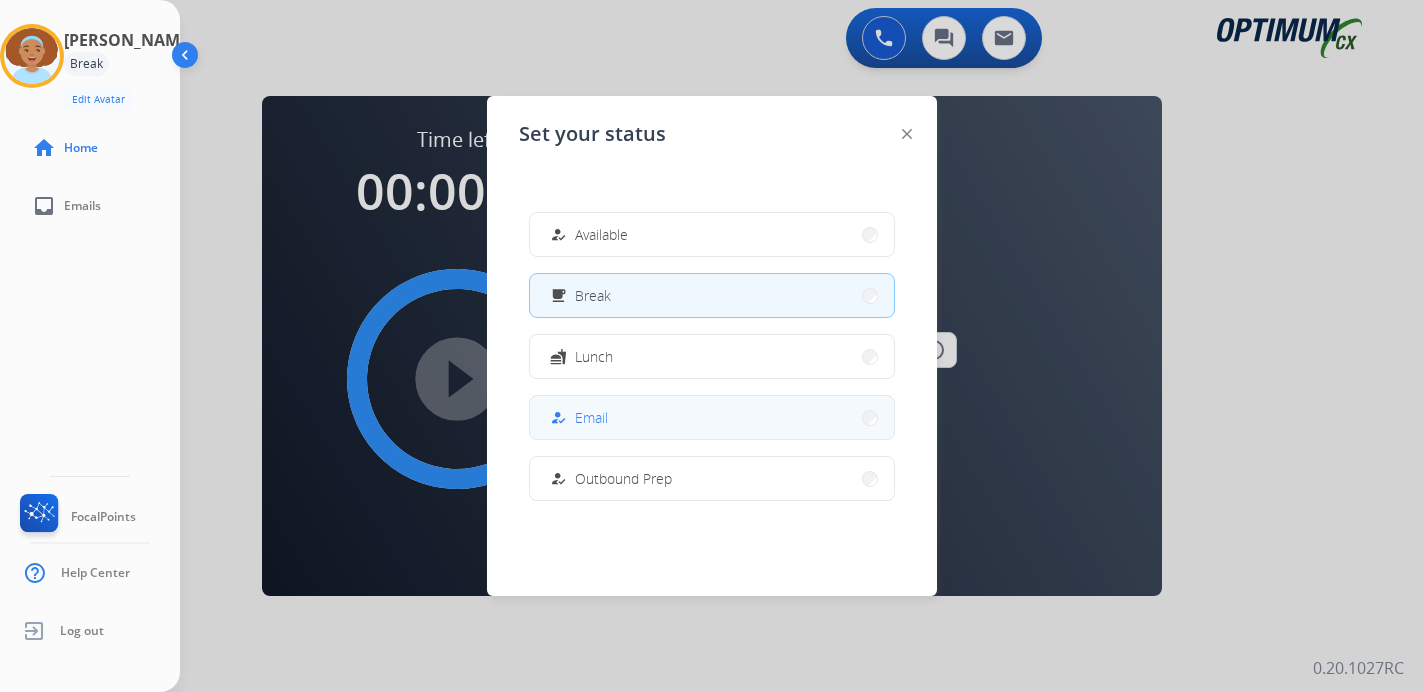 click on "how_to_reg Email" at bounding box center (712, 417) 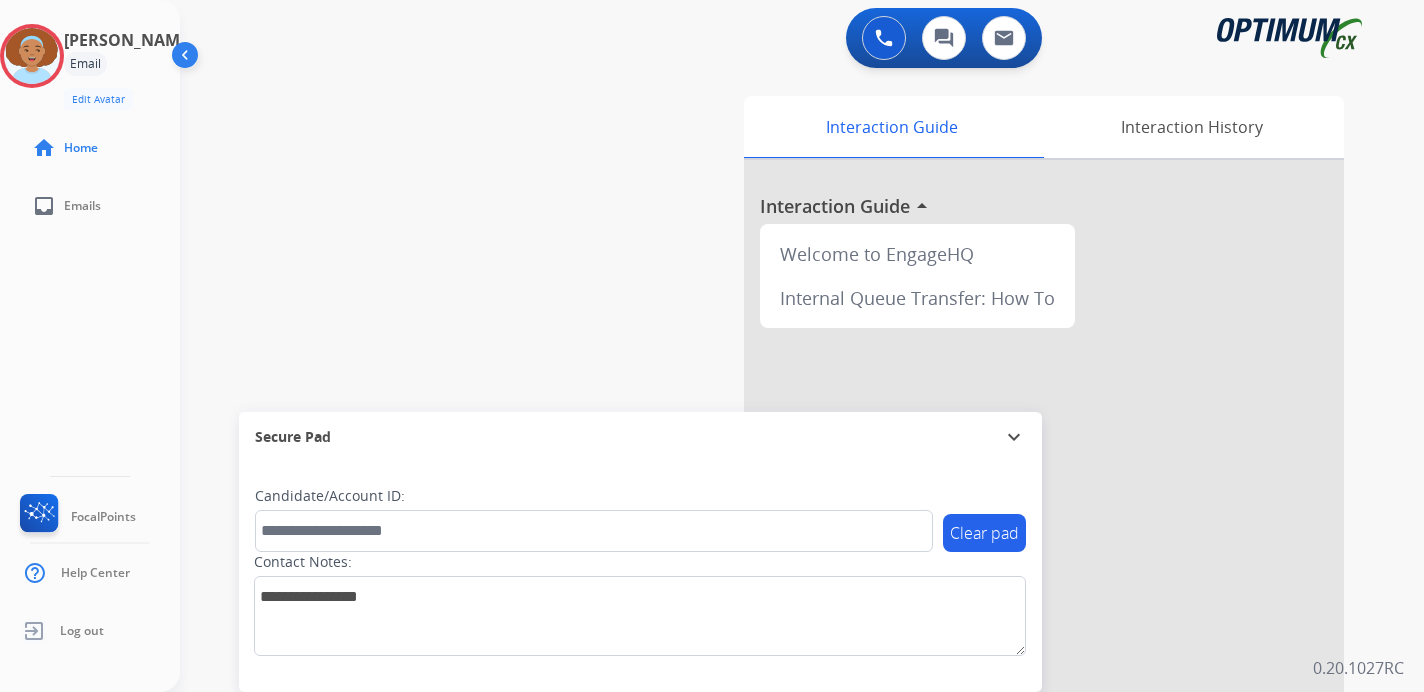 click on "0 Voice Interactions  0  Chat Interactions   0  Email Interactions swap_horiz Break voice bridge close_fullscreen Connect 3-Way Call merge_type Separate 3-Way Call  Interaction Guide   Interaction History  Interaction Guide arrow_drop_up  Welcome to EngageHQ   Internal Queue Transfer: How To  Secure Pad expand_more Clear pad Candidate/Account ID: Contact Notes:                  0.20.1027RC" at bounding box center [802, 346] 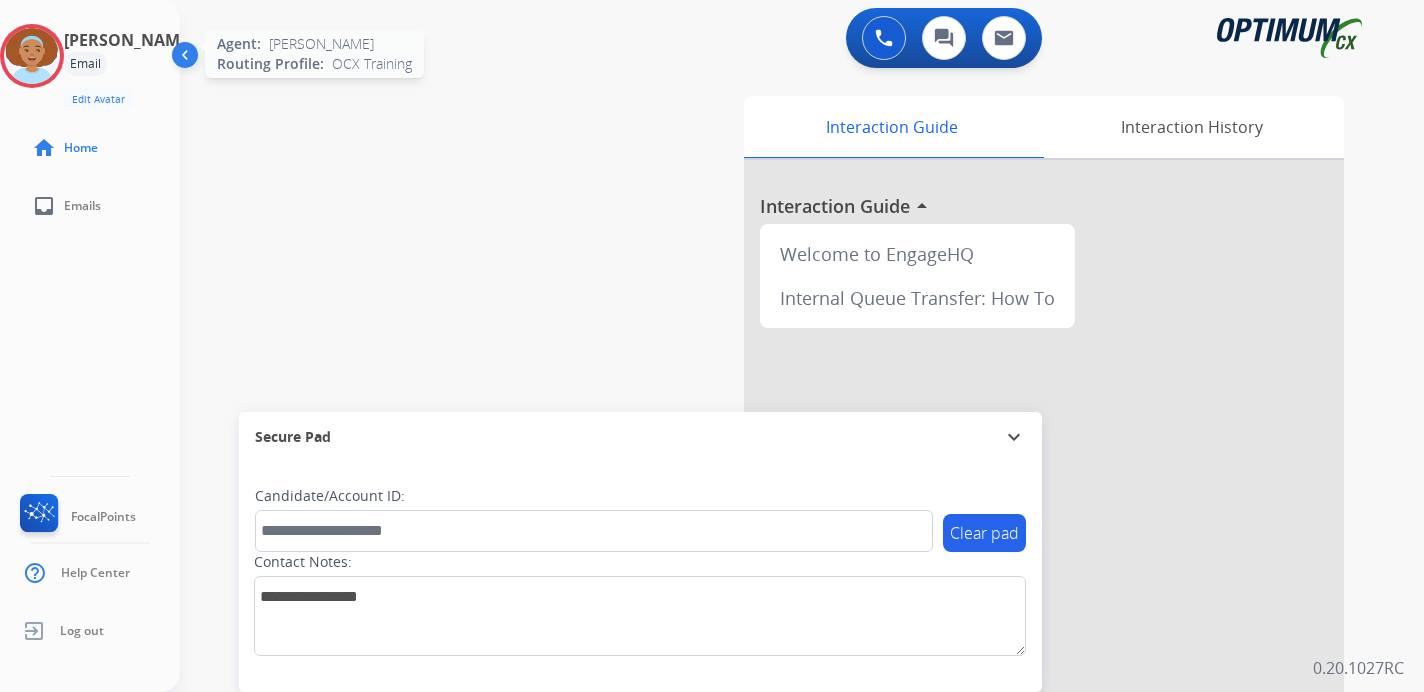 click at bounding box center (32, 56) 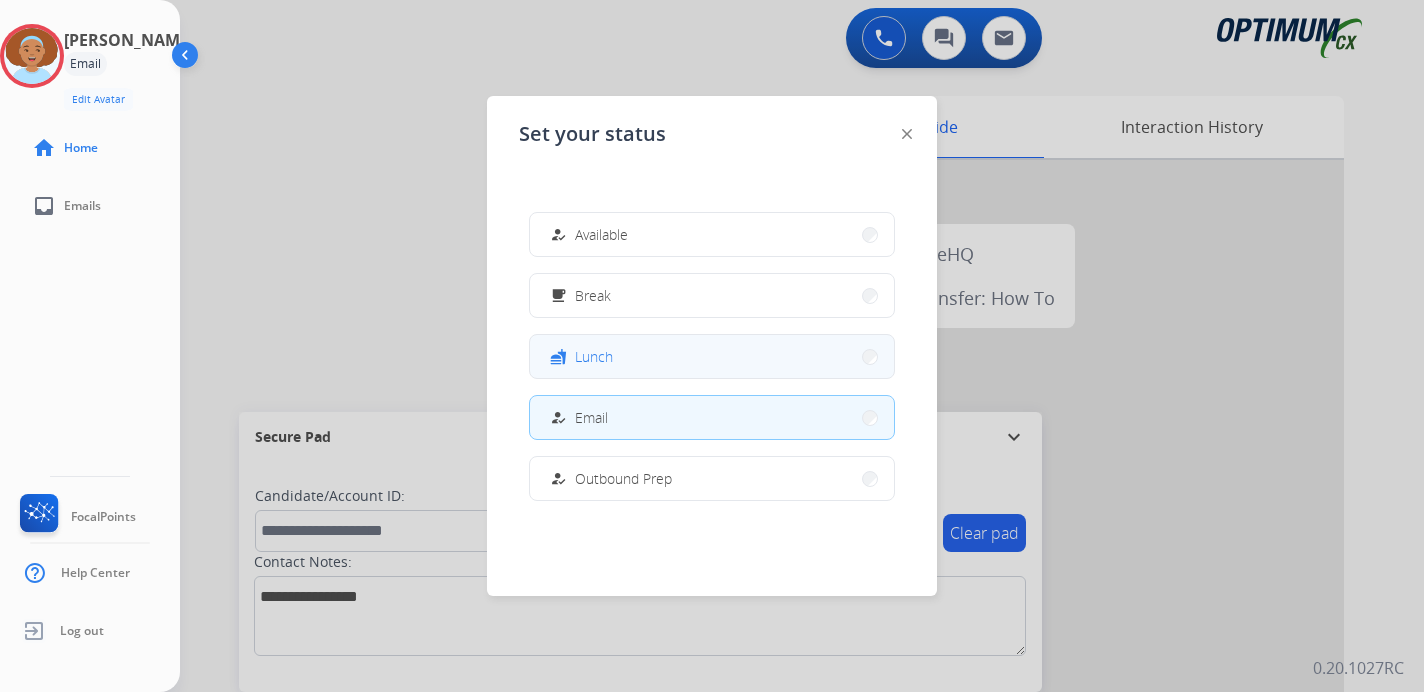 click on "Lunch" at bounding box center [594, 356] 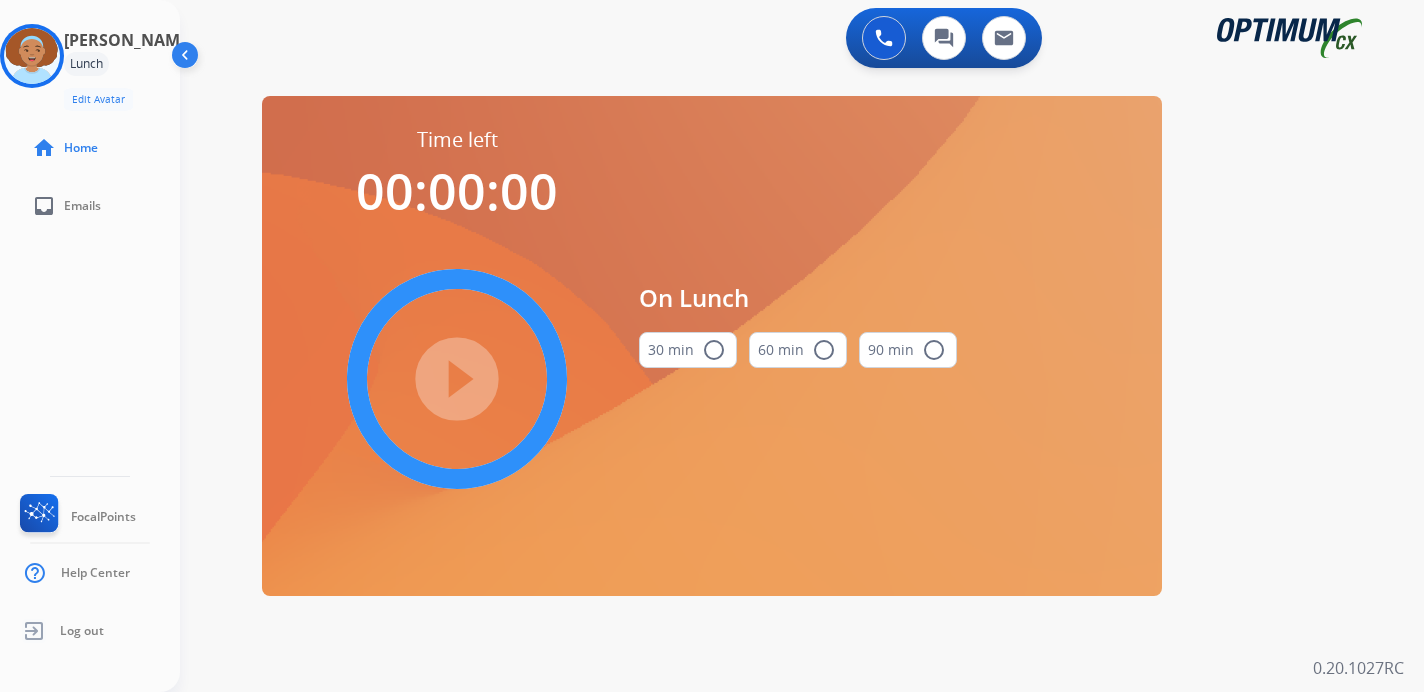 click on "0 Voice Interactions  0  Chat Interactions   0  Email Interactions swap_horiz Break voice bridge close_fullscreen Connect 3-Way Call merge_type Separate 3-Way Call Time left 00:00:00 play_circle_filled On Lunch  30 min  radio_button_unchecked  60 min  radio_button_unchecked  90 min  radio_button_unchecked  Interaction Guide   Interaction History  Interaction Guide arrow_drop_up  Welcome to EngageHQ   Internal Queue Transfer: How To  Secure Pad expand_more Clear pad Candidate/Account ID: Contact Notes:                  0.20.1027RC" at bounding box center (802, 346) 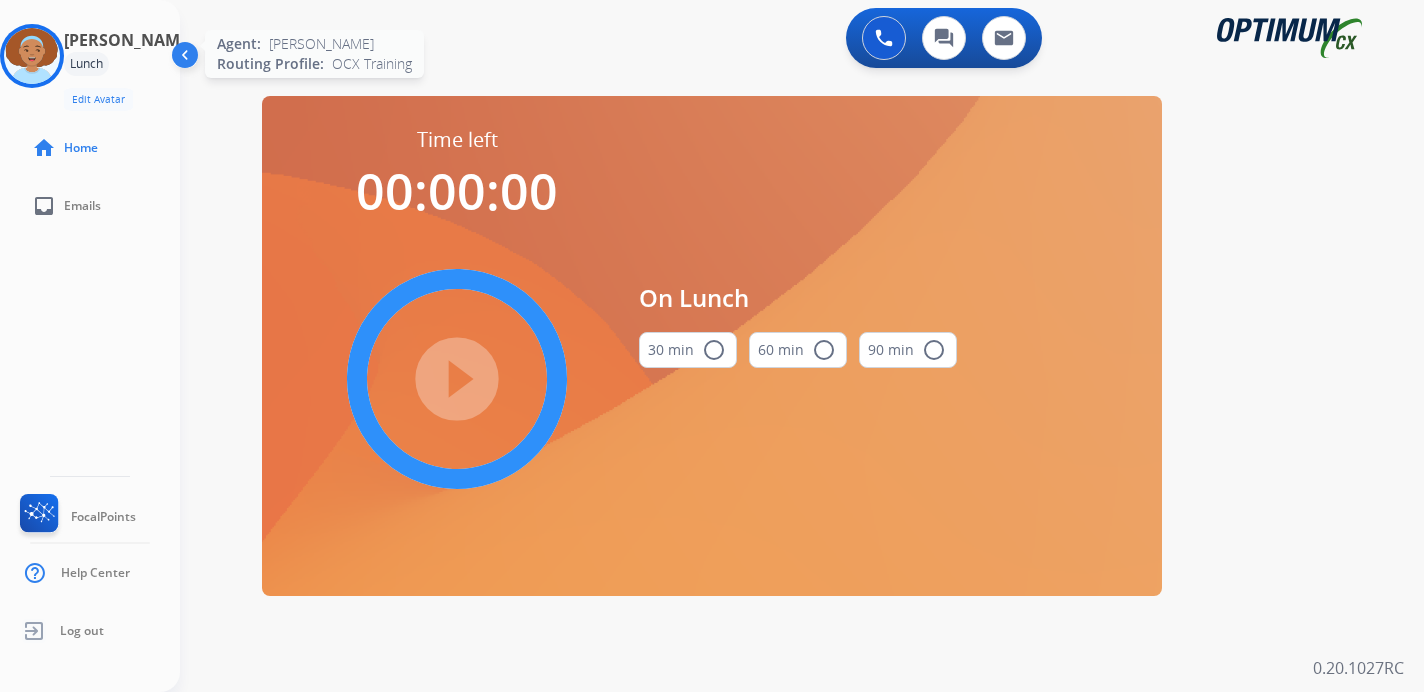 click at bounding box center [32, 56] 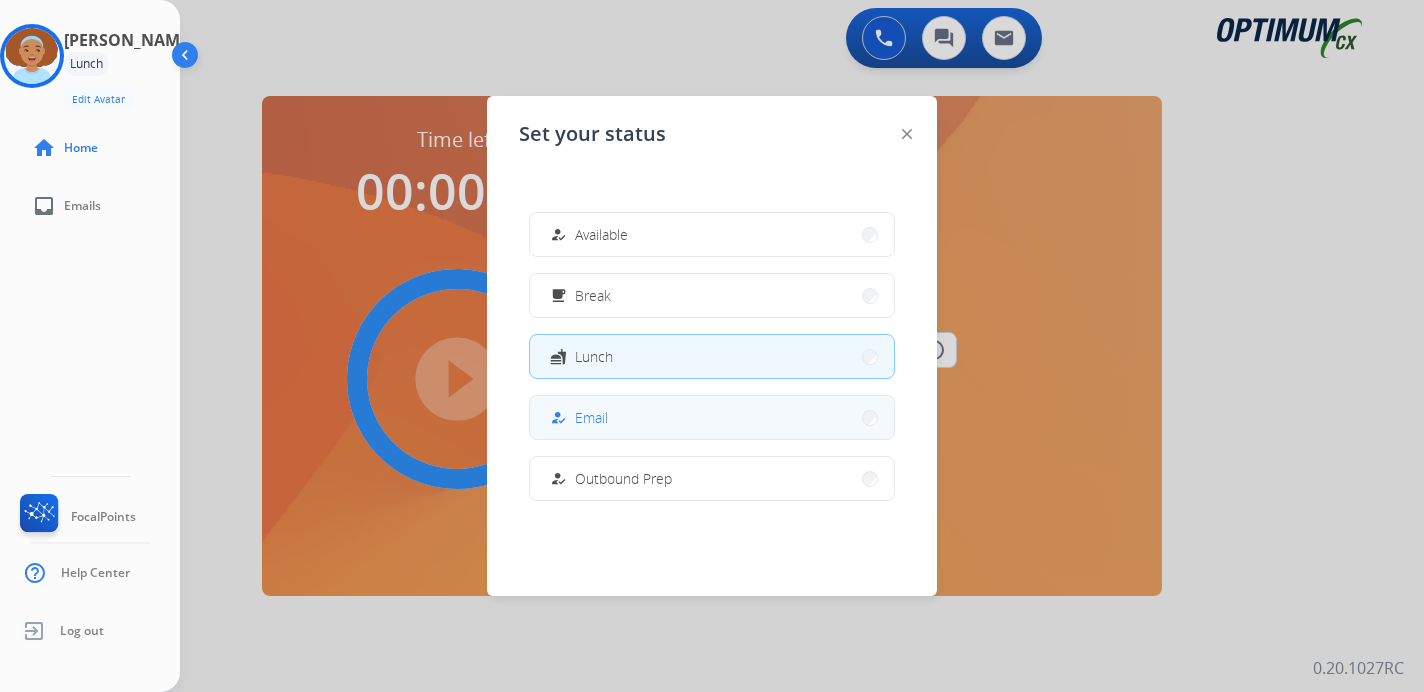 click on "how_to_reg Email" at bounding box center (712, 417) 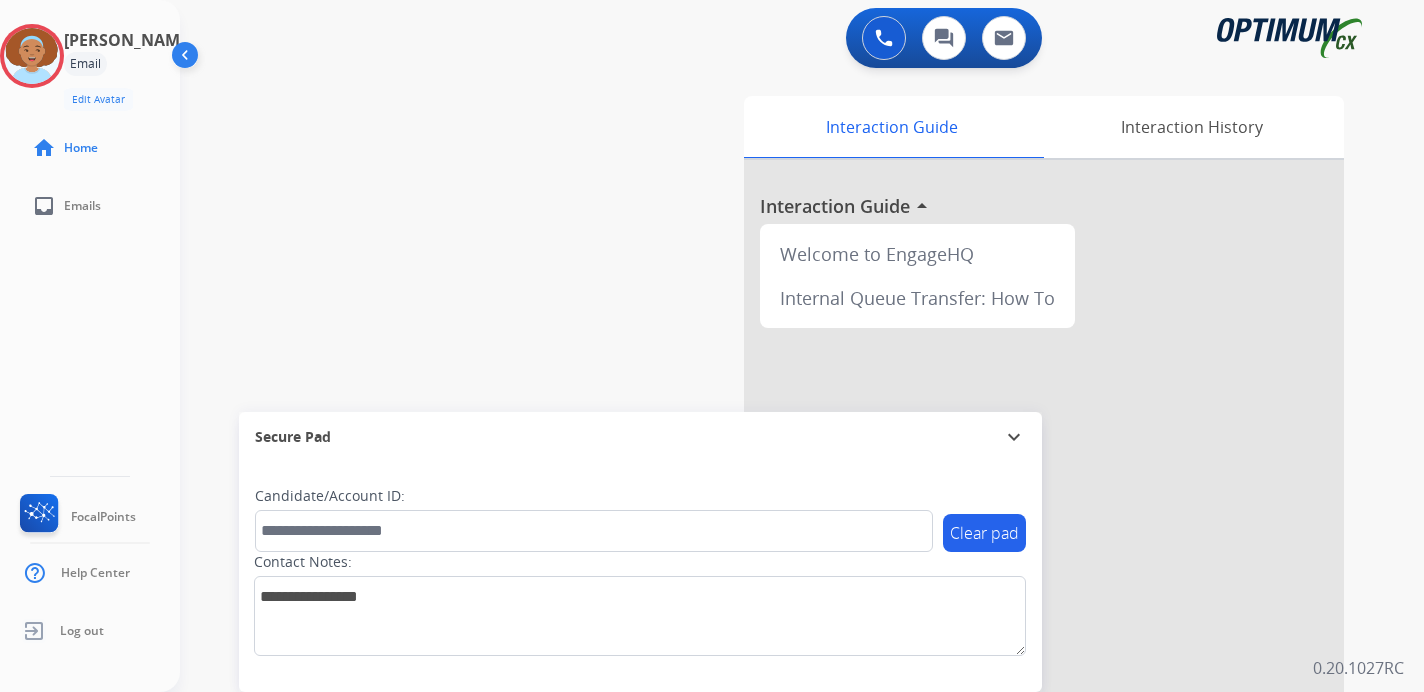 click on "0 Voice Interactions  0  Chat Interactions   0  Email Interactions swap_horiz Break voice bridge close_fullscreen Connect 3-Way Call merge_type Separate 3-Way Call  Interaction Guide   Interaction History  Interaction Guide arrow_drop_up  Welcome to EngageHQ   Internal Queue Transfer: How To  Secure Pad expand_more Clear pad Candidate/Account ID: Contact Notes:                  0.20.1027RC" at bounding box center [802, 346] 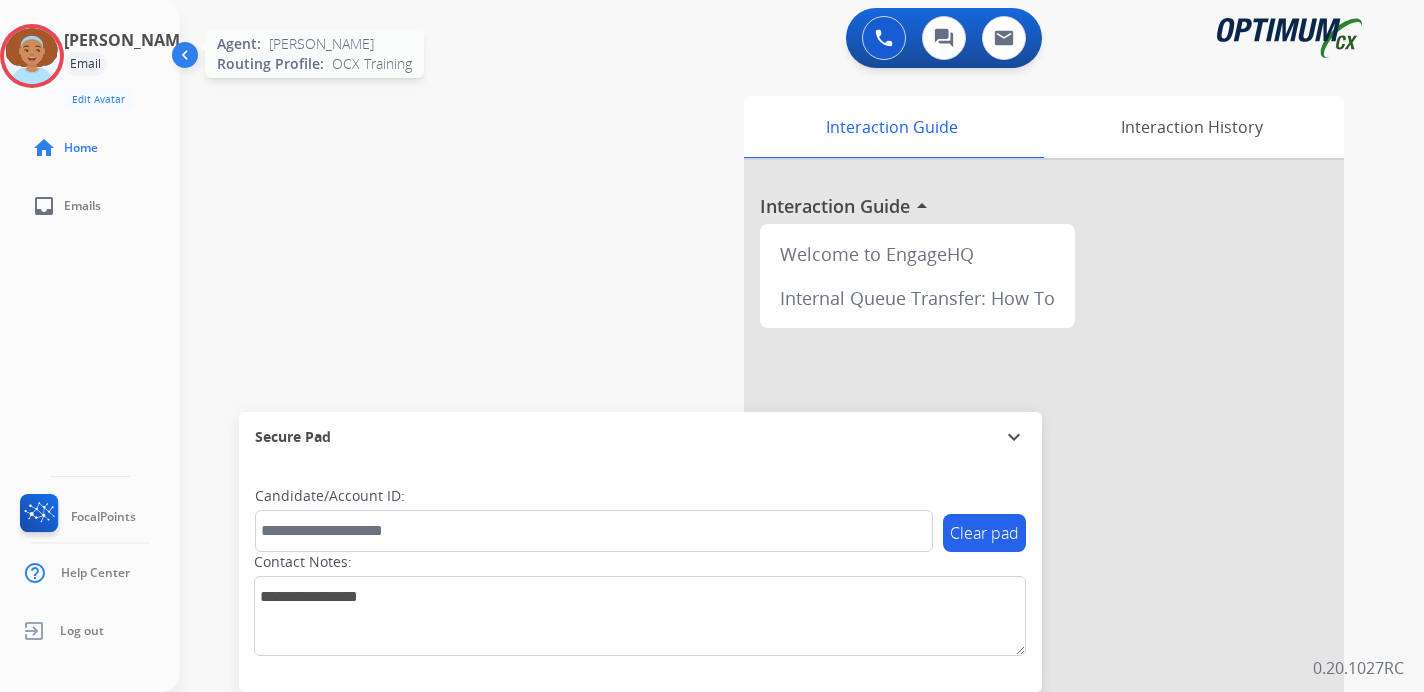 click at bounding box center (32, 56) 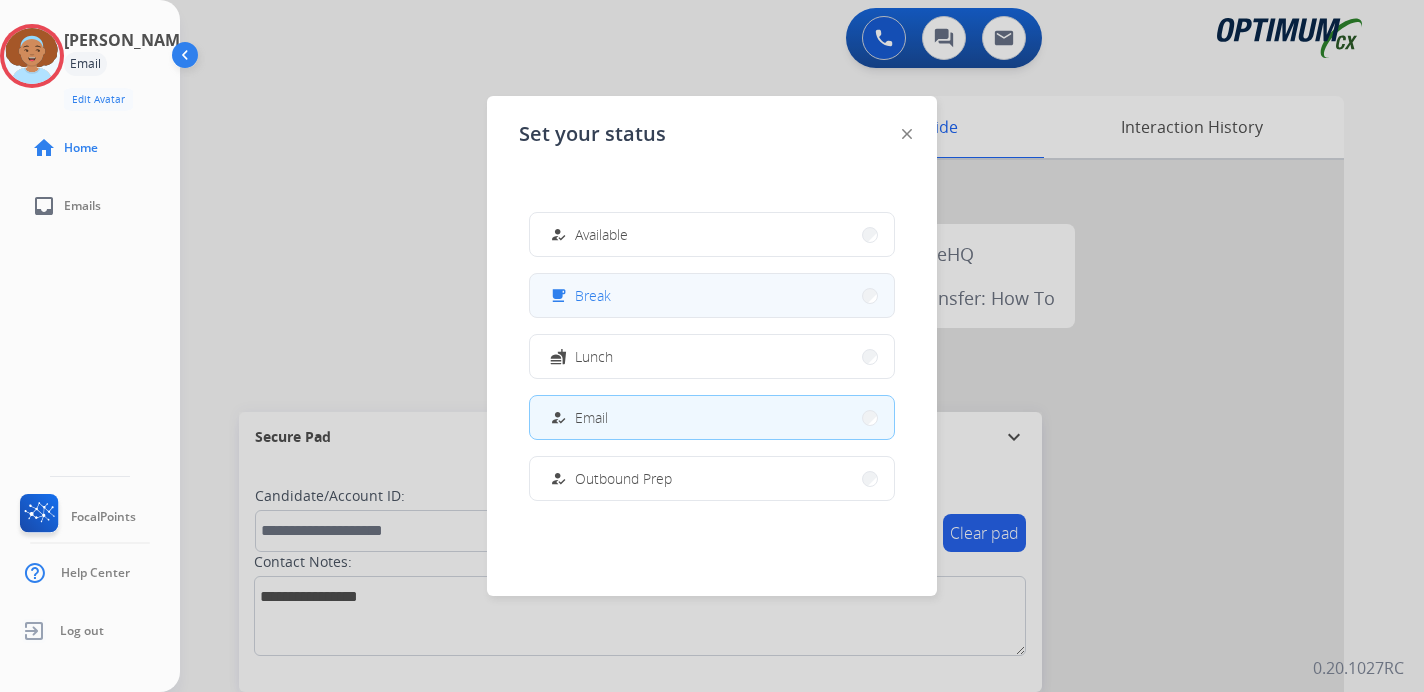 click on "free_breakfast Break" at bounding box center [578, 296] 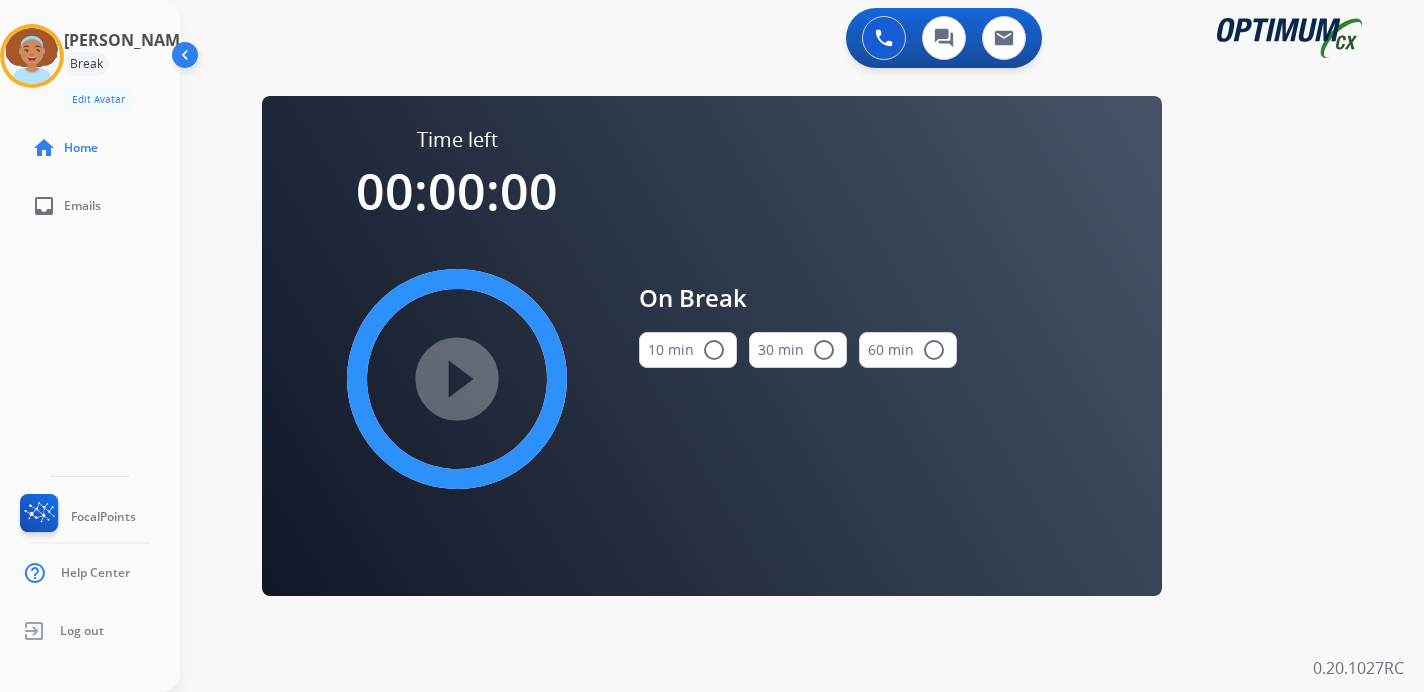 click on "0 Voice Interactions  0  Chat Interactions   0  Email Interactions swap_horiz Break voice bridge close_fullscreen Connect 3-Way Call merge_type Separate 3-Way Call Time left 00:00:00 play_circle_filled On Break  10 min  radio_button_unchecked  30 min  radio_button_unchecked  60 min  radio_button_unchecked  Interaction Guide   Interaction History  Interaction Guide arrow_drop_up  Welcome to EngageHQ   Internal Queue Transfer: How To  Secure Pad expand_more Clear pad Candidate/Account ID: Contact Notes:                  0.20.1027RC" at bounding box center [802, 346] 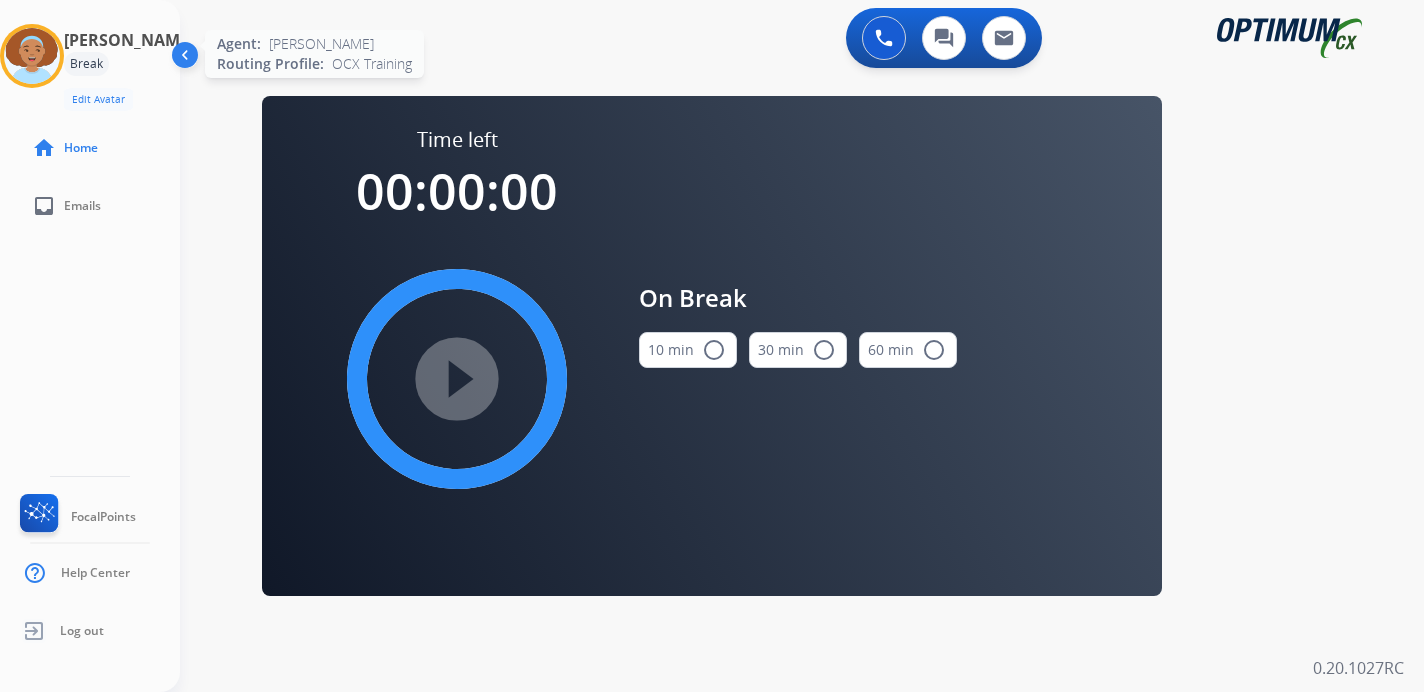 click at bounding box center [32, 56] 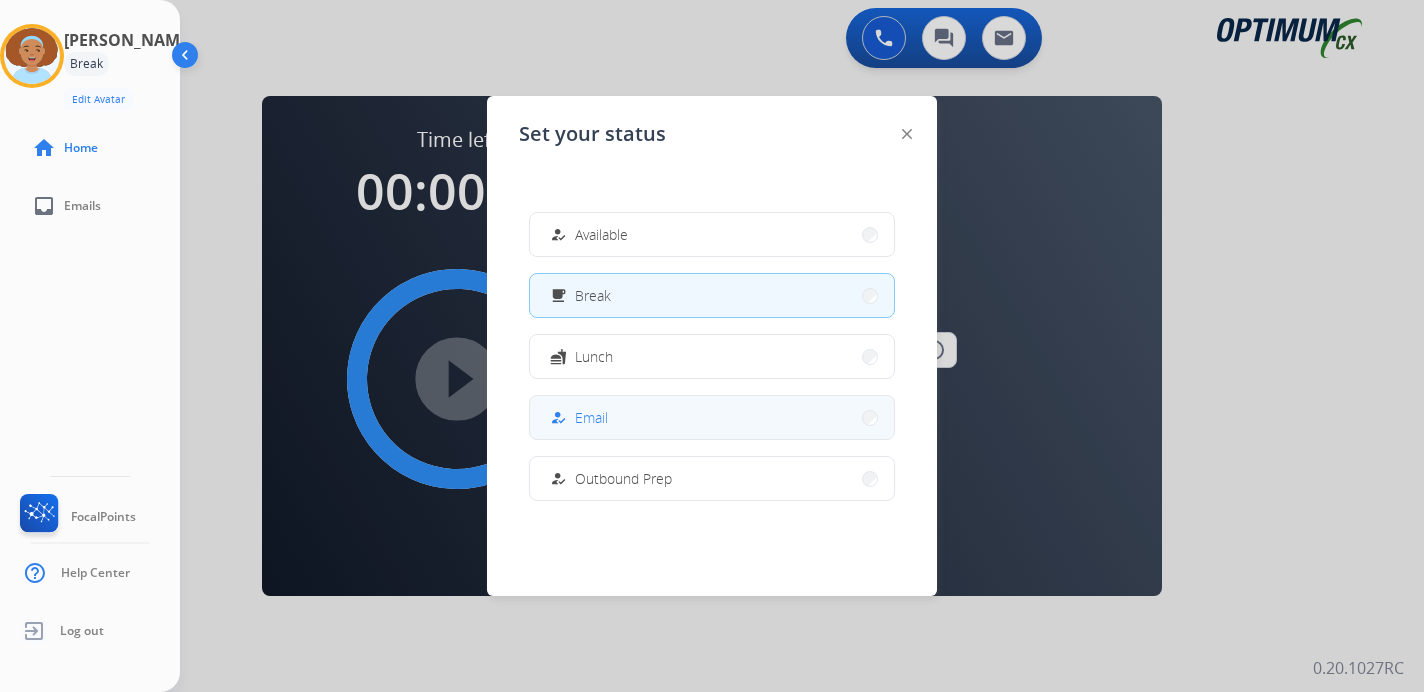 click on "how_to_reg Email" at bounding box center [712, 417] 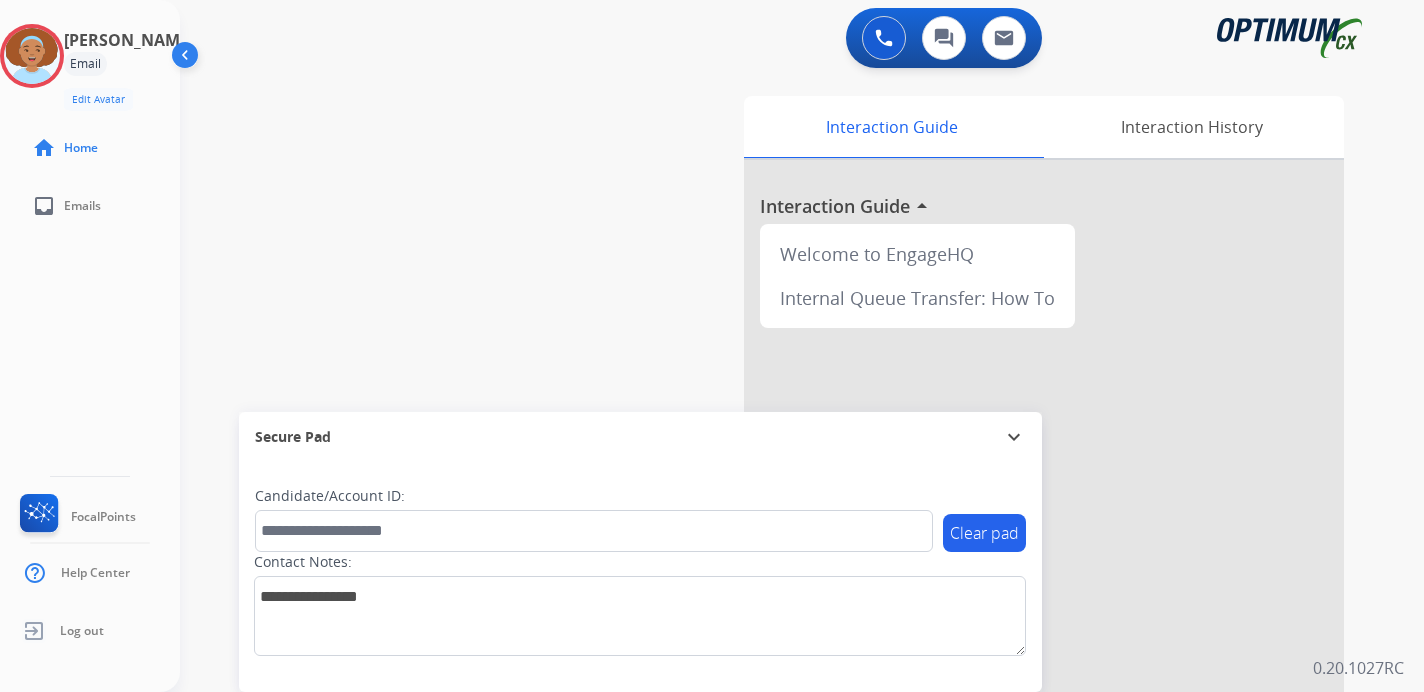 click on "0 Voice Interactions  0  Chat Interactions   0  Email Interactions swap_horiz Break voice bridge close_fullscreen Connect 3-Way Call merge_type Separate 3-Way Call  Interaction Guide   Interaction History  Interaction Guide arrow_drop_up  Welcome to EngageHQ   Internal Queue Transfer: How To  Secure Pad expand_more Clear pad Candidate/Account ID: Contact Notes:                  0.20.1027RC" at bounding box center [802, 346] 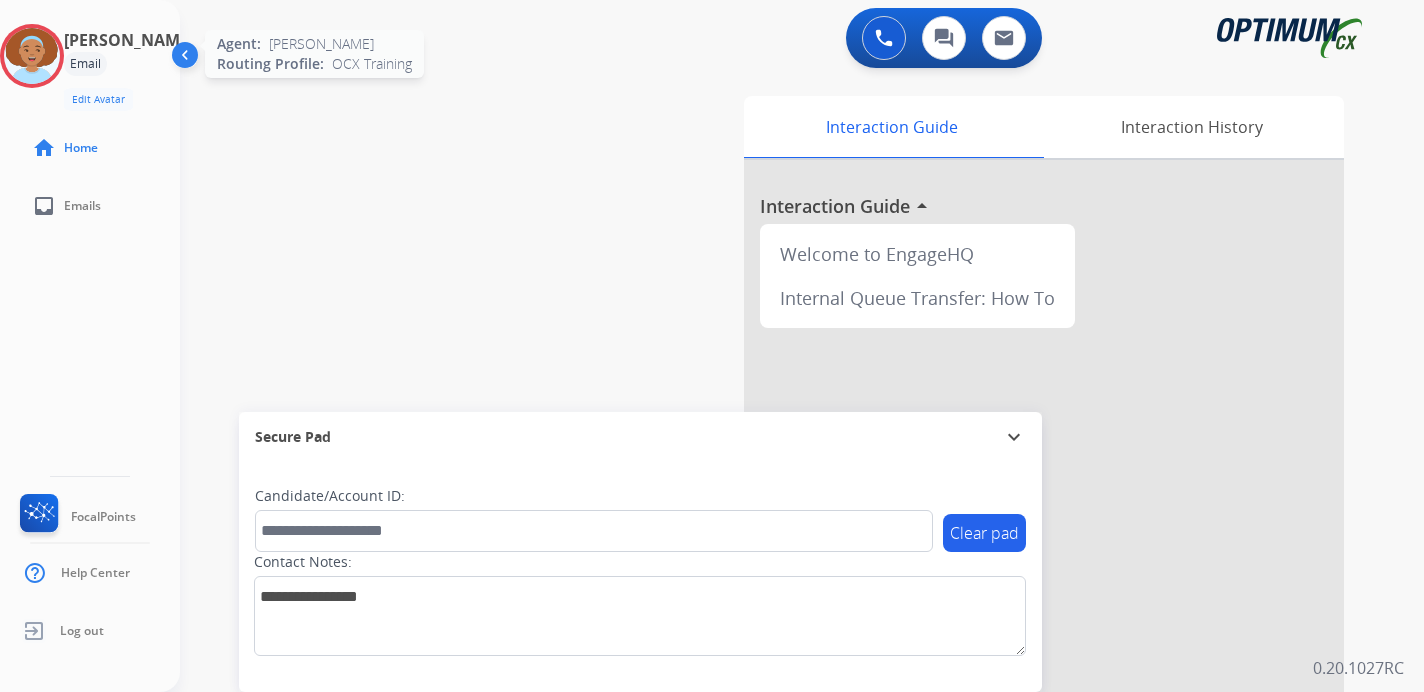 click at bounding box center [32, 56] 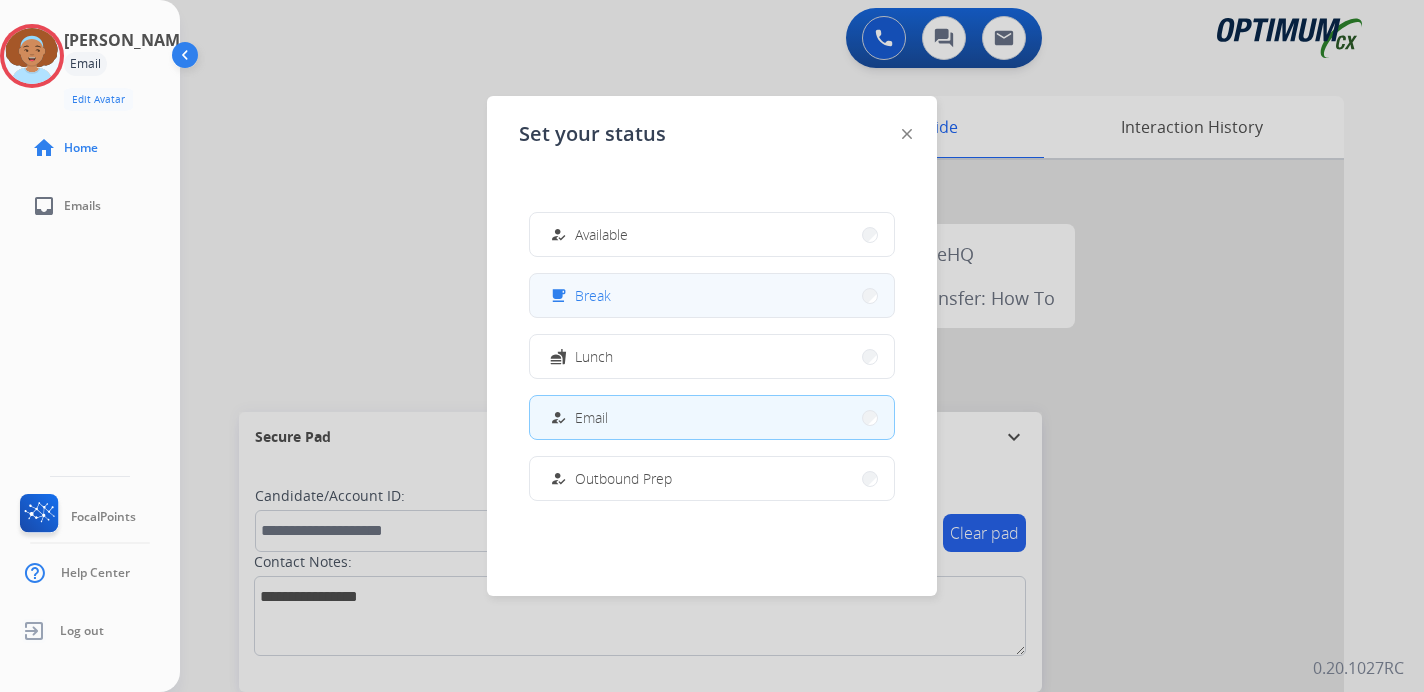 click on "free_breakfast Break" at bounding box center [712, 295] 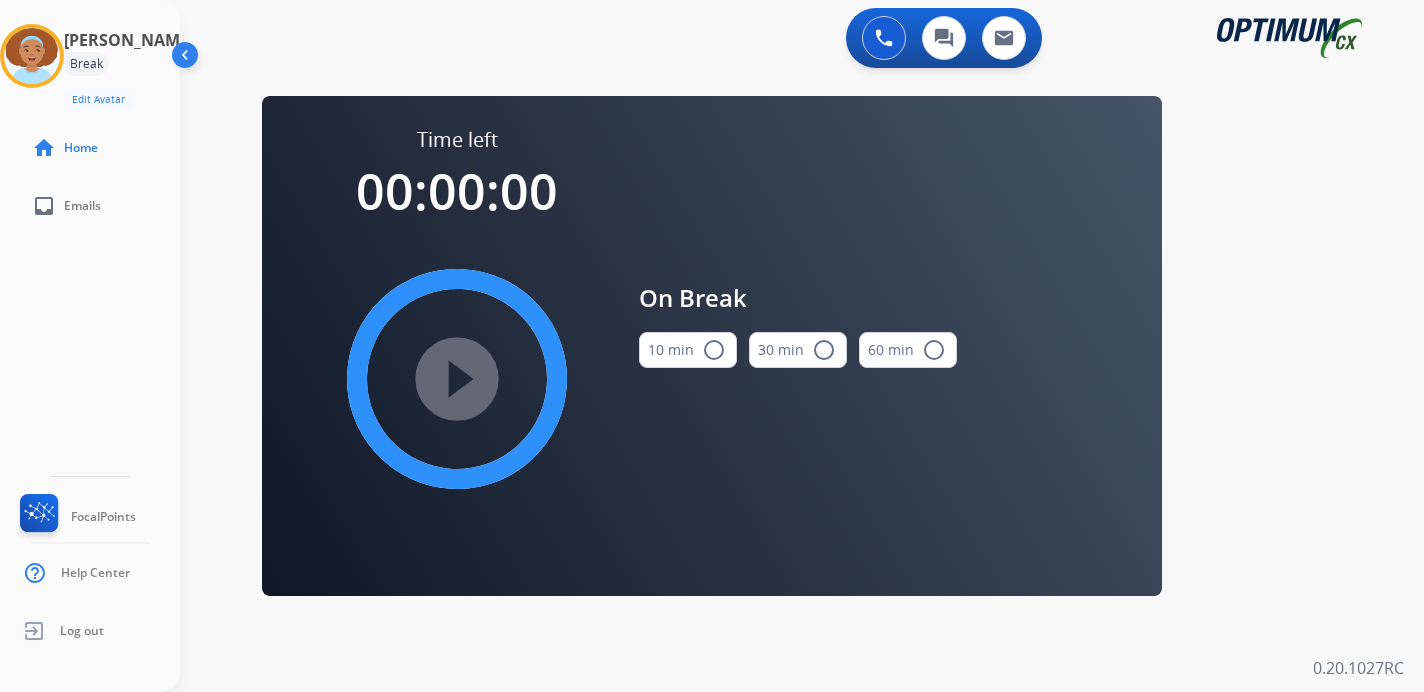 click on "0 Voice Interactions  0  Chat Interactions   0  Email Interactions swap_horiz Break voice bridge close_fullscreen Connect 3-Way Call merge_type Separate 3-Way Call Time left 00:00:00 play_circle_filled On Break  10 min  radio_button_unchecked  30 min  radio_button_unchecked  60 min  radio_button_unchecked  Interaction Guide   Interaction History  Interaction Guide arrow_drop_up  Welcome to EngageHQ   Internal Queue Transfer: How To  Secure Pad expand_more Clear pad Candidate/Account ID: Contact Notes:                  0.20.1027RC" at bounding box center (802, 346) 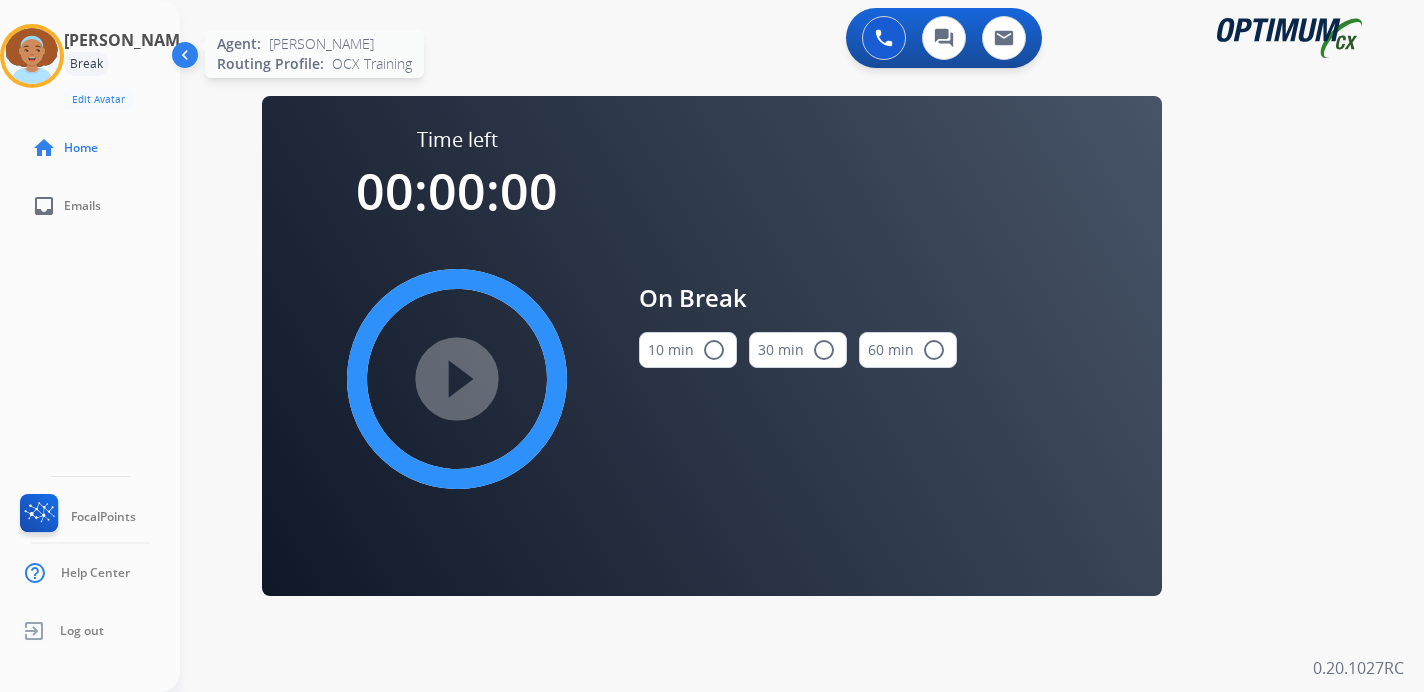 click at bounding box center (32, 56) 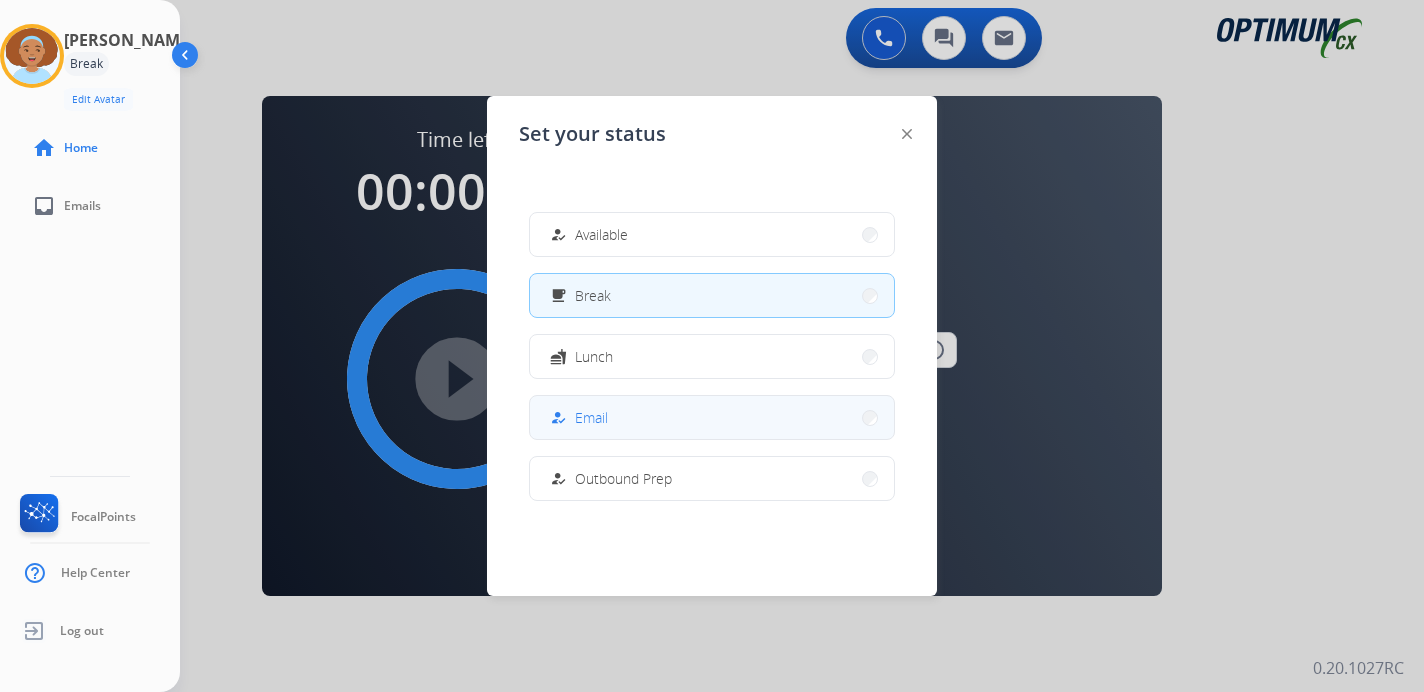 click on "how_to_reg" at bounding box center (560, 418) 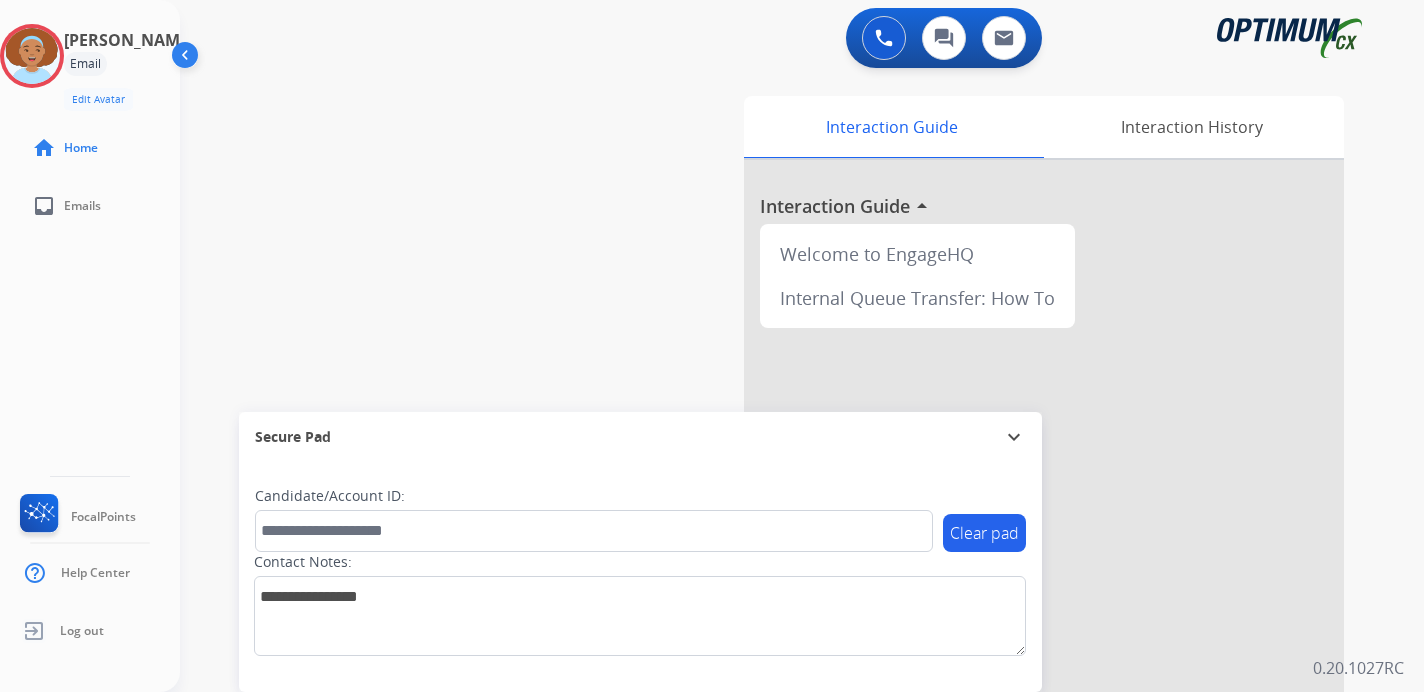 click on "Interaction Guide   Interaction History  Interaction Guide arrow_drop_up  Welcome to EngageHQ   Internal Queue Transfer: How To" at bounding box center (1032, 497) 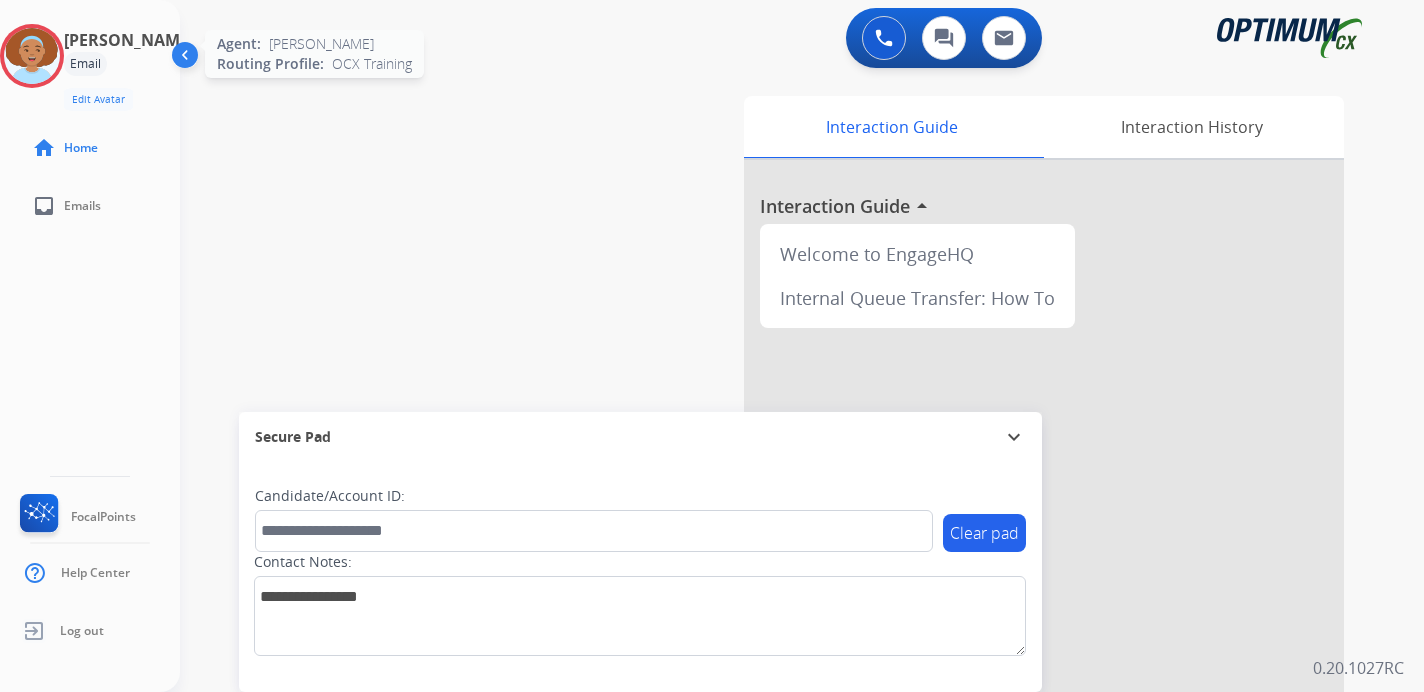 click at bounding box center [32, 56] 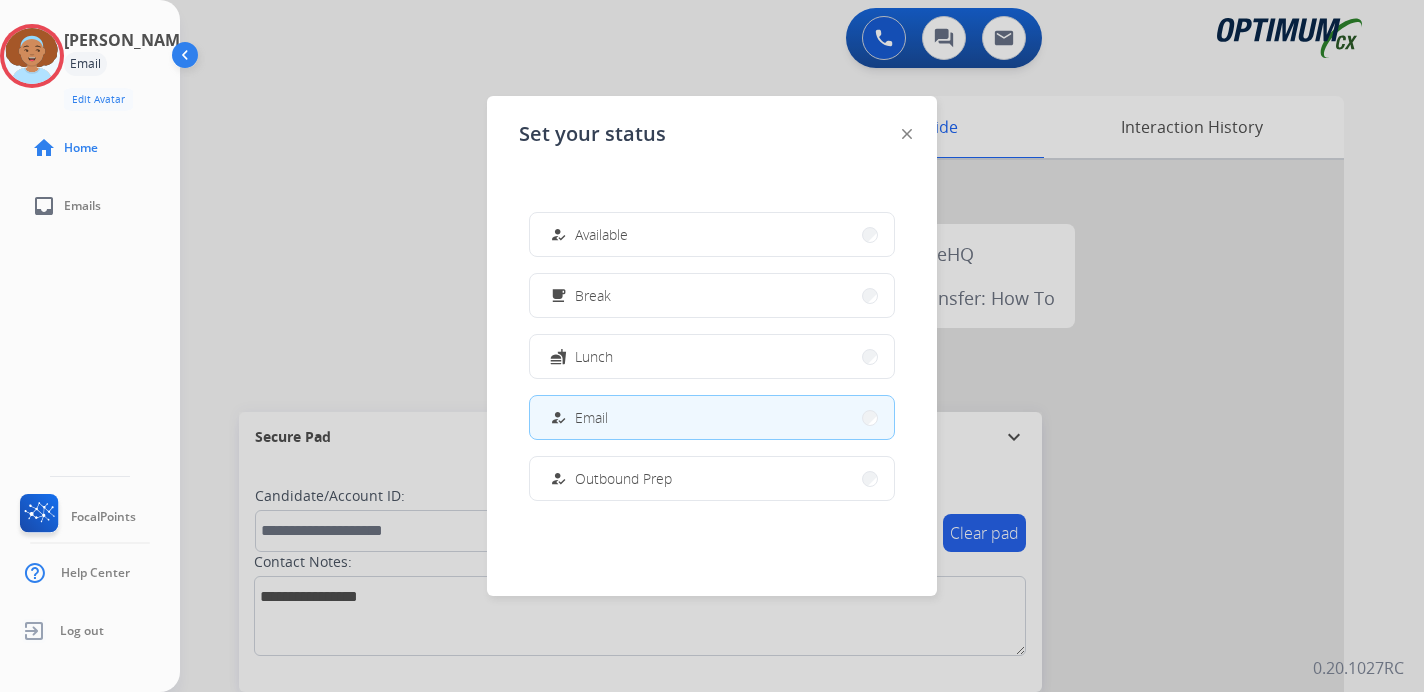 scroll, scrollTop: 499, scrollLeft: 0, axis: vertical 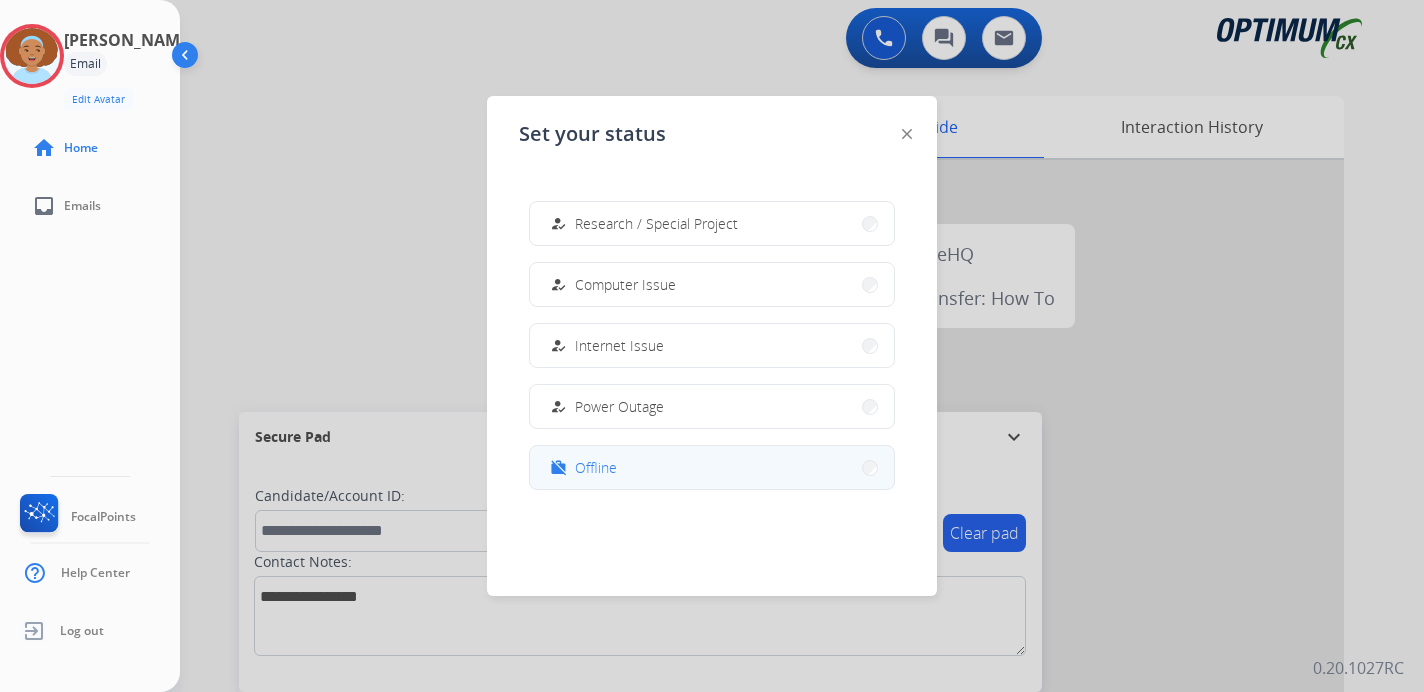 click on "work_off Offline" at bounding box center (712, 467) 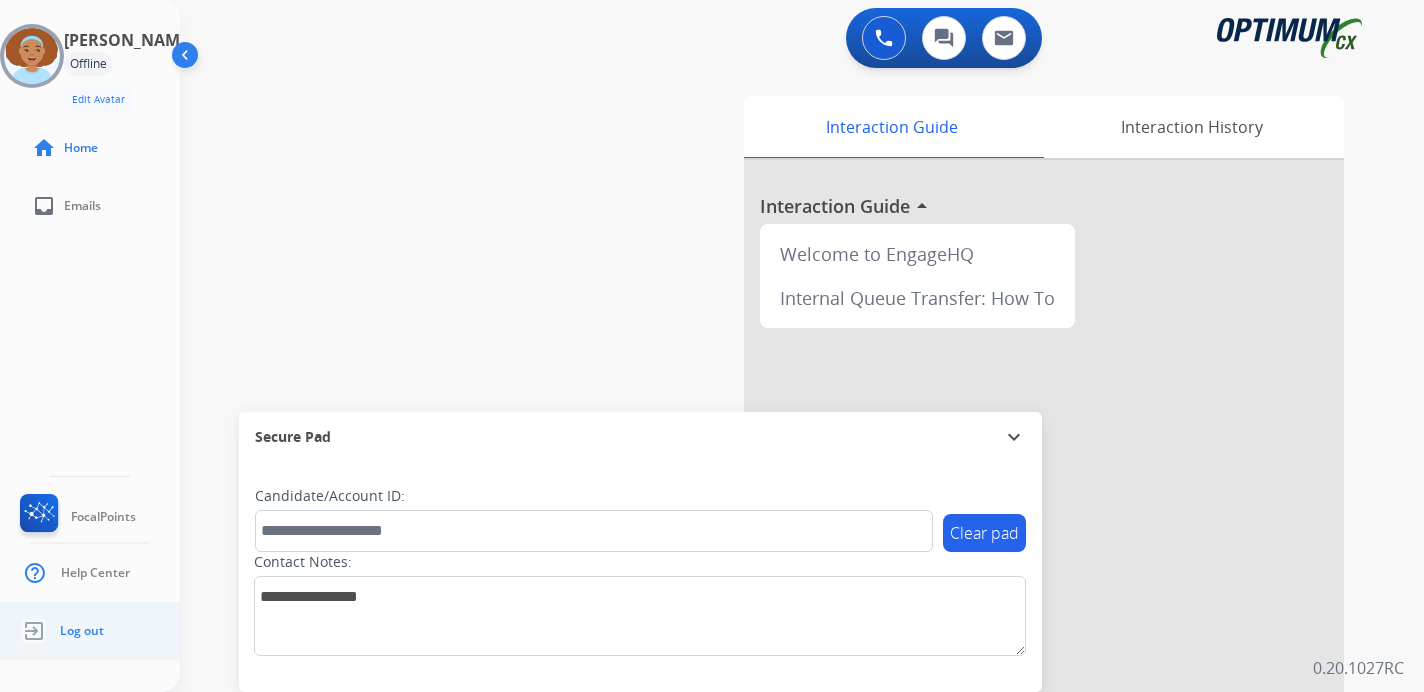 click on "Log out" 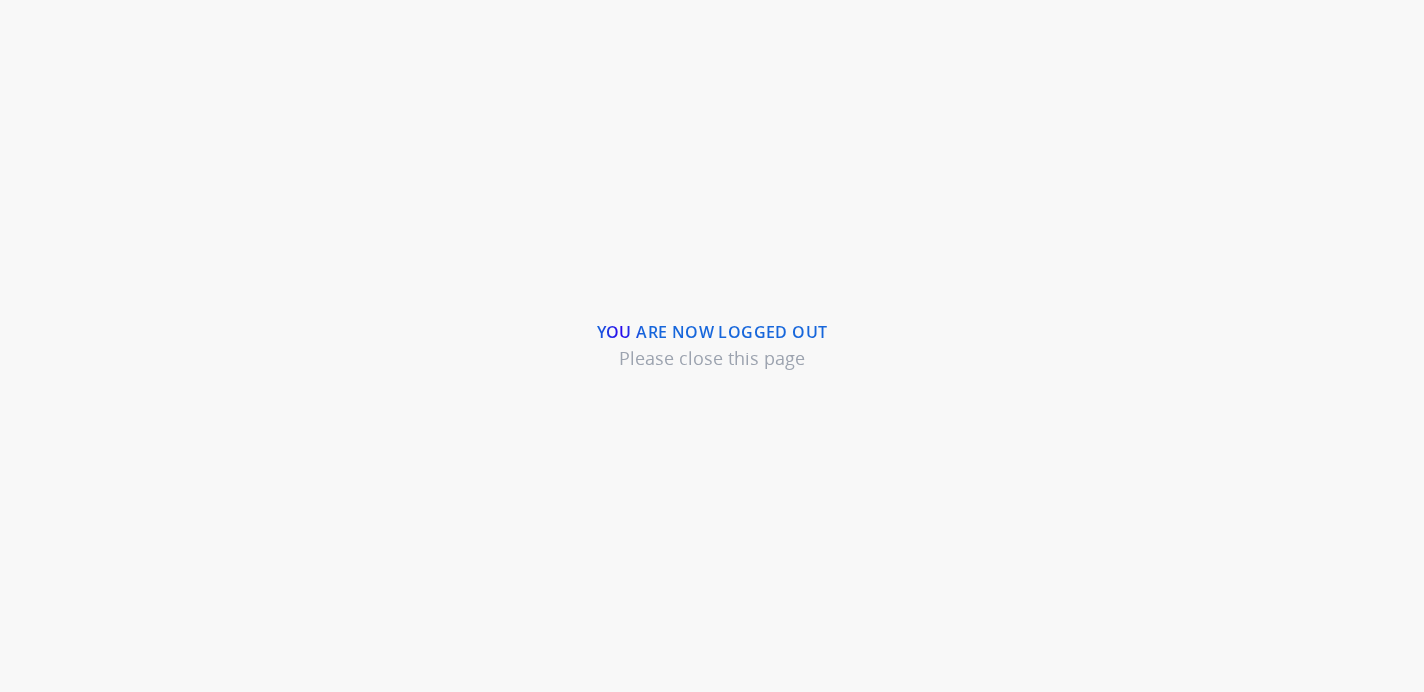 scroll, scrollTop: 0, scrollLeft: 0, axis: both 